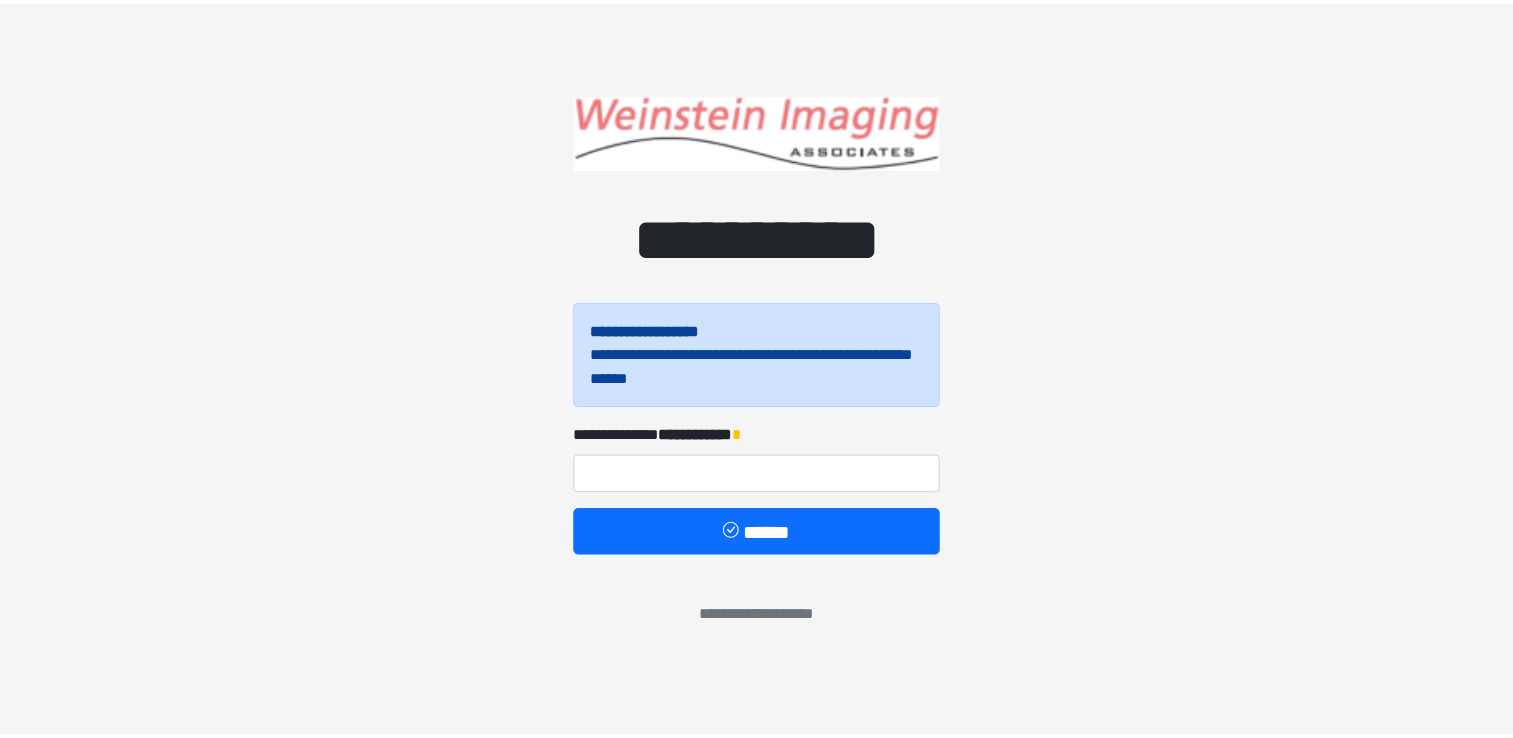 scroll, scrollTop: 0, scrollLeft: 0, axis: both 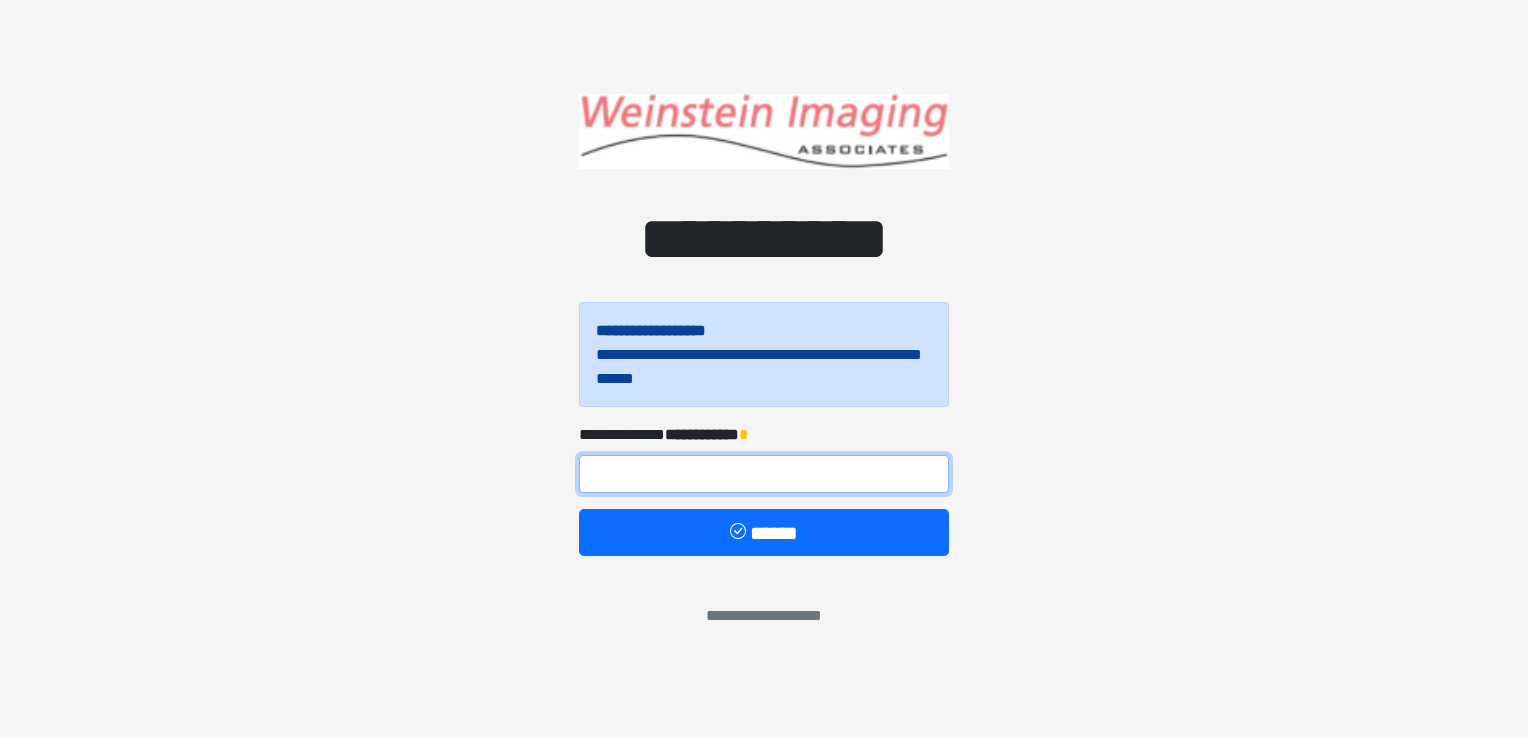 click at bounding box center [764, 474] 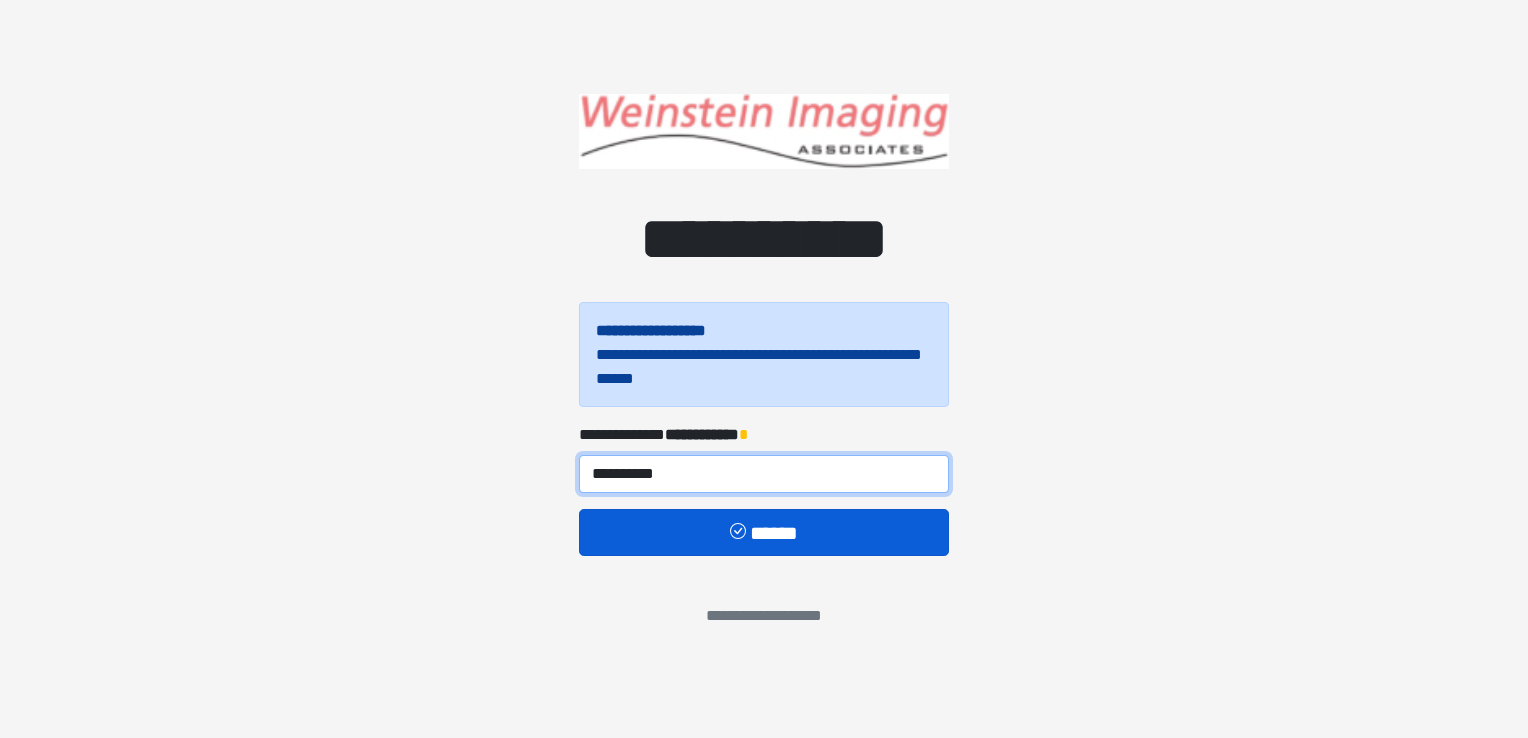 type on "**********" 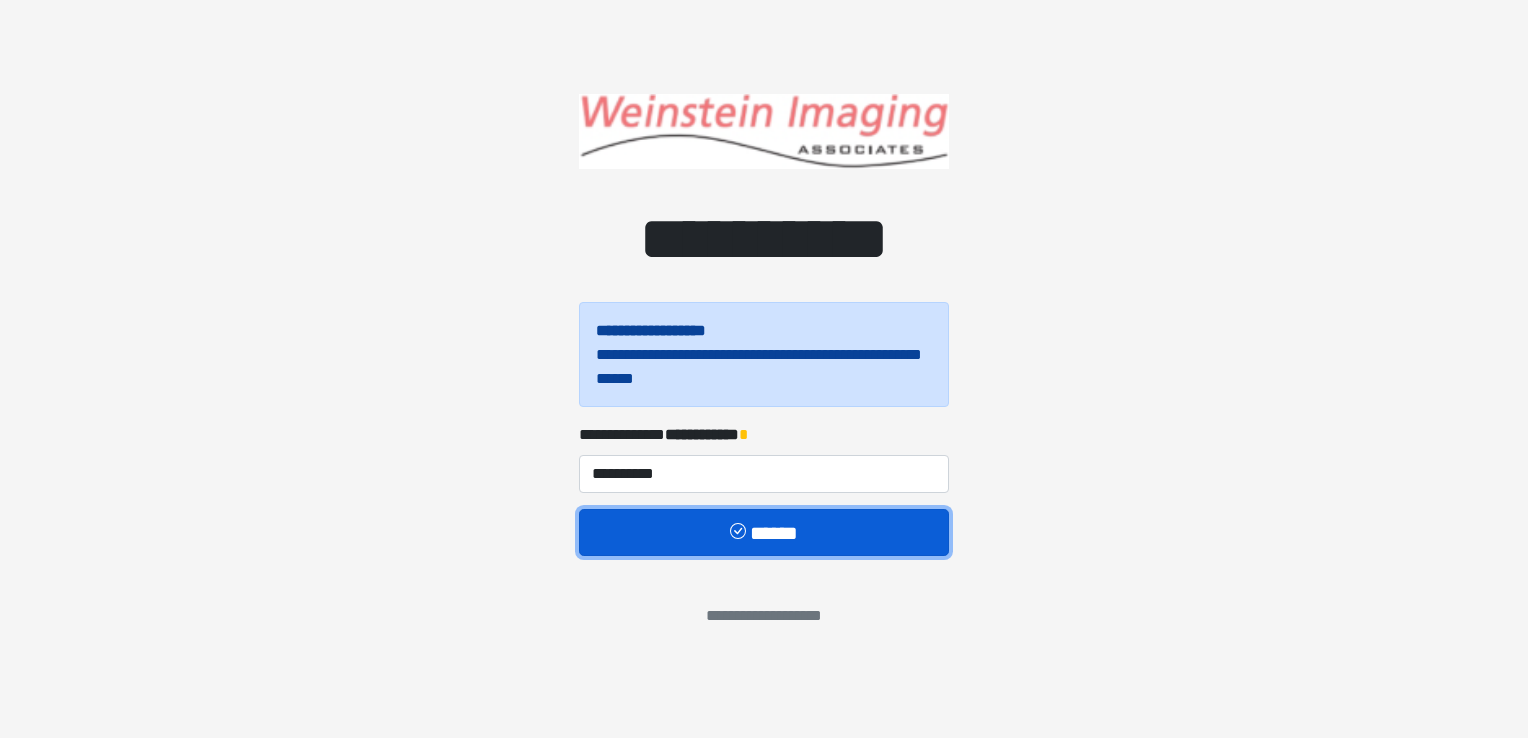 click on "******" at bounding box center [764, 533] 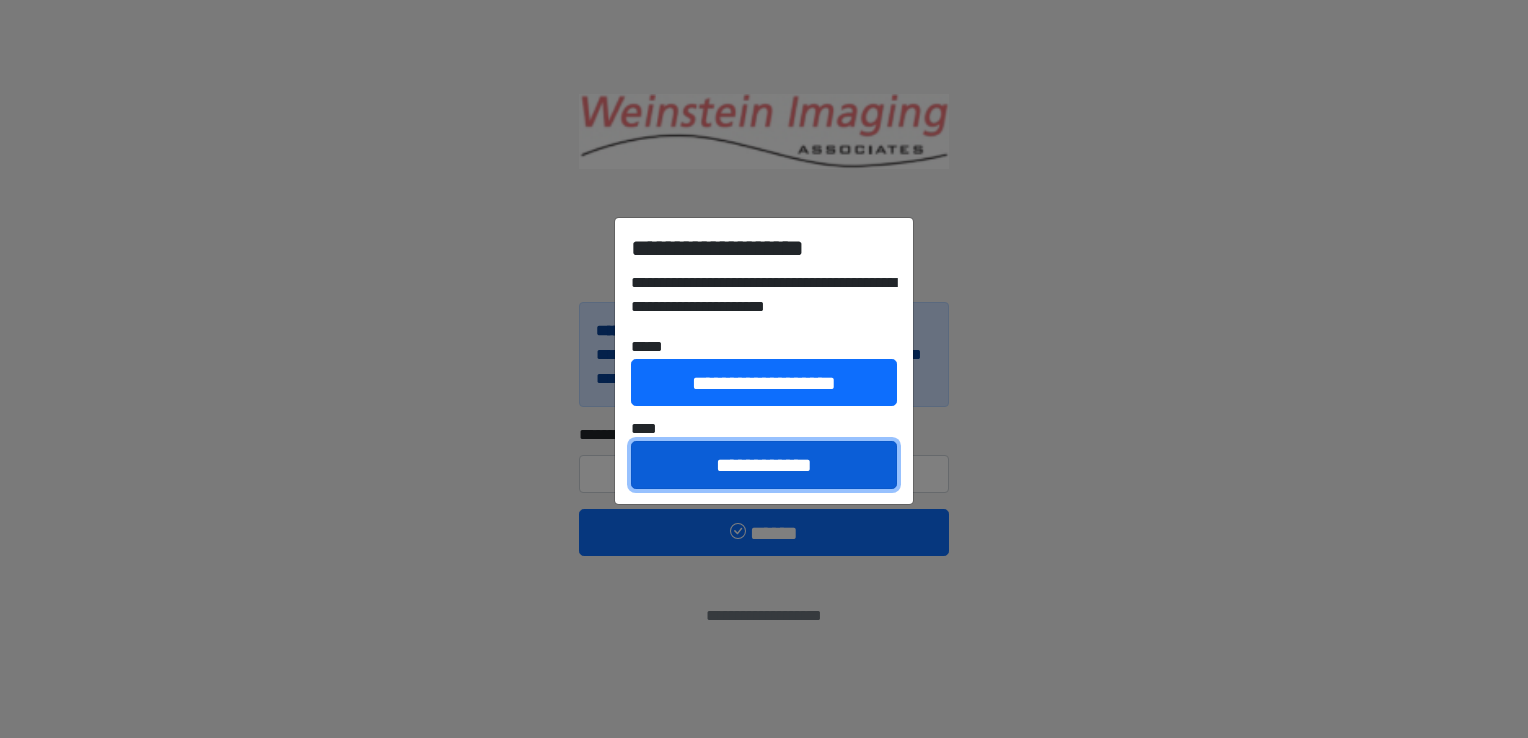 click on "**********" at bounding box center [764, 465] 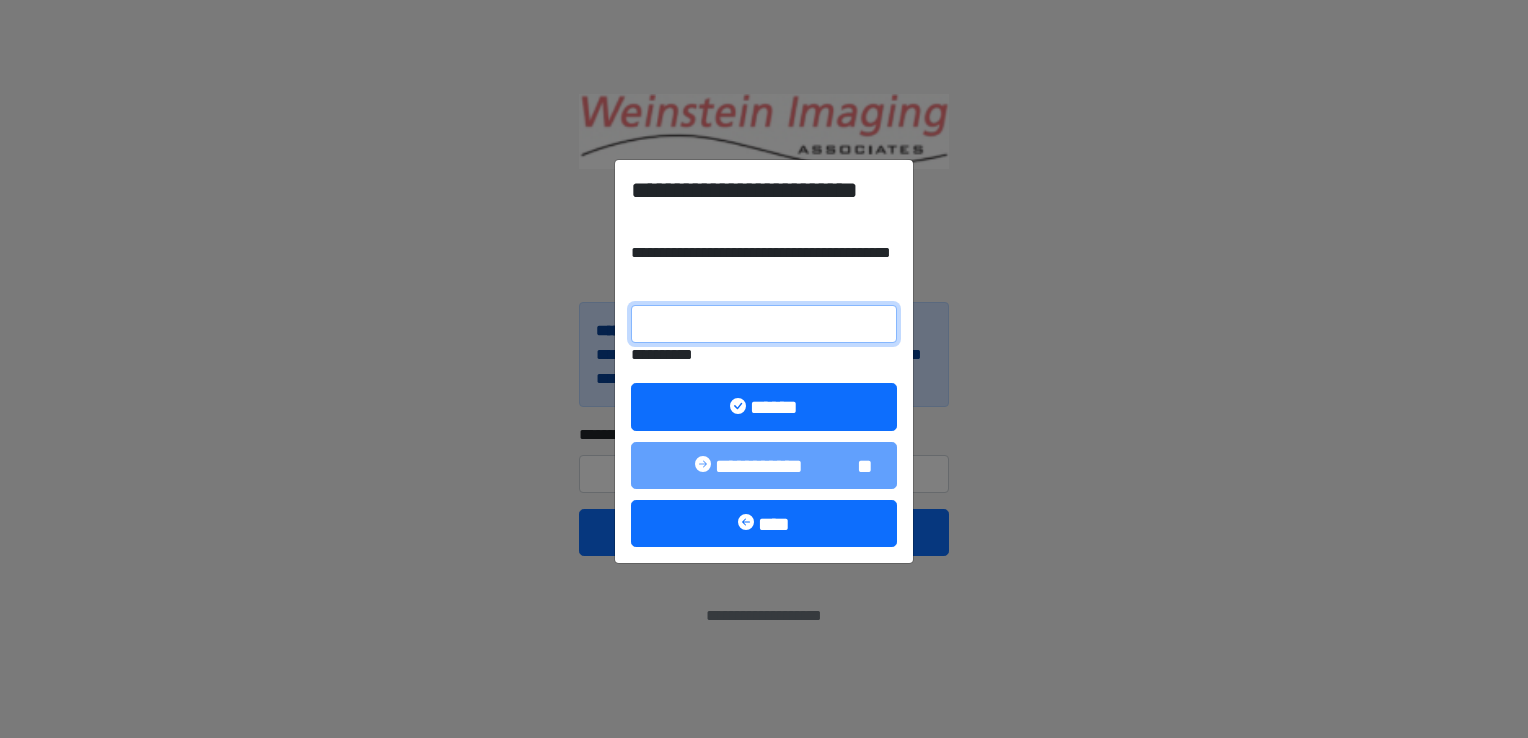 click on "**********" at bounding box center (764, 324) 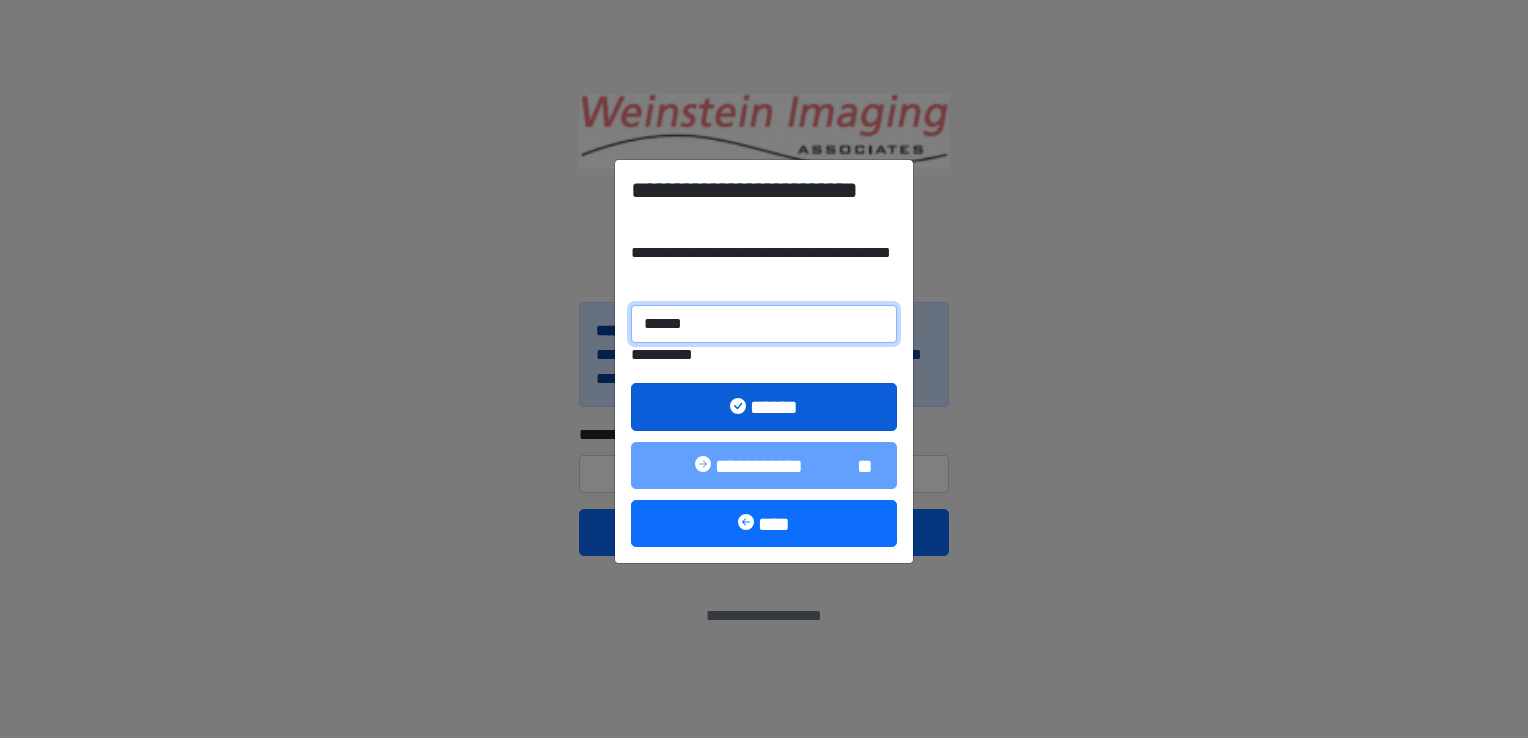 type on "******" 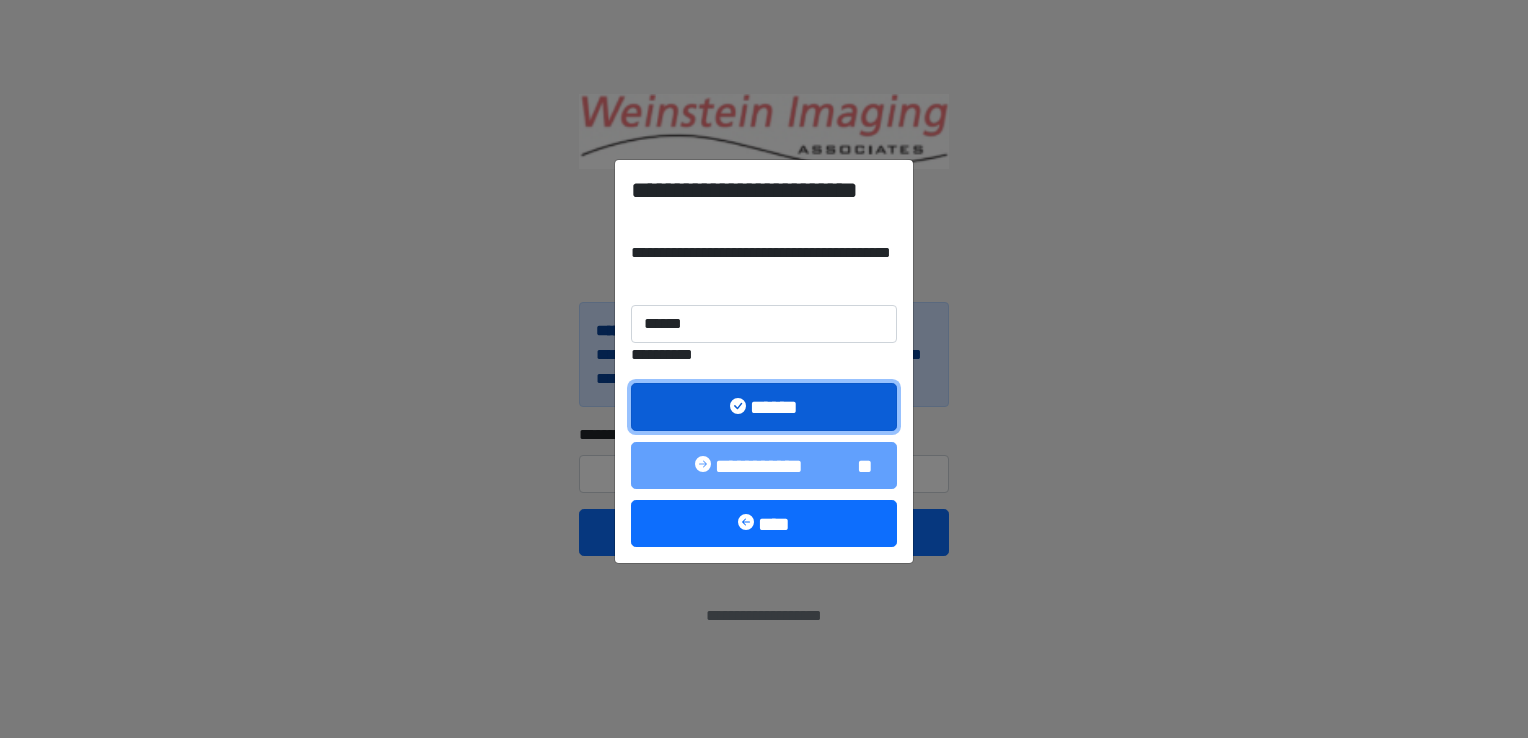 click on "******" at bounding box center [764, 407] 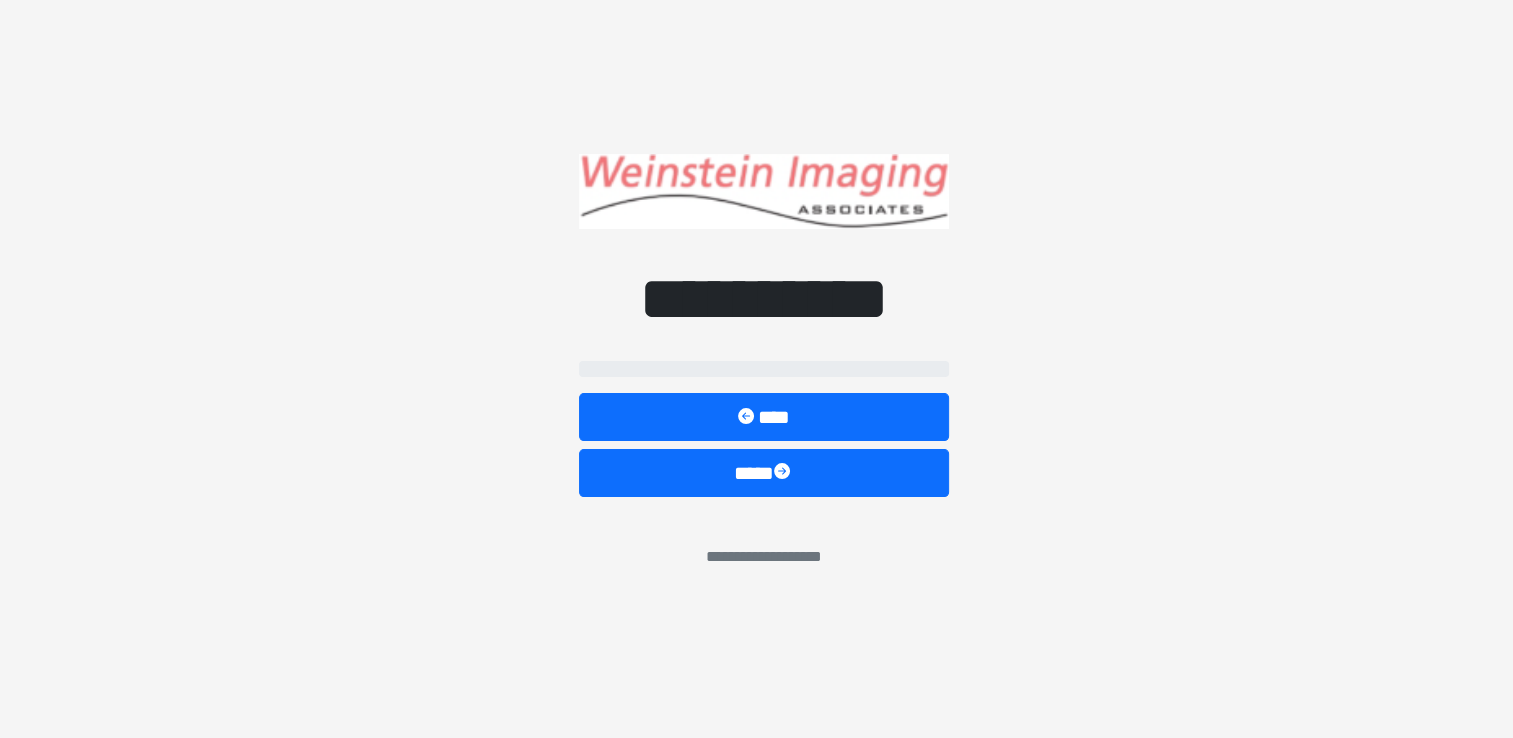 select on "*****" 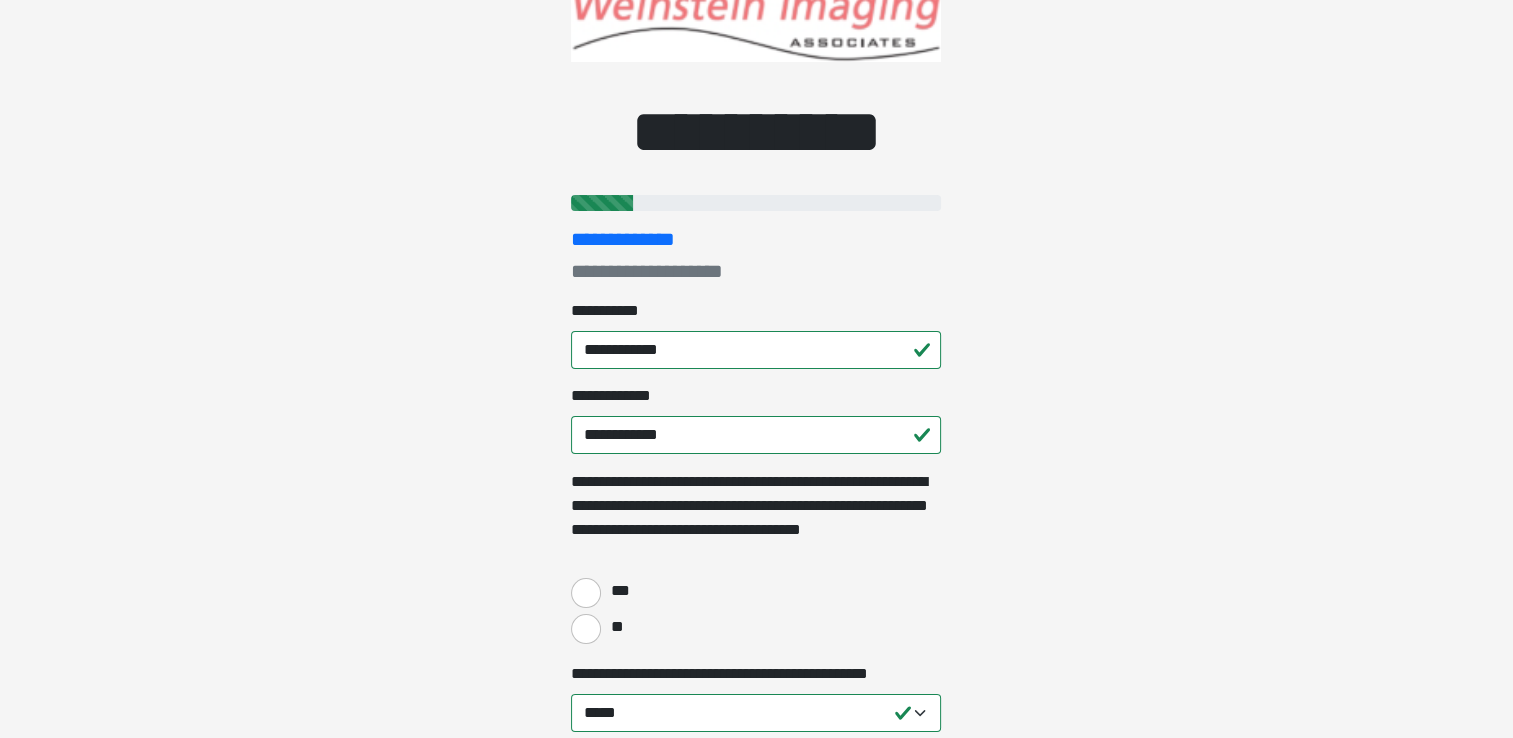 scroll, scrollTop: 84, scrollLeft: 0, axis: vertical 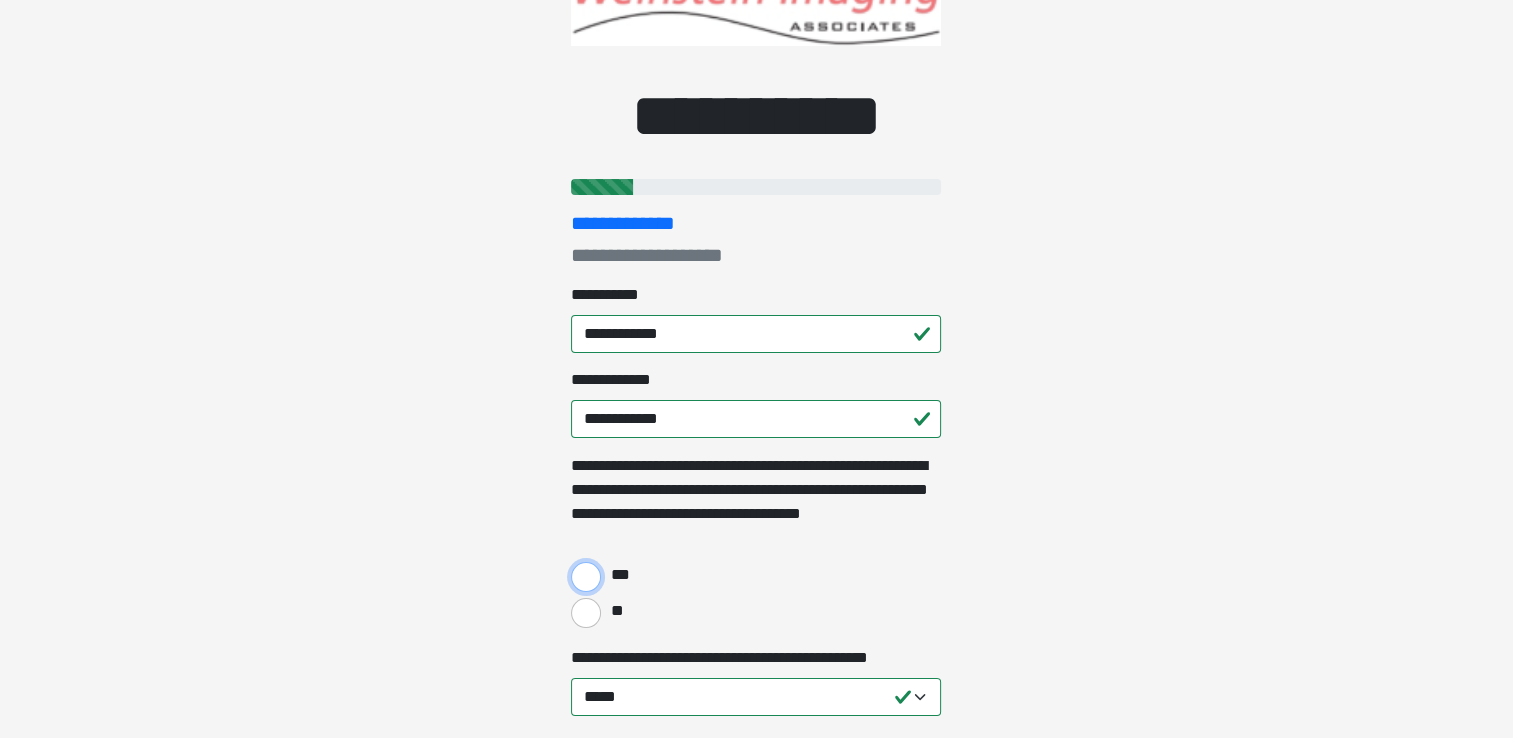 click on "***" at bounding box center (586, 577) 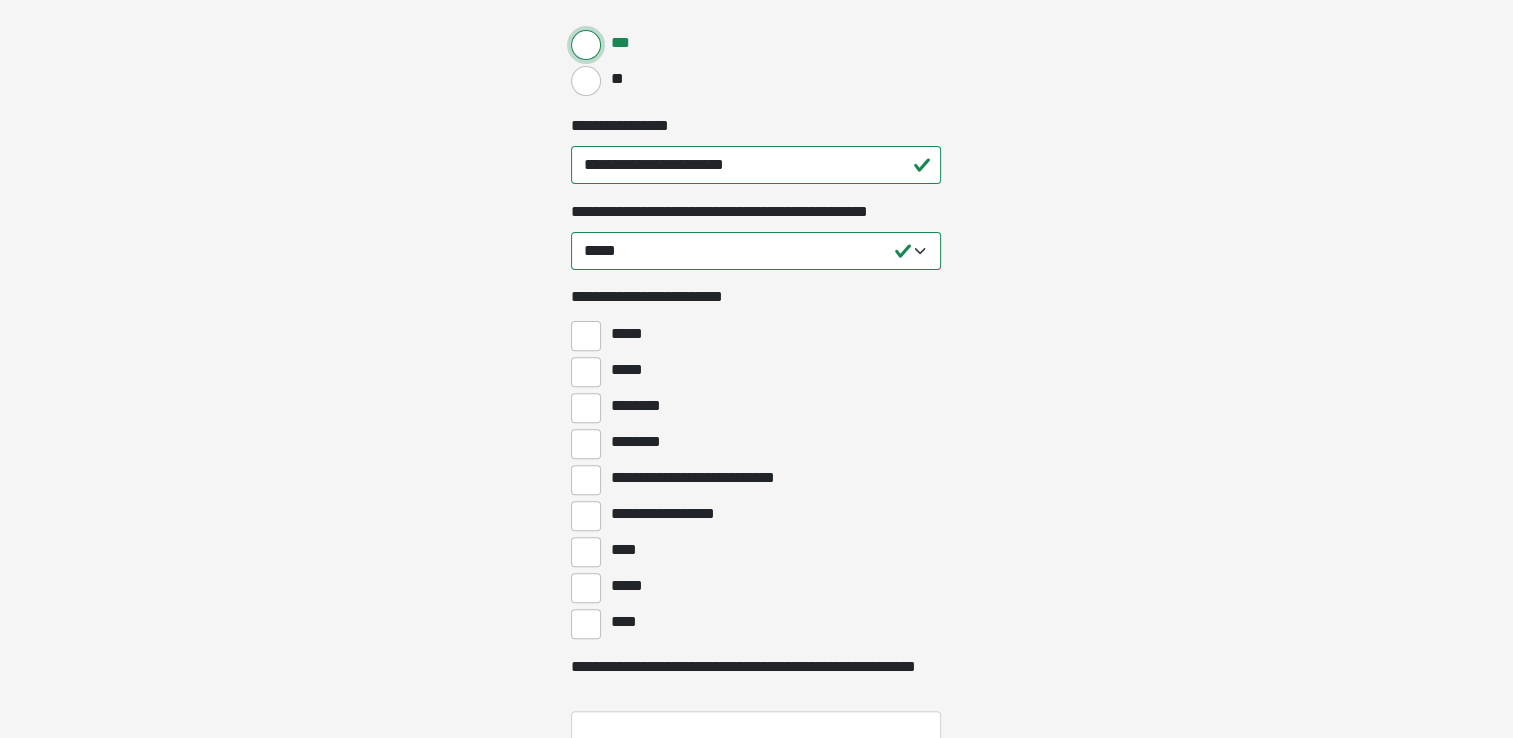 scroll, scrollTop: 598, scrollLeft: 0, axis: vertical 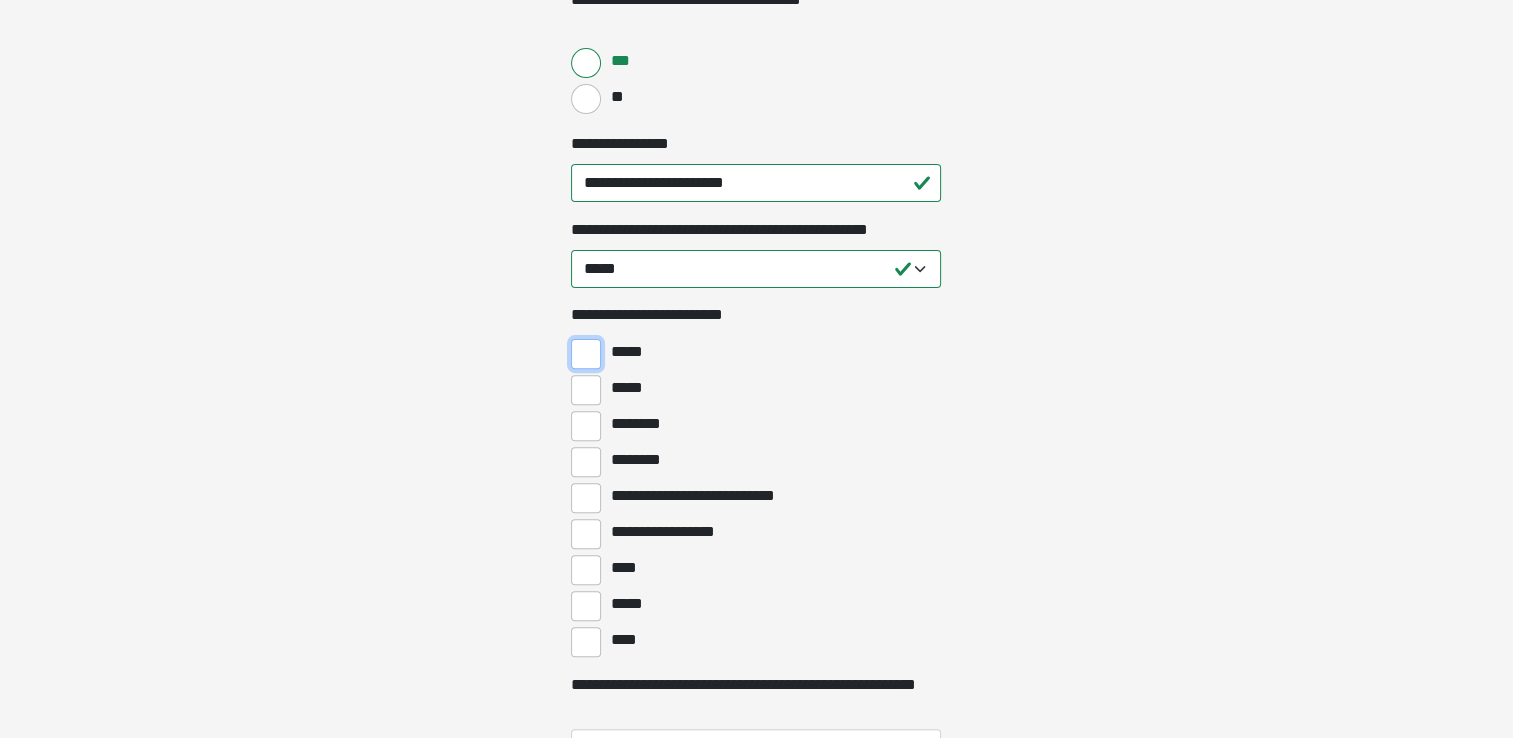 click on "*****" at bounding box center [586, 354] 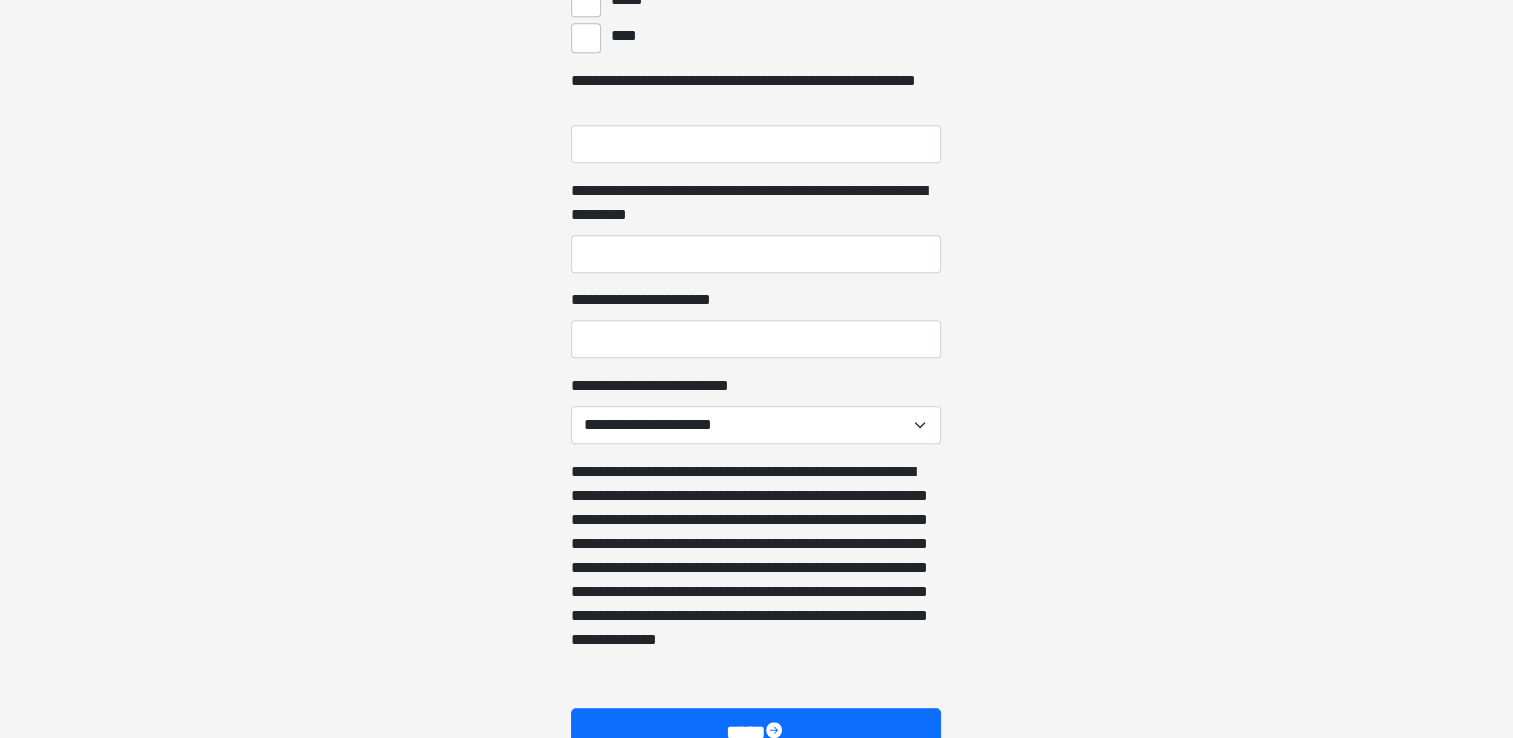 scroll, scrollTop: 1220, scrollLeft: 0, axis: vertical 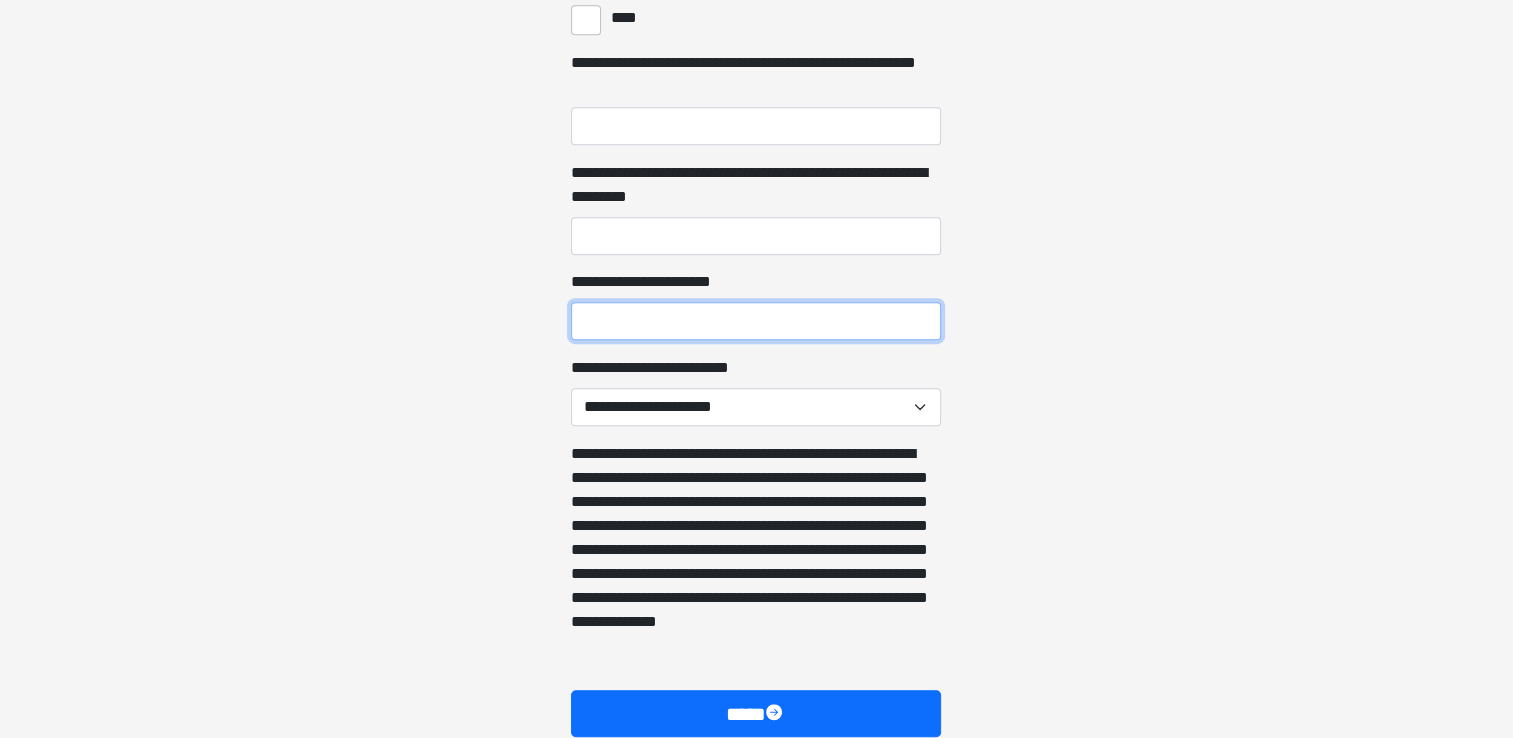 click on "**********" at bounding box center (756, 321) 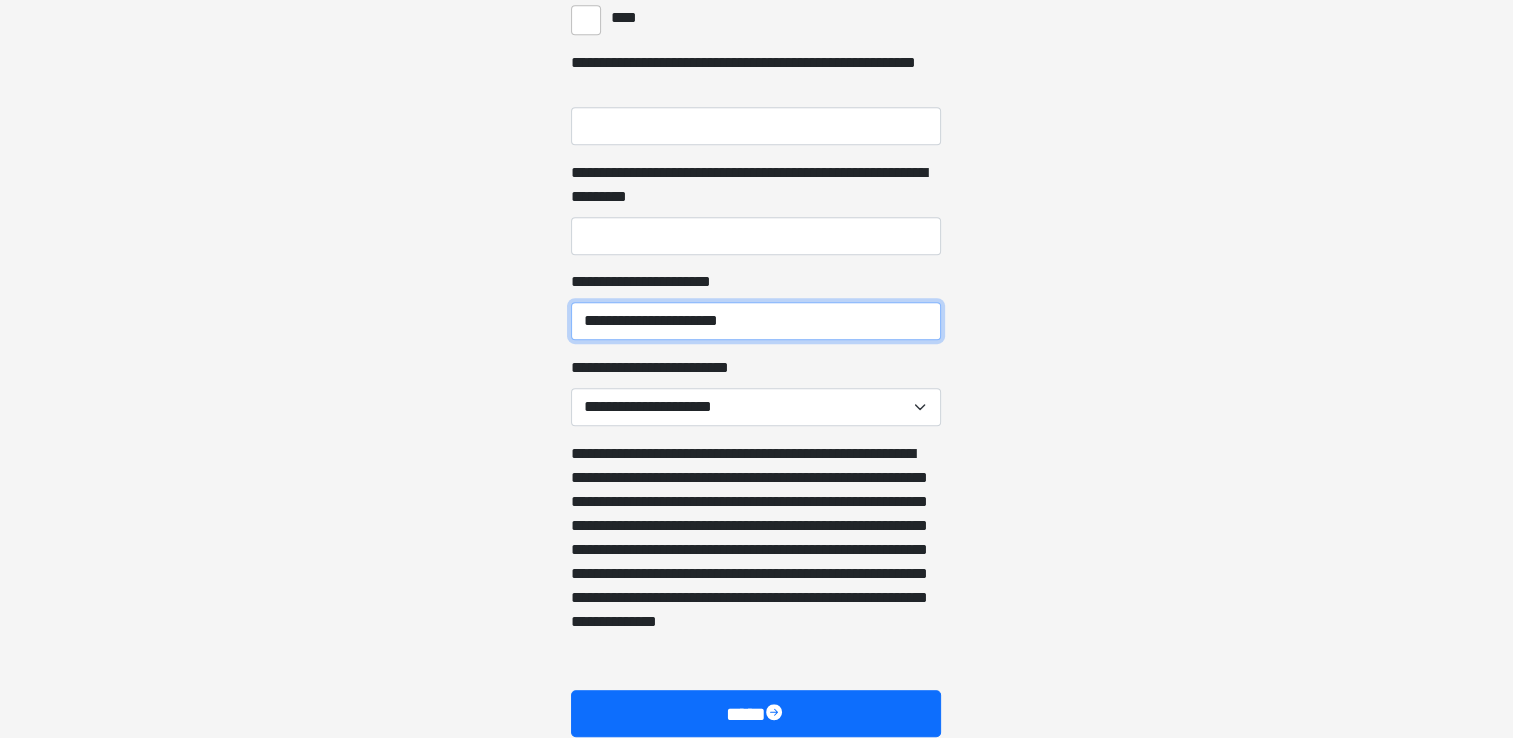 click on "**********" at bounding box center (756, 321) 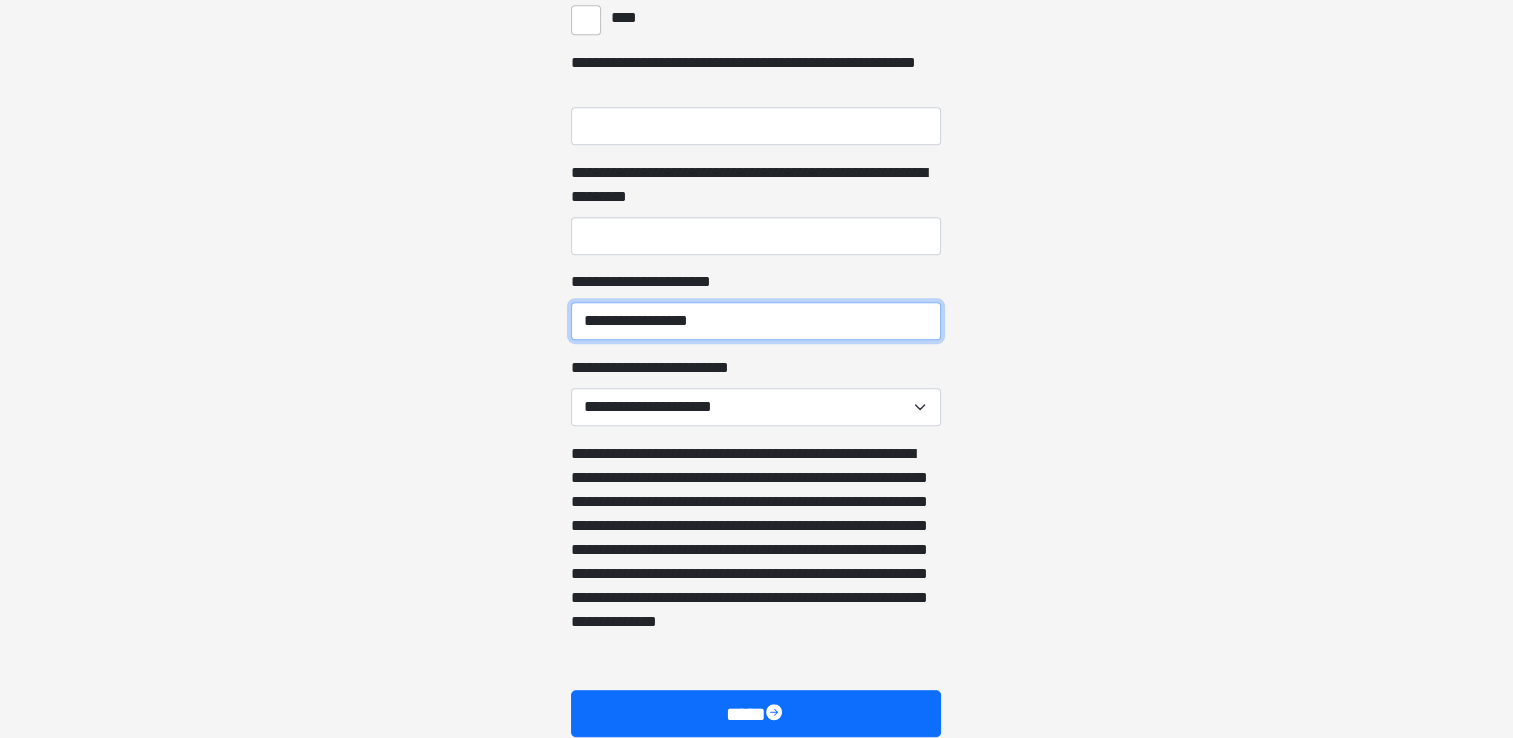 type on "**********" 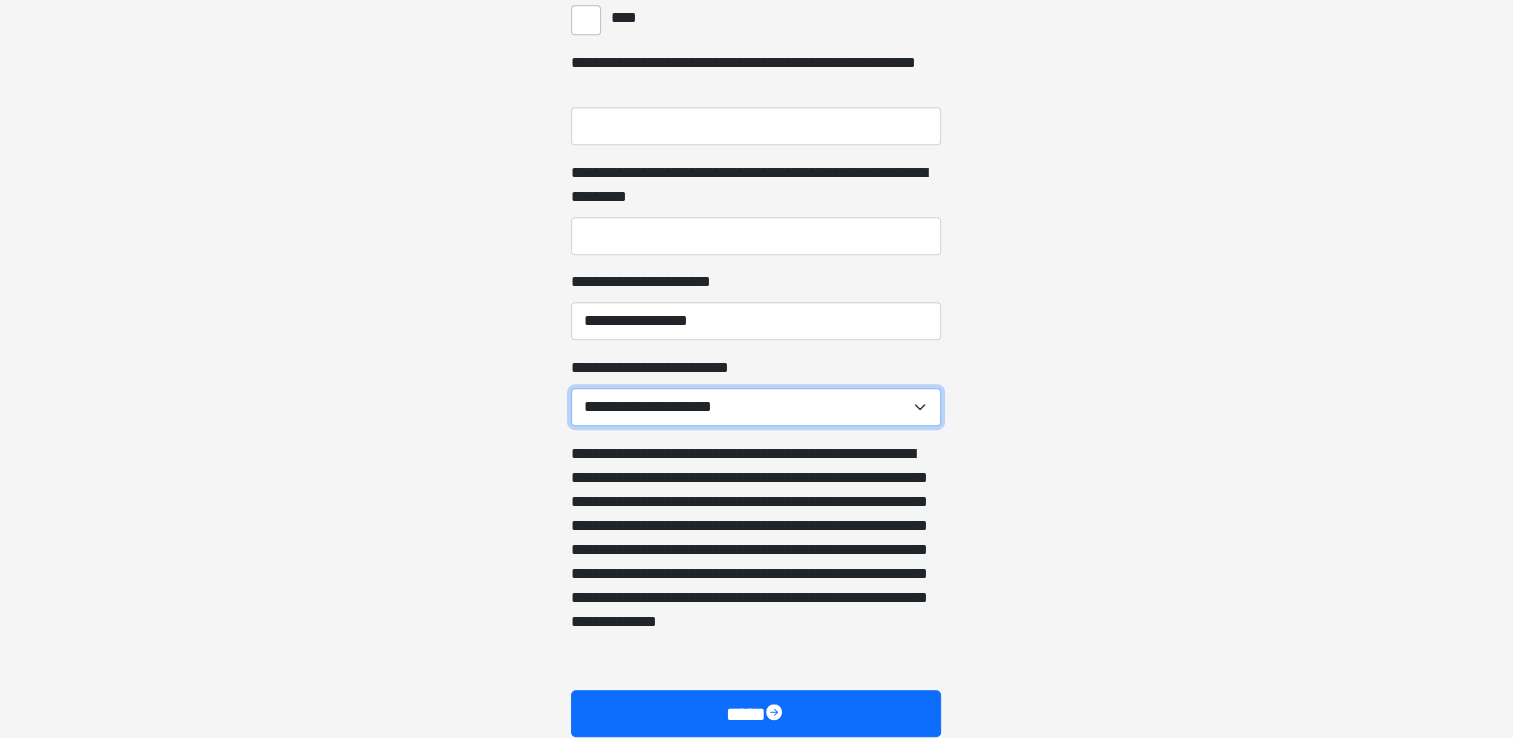 click on "**********" at bounding box center [756, 407] 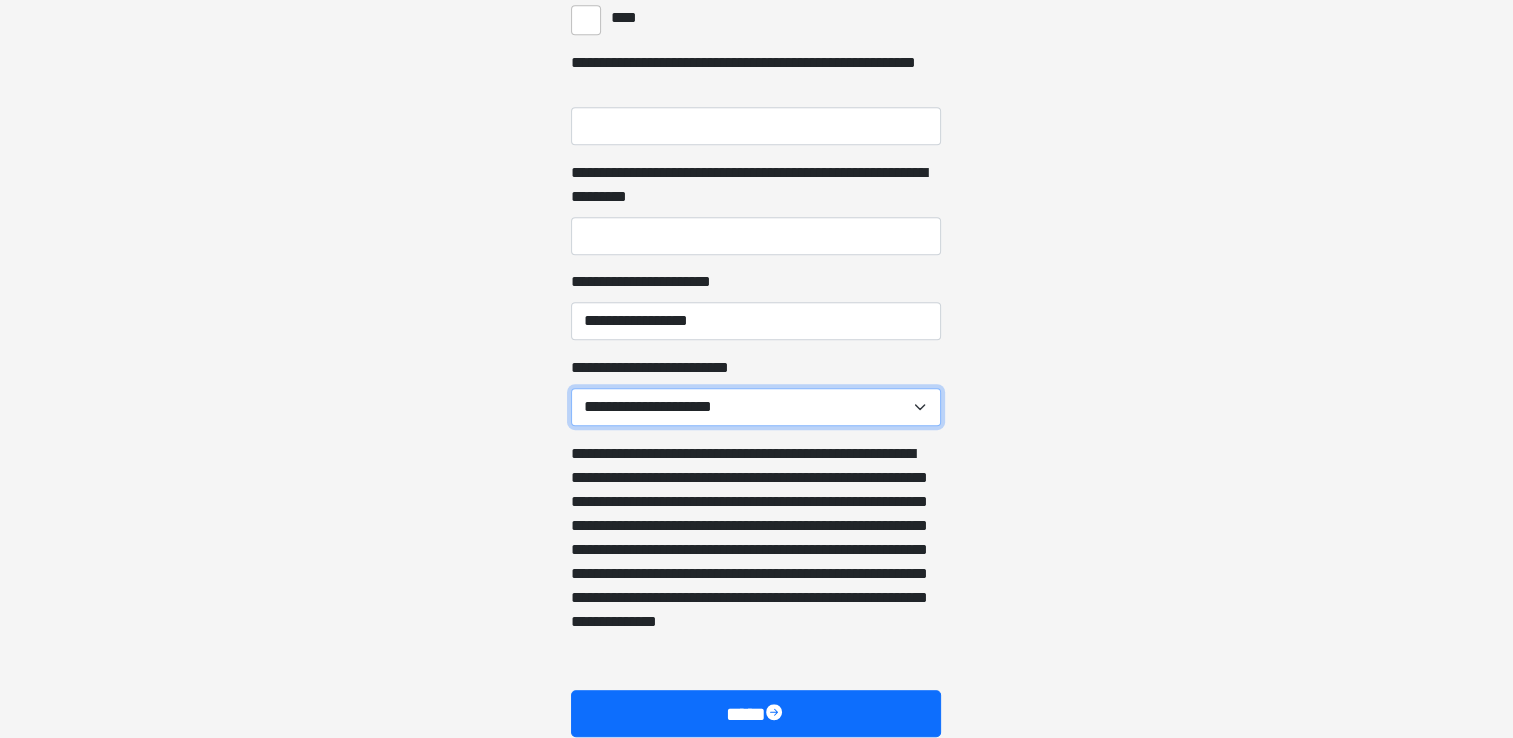 select on "******" 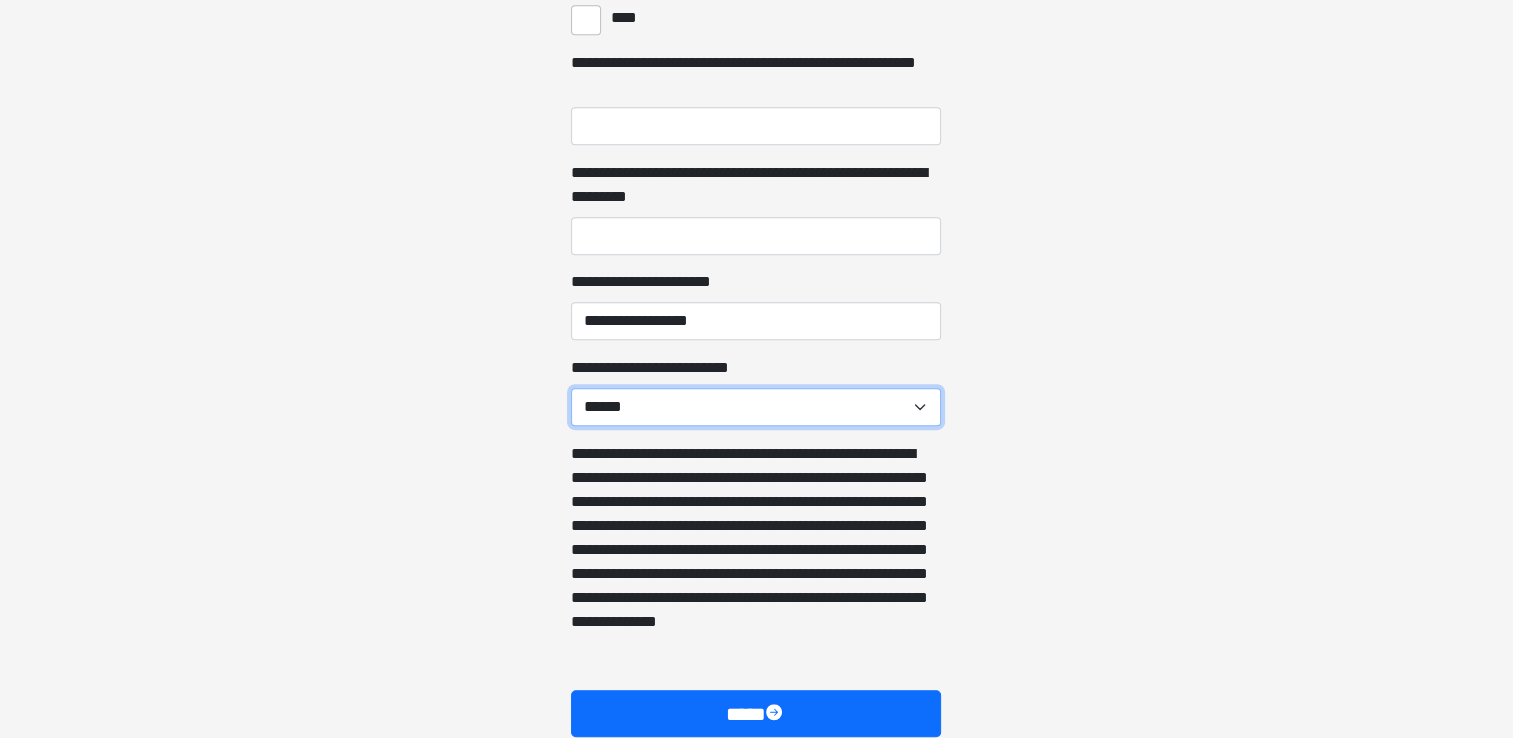 click on "**********" at bounding box center (756, 407) 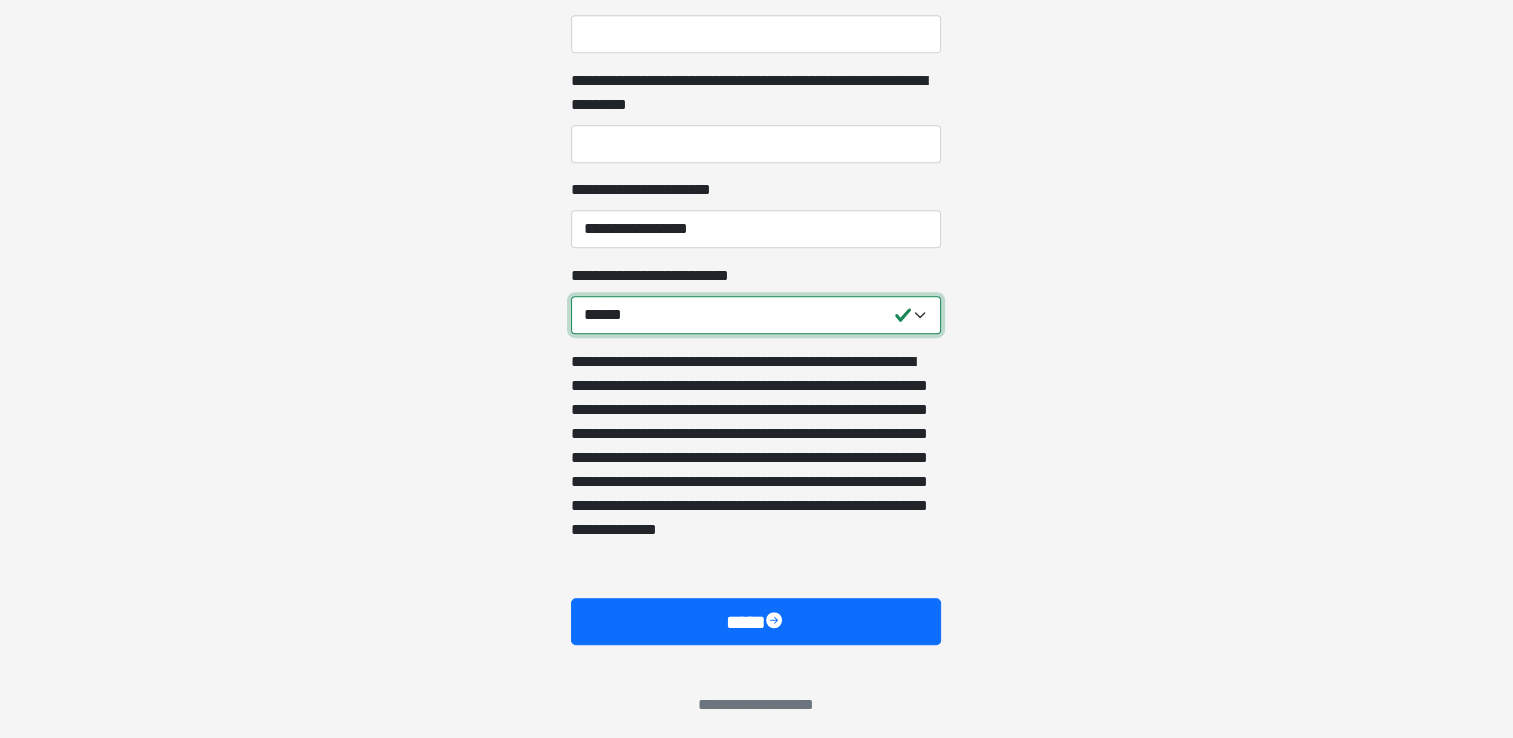 scroll, scrollTop: 1315, scrollLeft: 0, axis: vertical 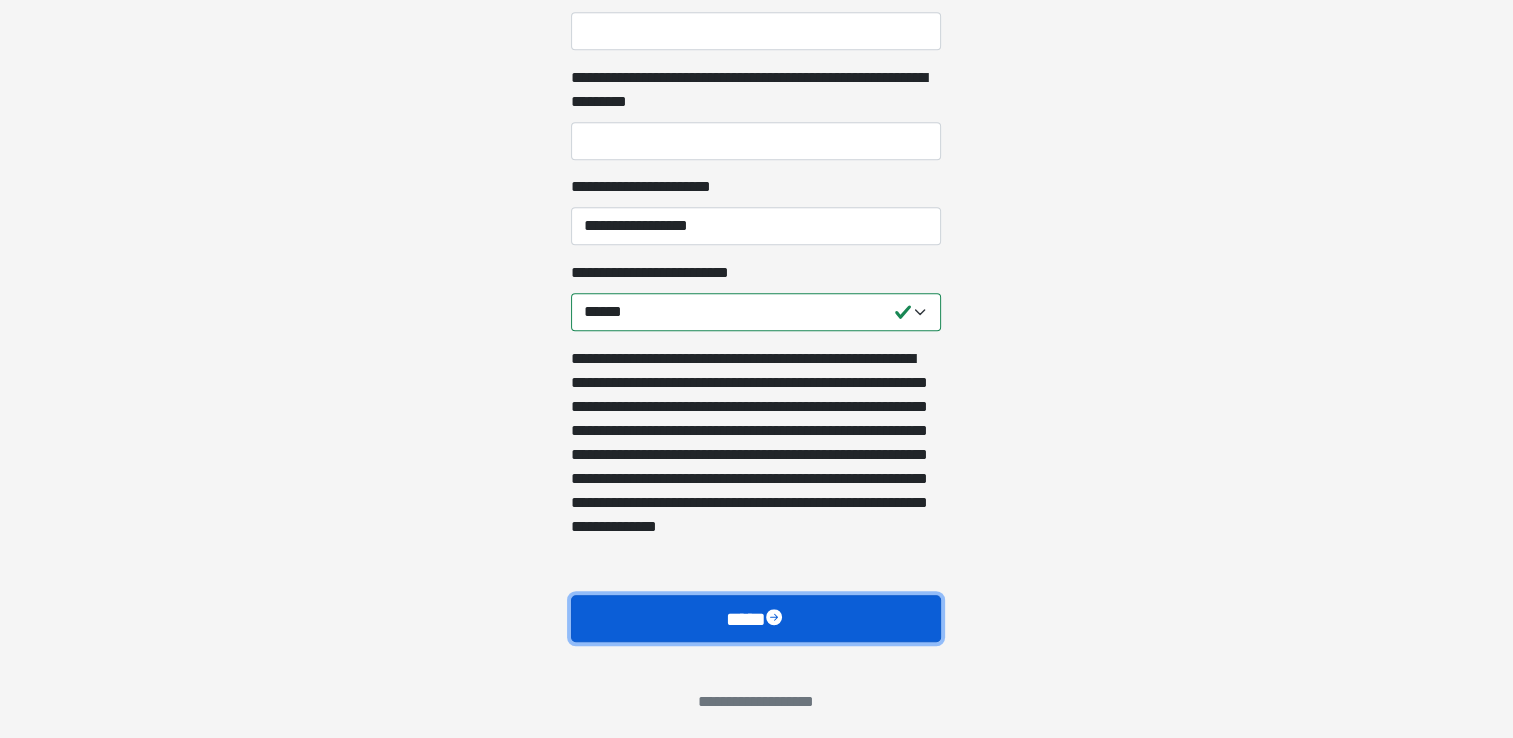 click on "****" at bounding box center (756, 619) 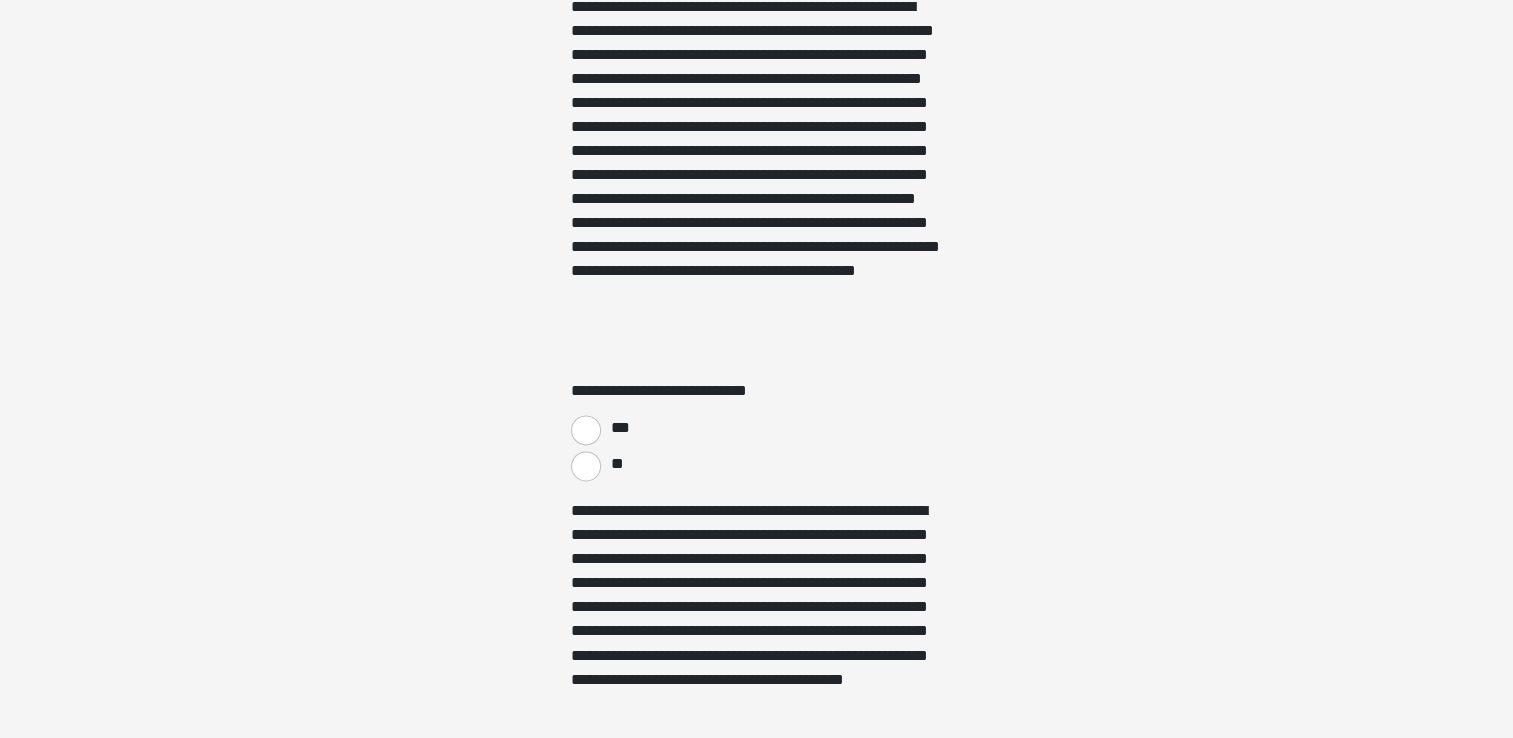 scroll, scrollTop: 3394, scrollLeft: 0, axis: vertical 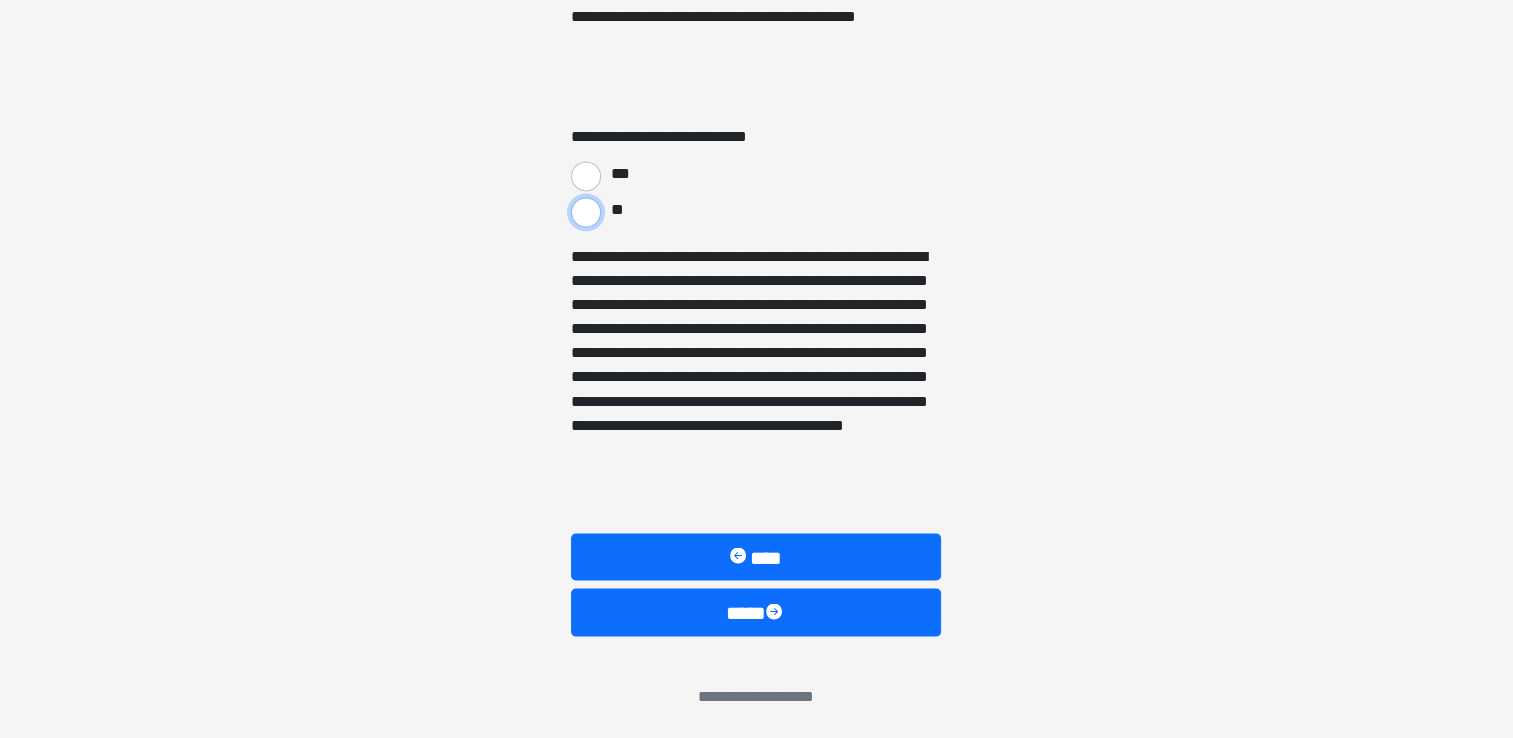 click on "**" at bounding box center (586, 212) 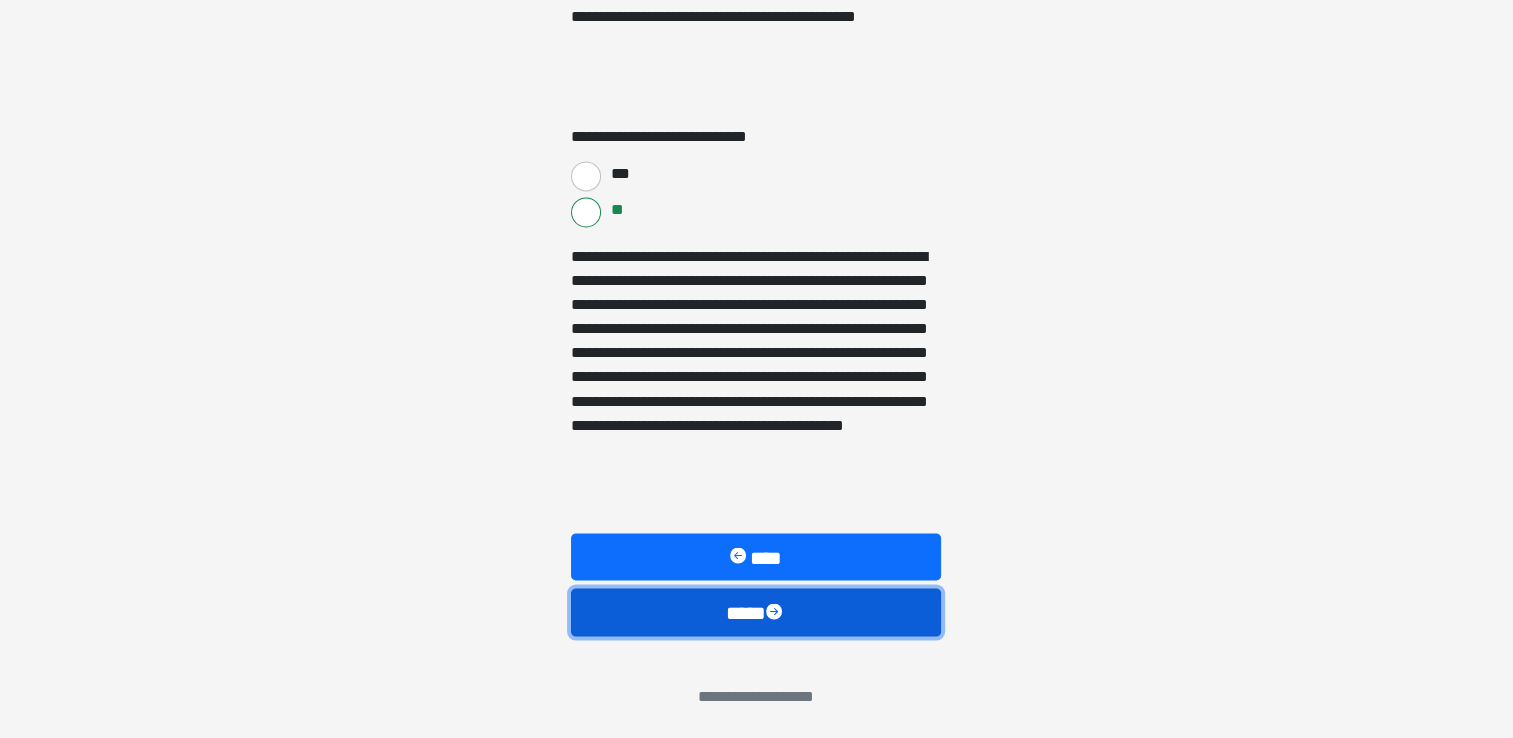 click on "****" at bounding box center (756, 612) 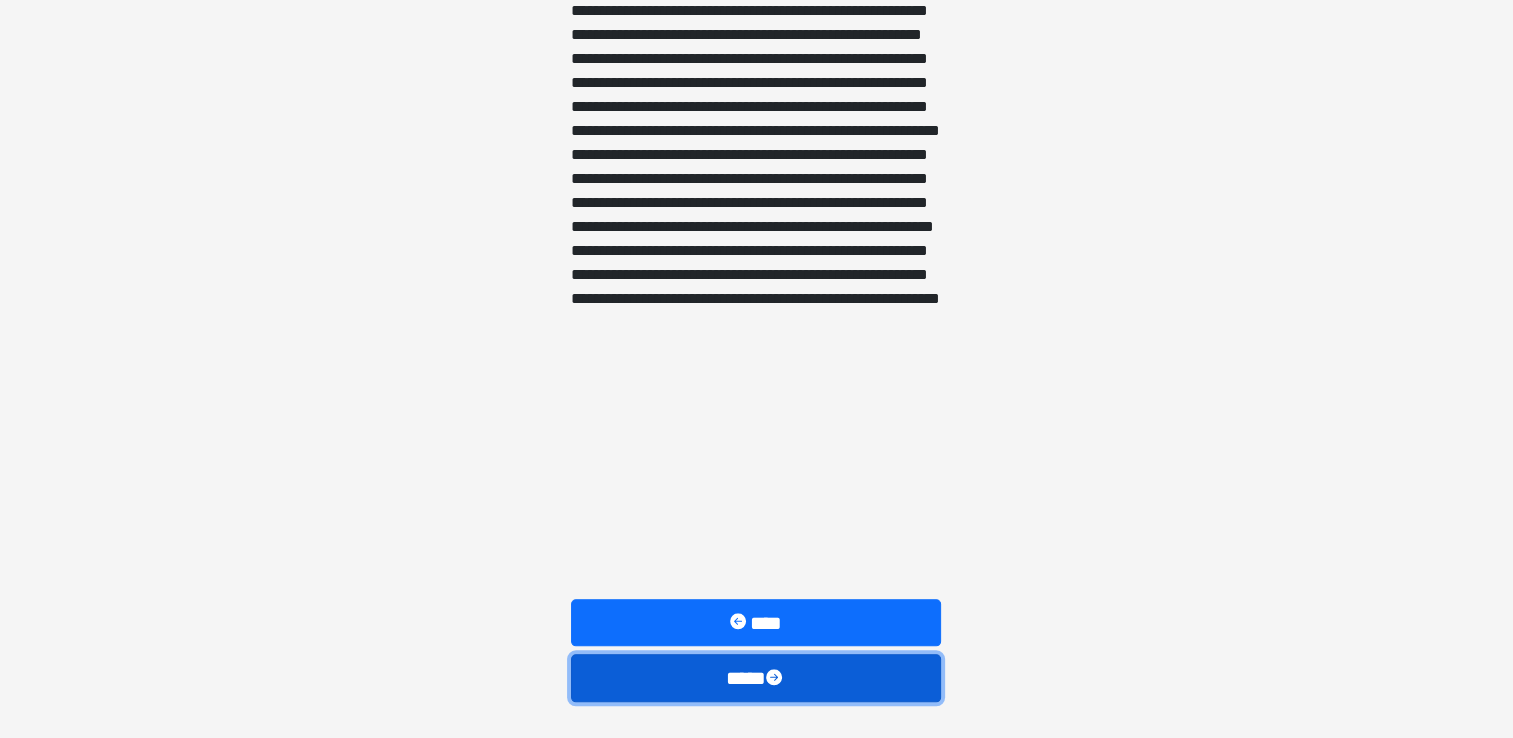 scroll, scrollTop: 1674, scrollLeft: 0, axis: vertical 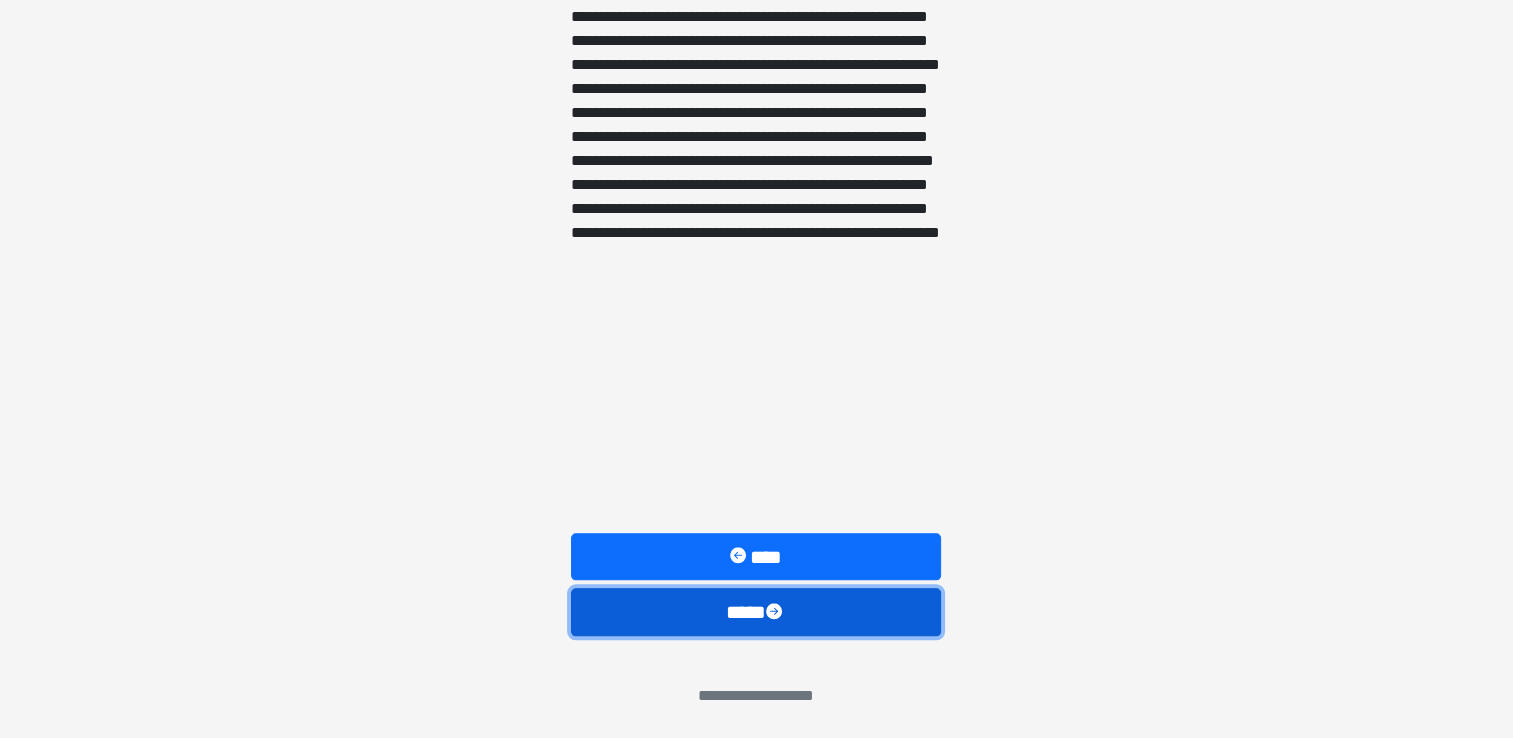 click on "****" at bounding box center (756, 612) 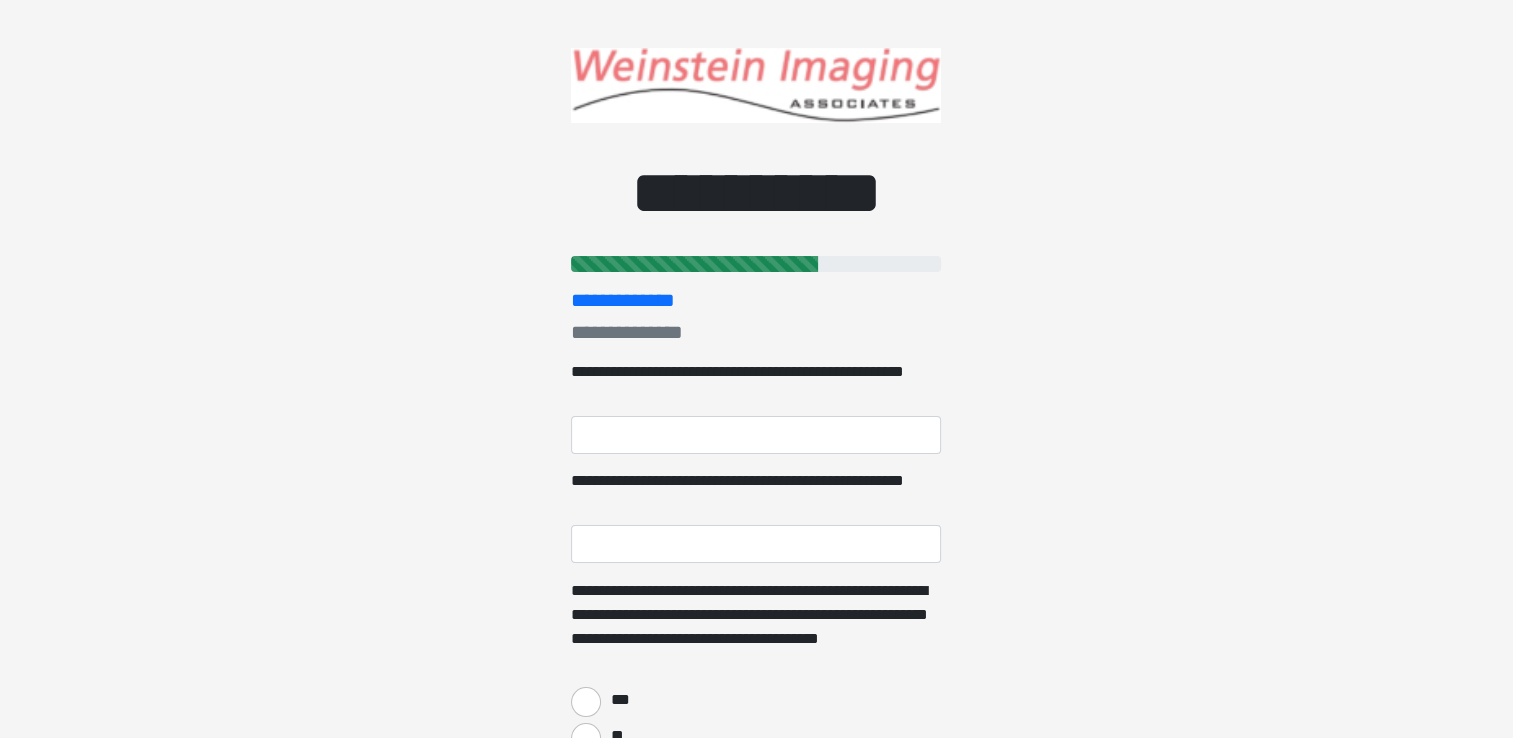 scroll, scrollTop: 0, scrollLeft: 0, axis: both 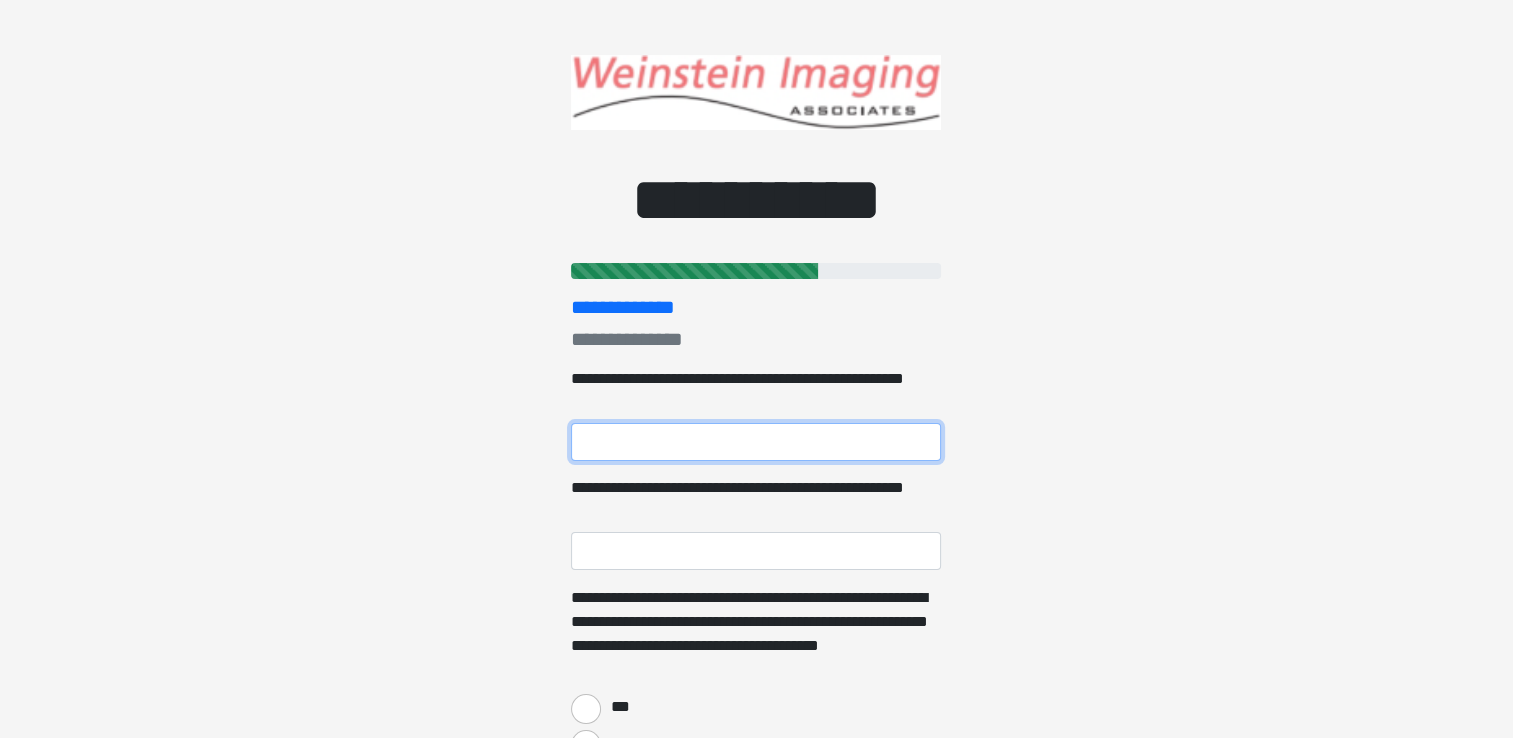 click on "**********" at bounding box center (756, 442) 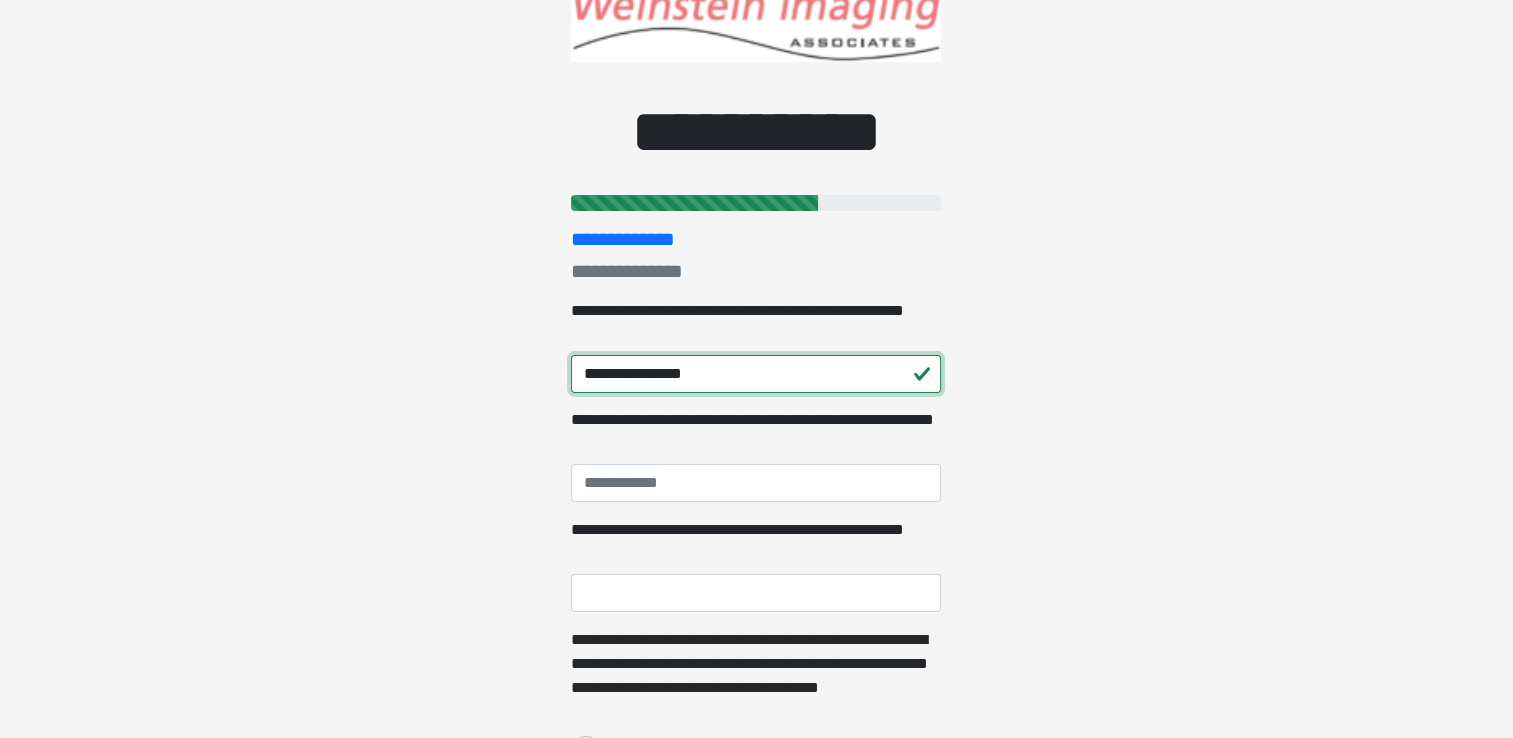 scroll, scrollTop: 68, scrollLeft: 0, axis: vertical 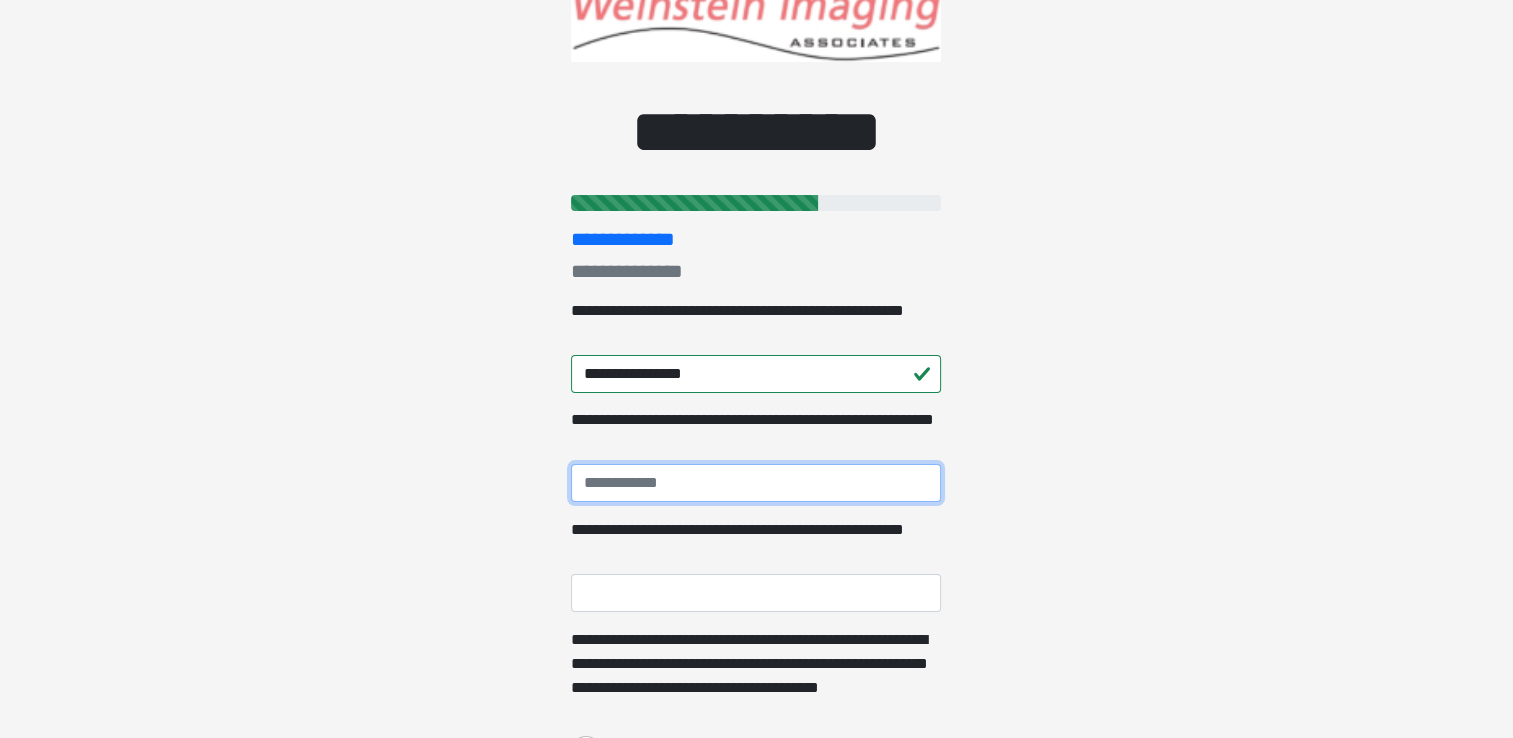 click on "**********" at bounding box center [756, 483] 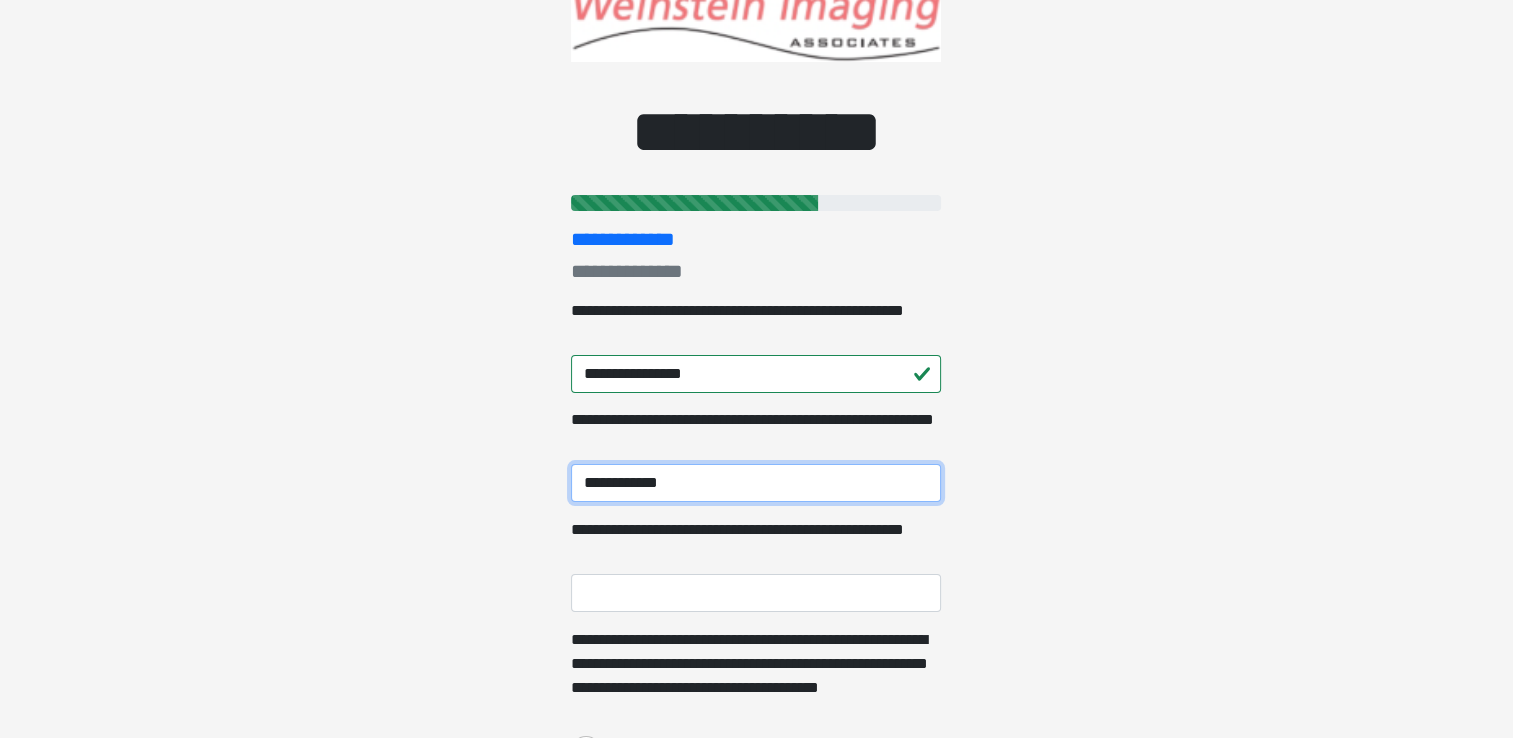 type on "**********" 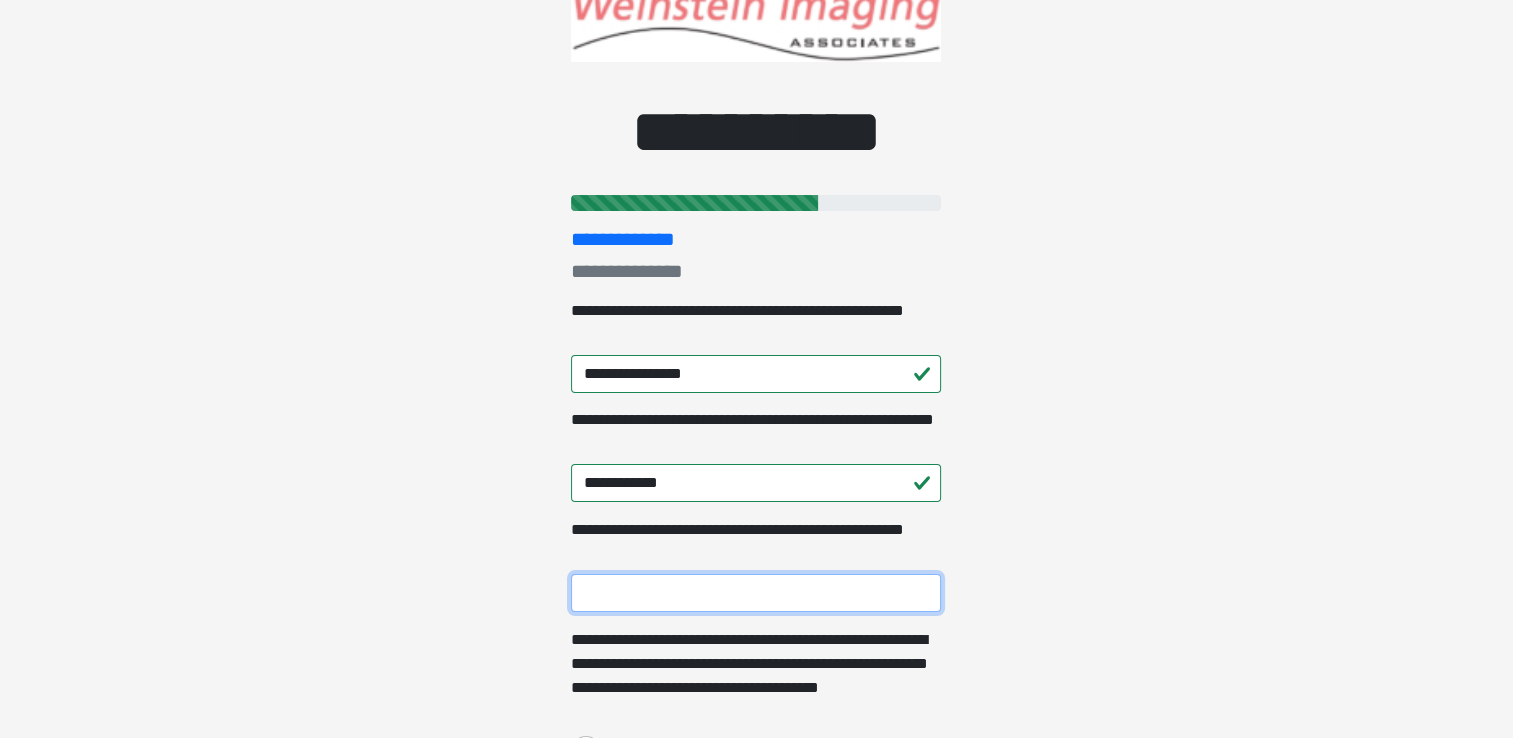 click on "**********" at bounding box center (756, 593) 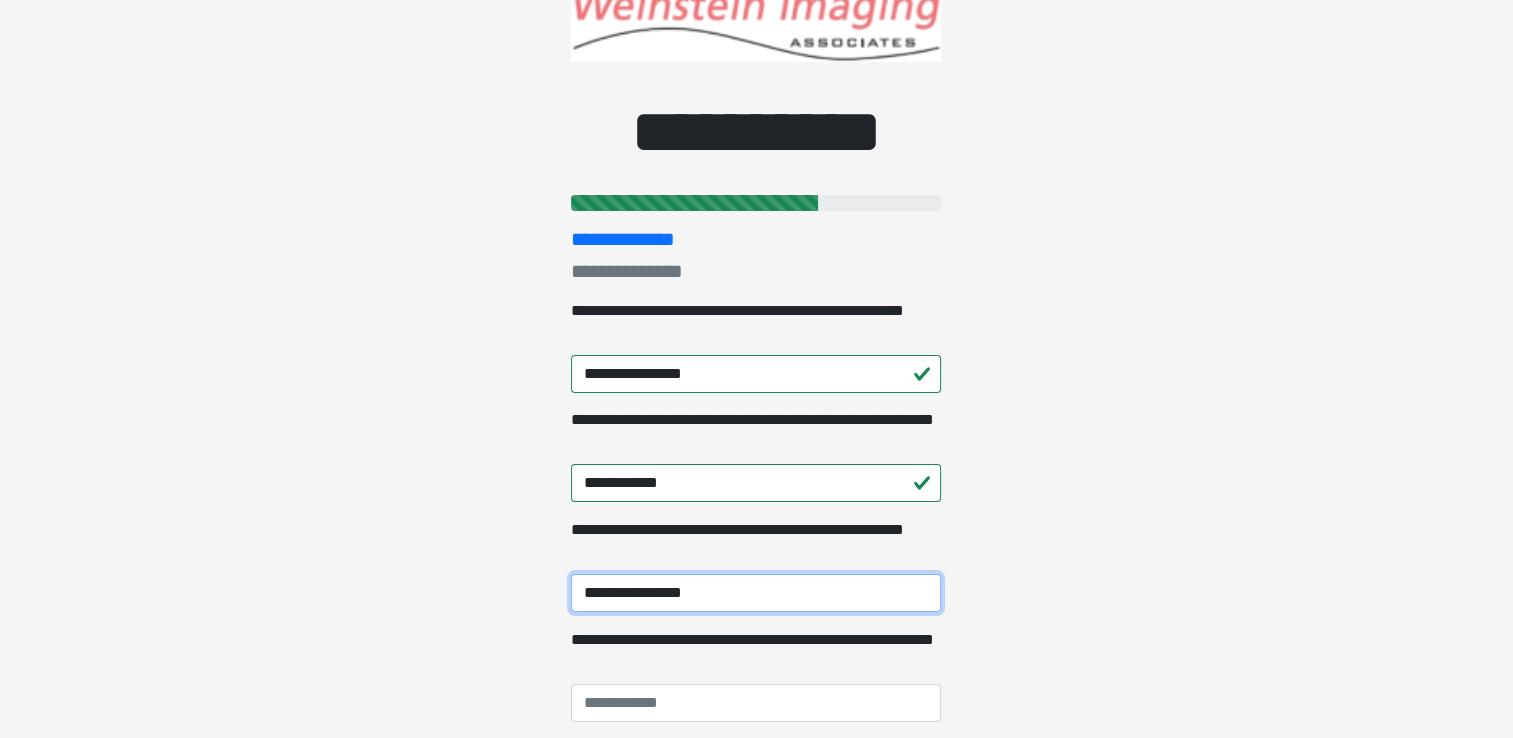 click on "**********" at bounding box center [756, 593] 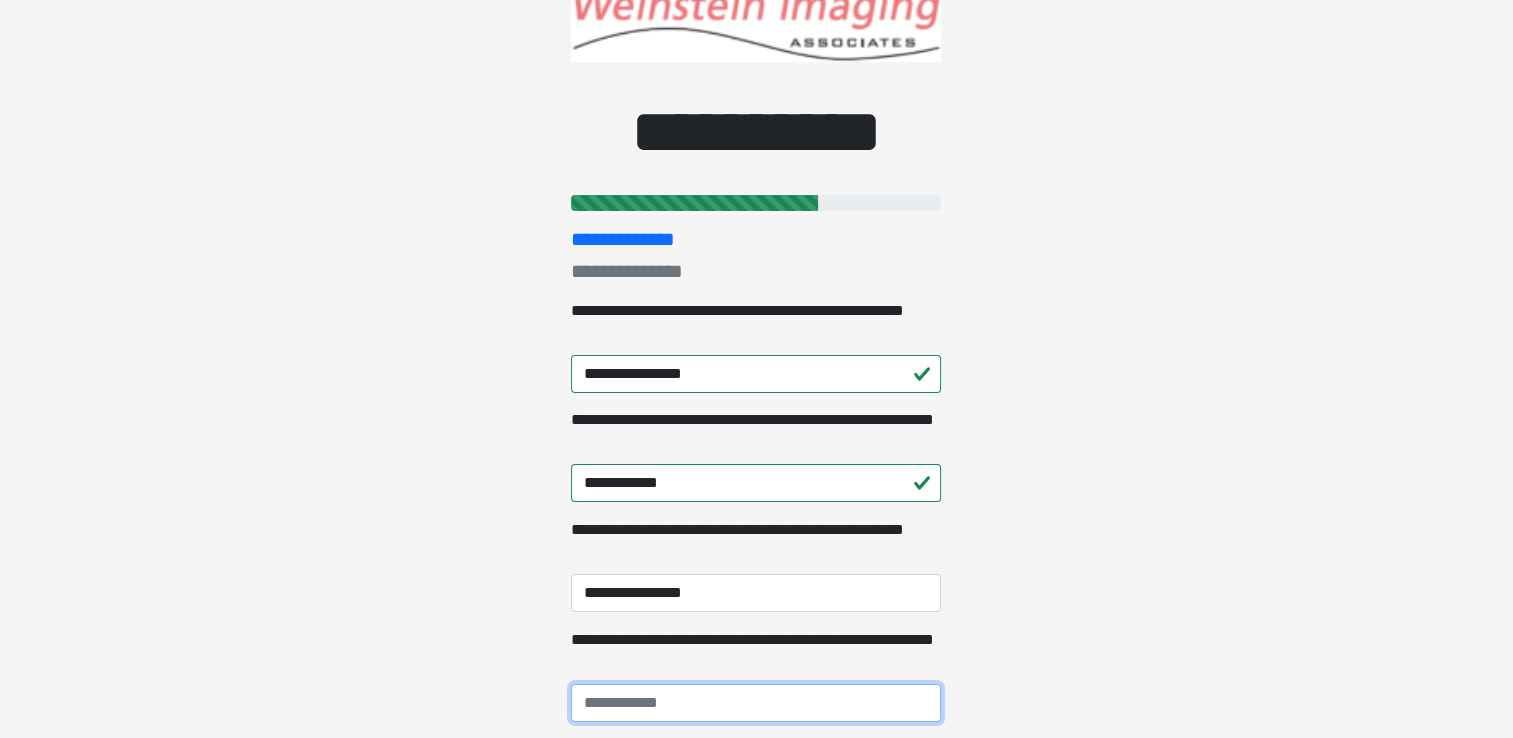 click on "**********" at bounding box center [756, 703] 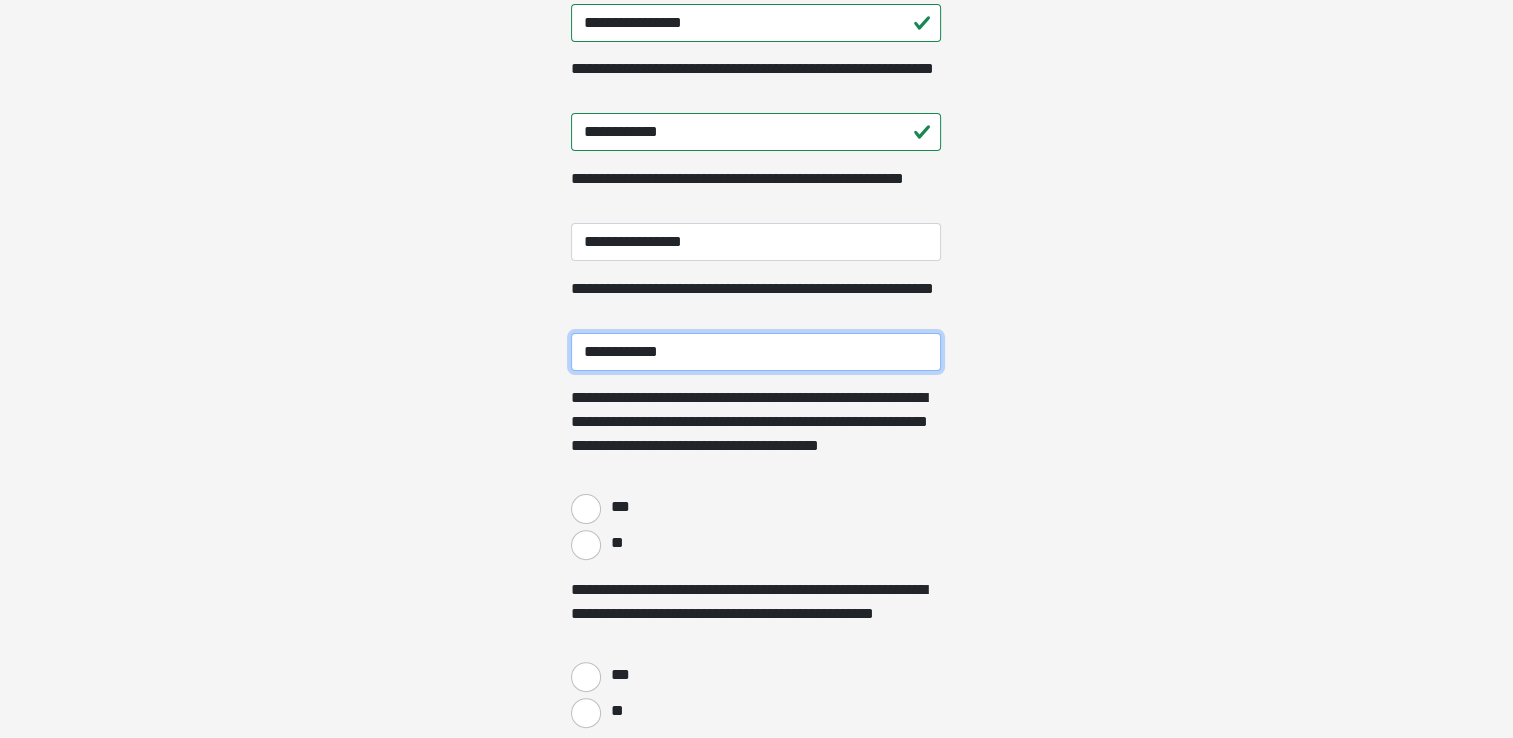 scroll, scrollTop: 431, scrollLeft: 0, axis: vertical 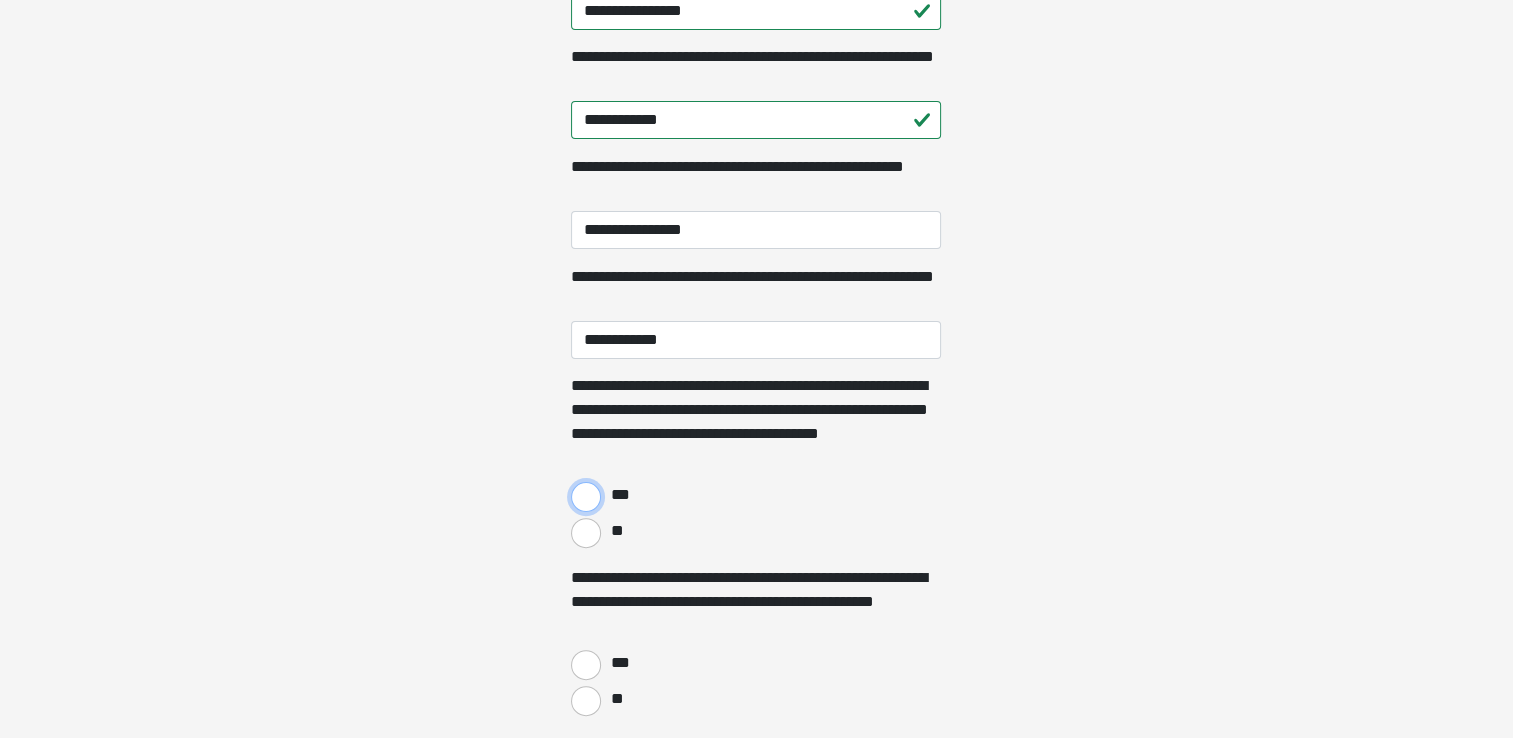 click on "***" at bounding box center (586, 497) 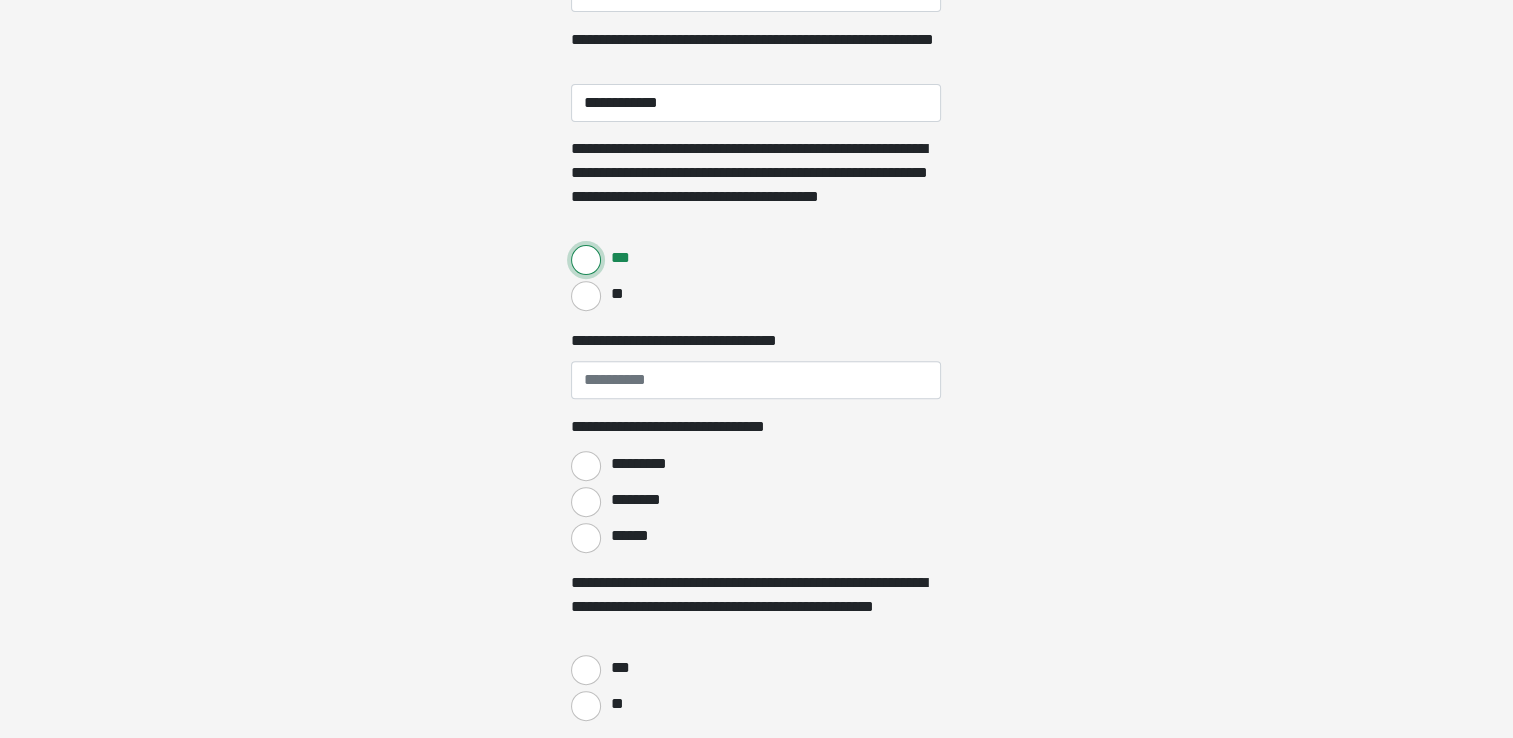 scroll, scrollTop: 670, scrollLeft: 0, axis: vertical 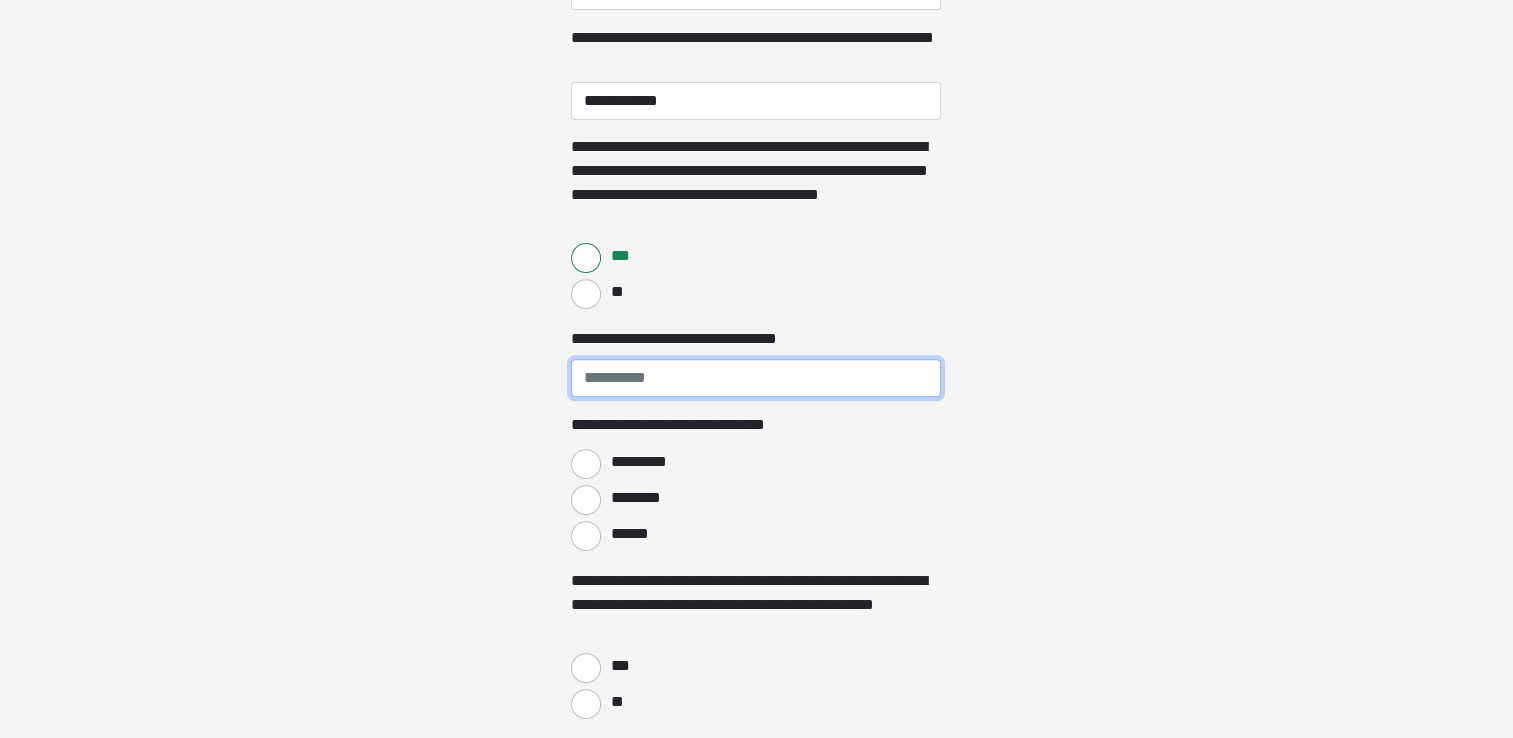 click on "**********" at bounding box center [756, 378] 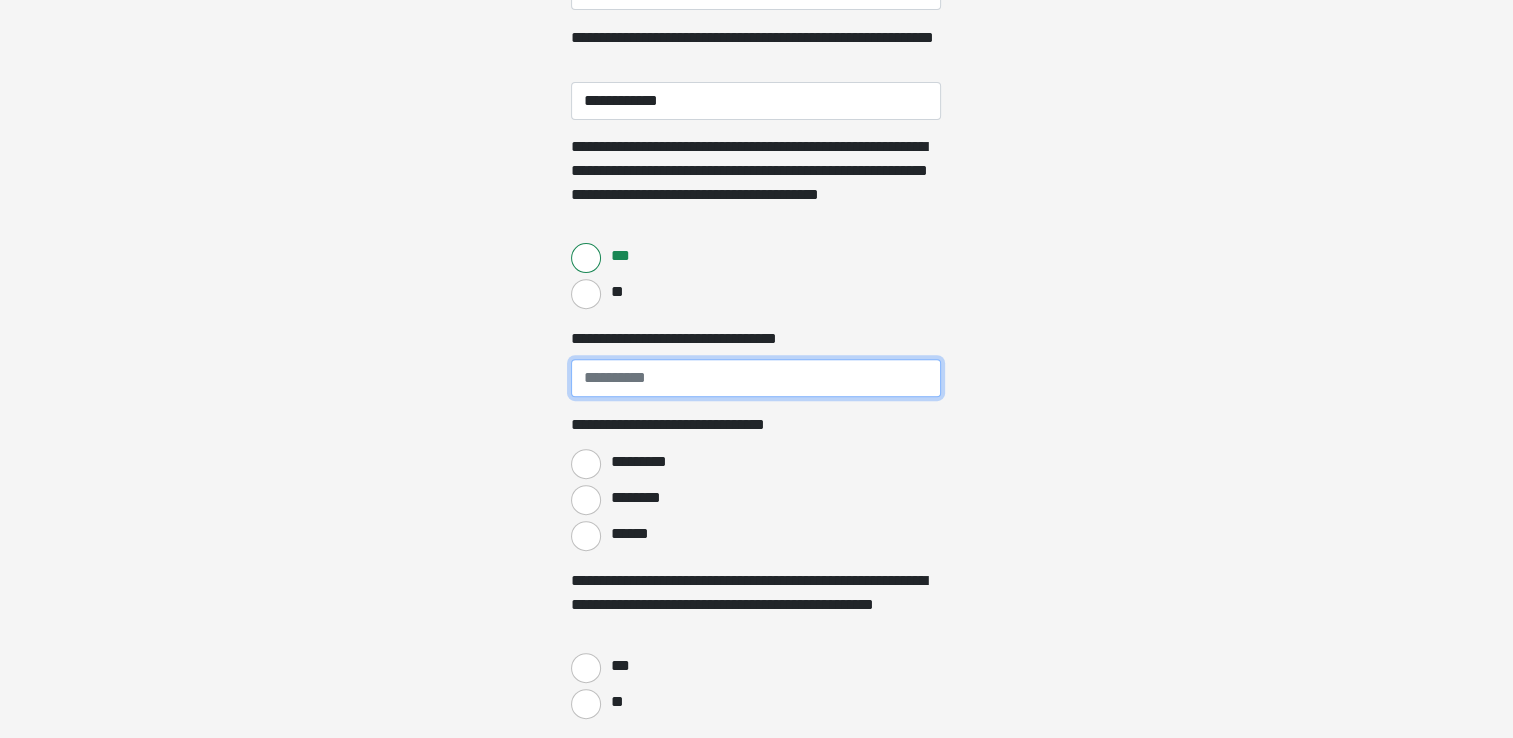 type on "**********" 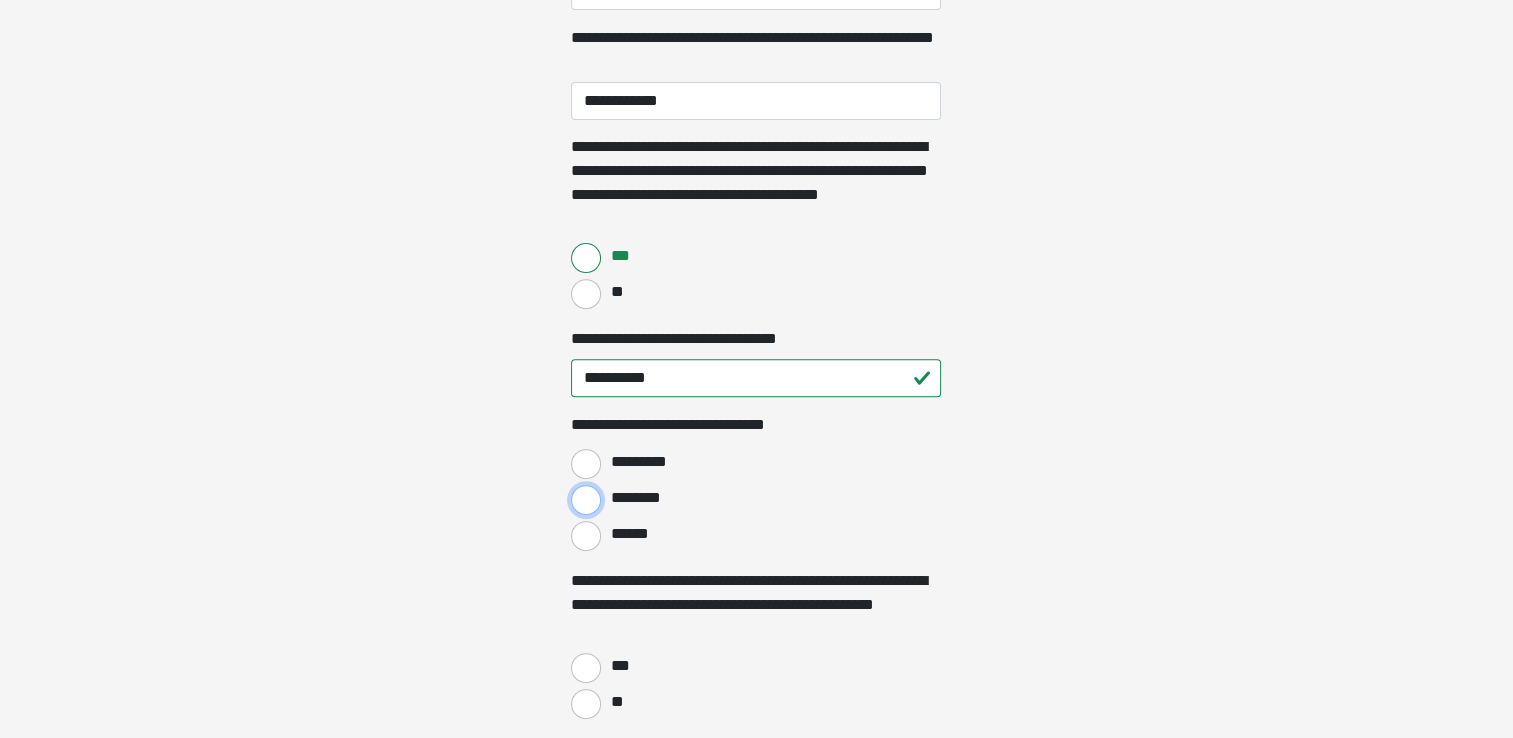 click on "********" at bounding box center (586, 500) 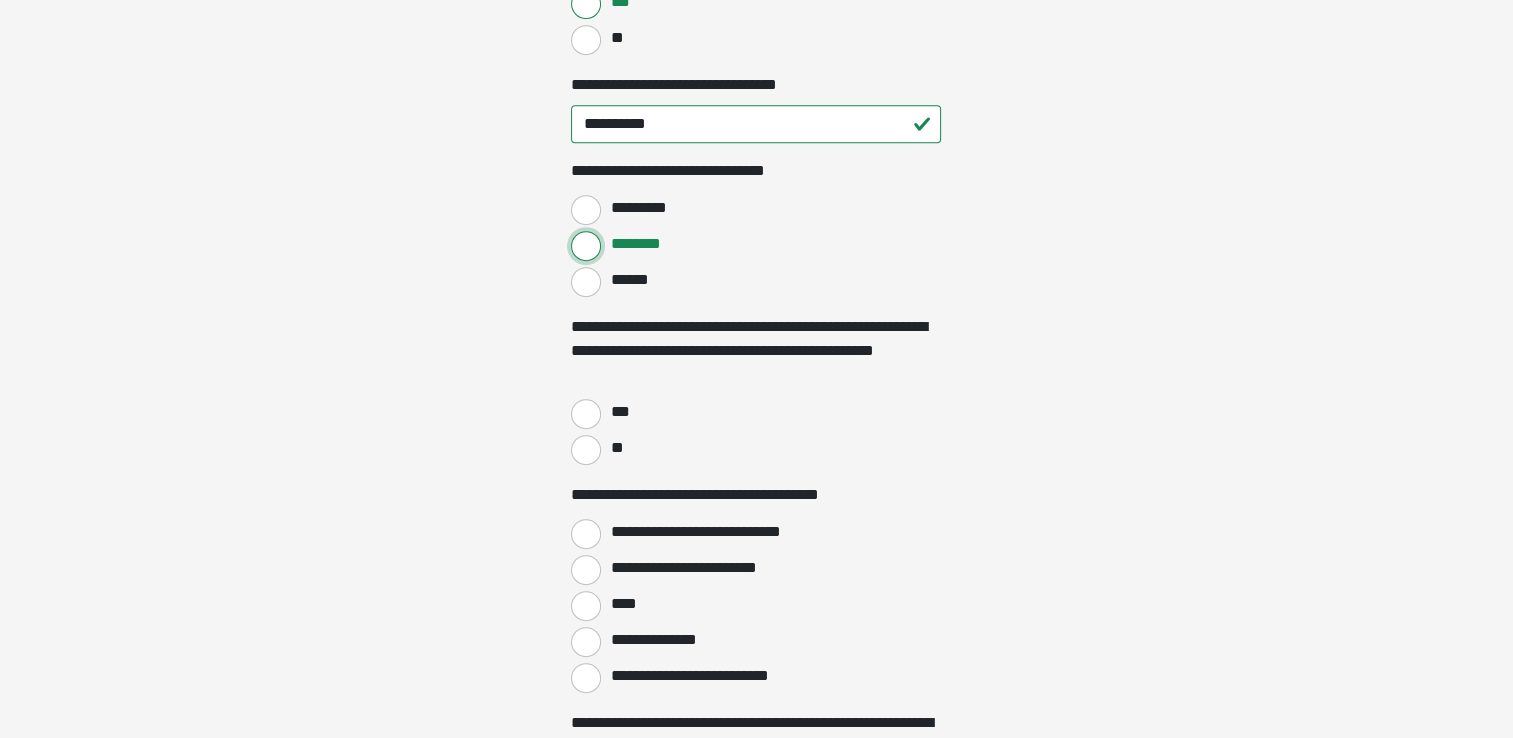 scroll, scrollTop: 924, scrollLeft: 0, axis: vertical 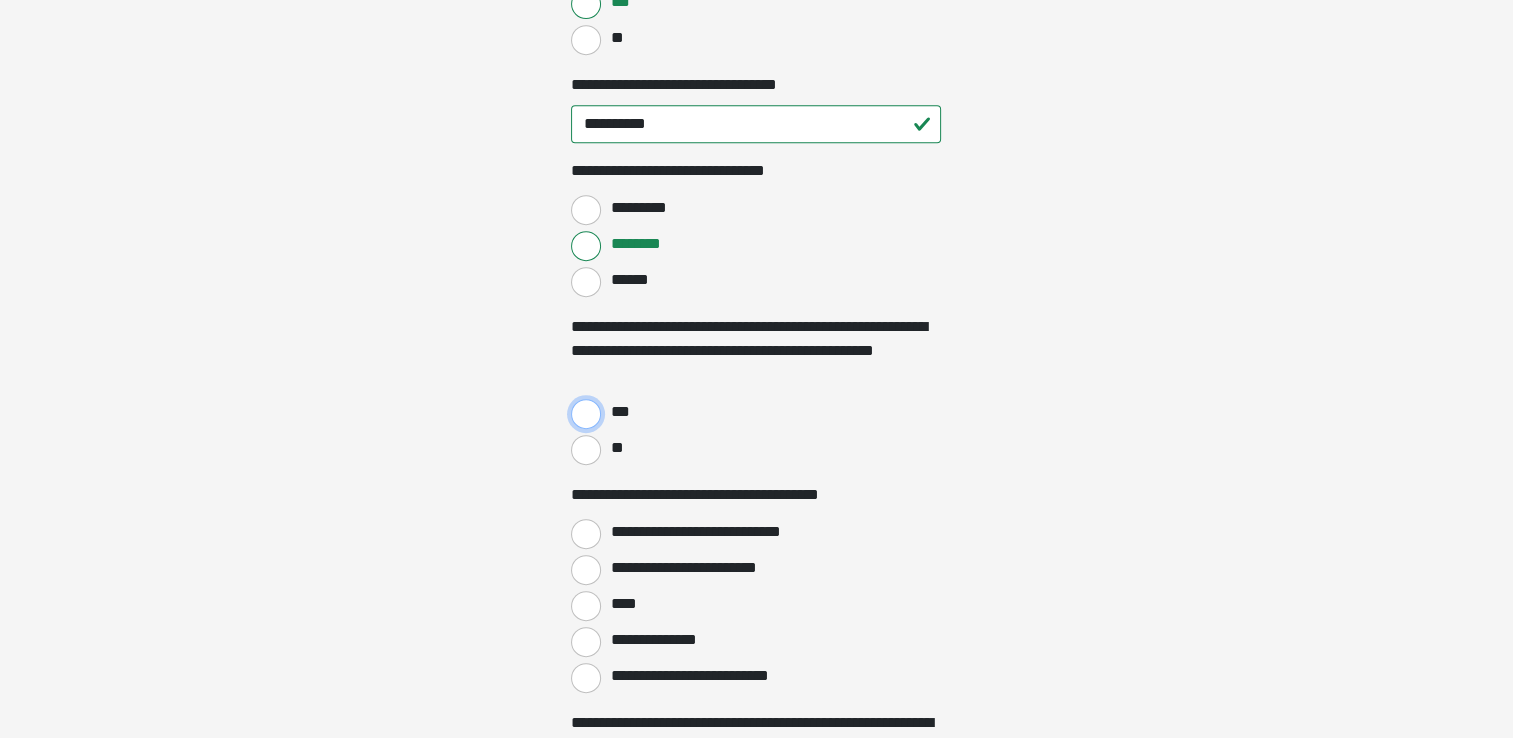 click on "***" at bounding box center (586, 414) 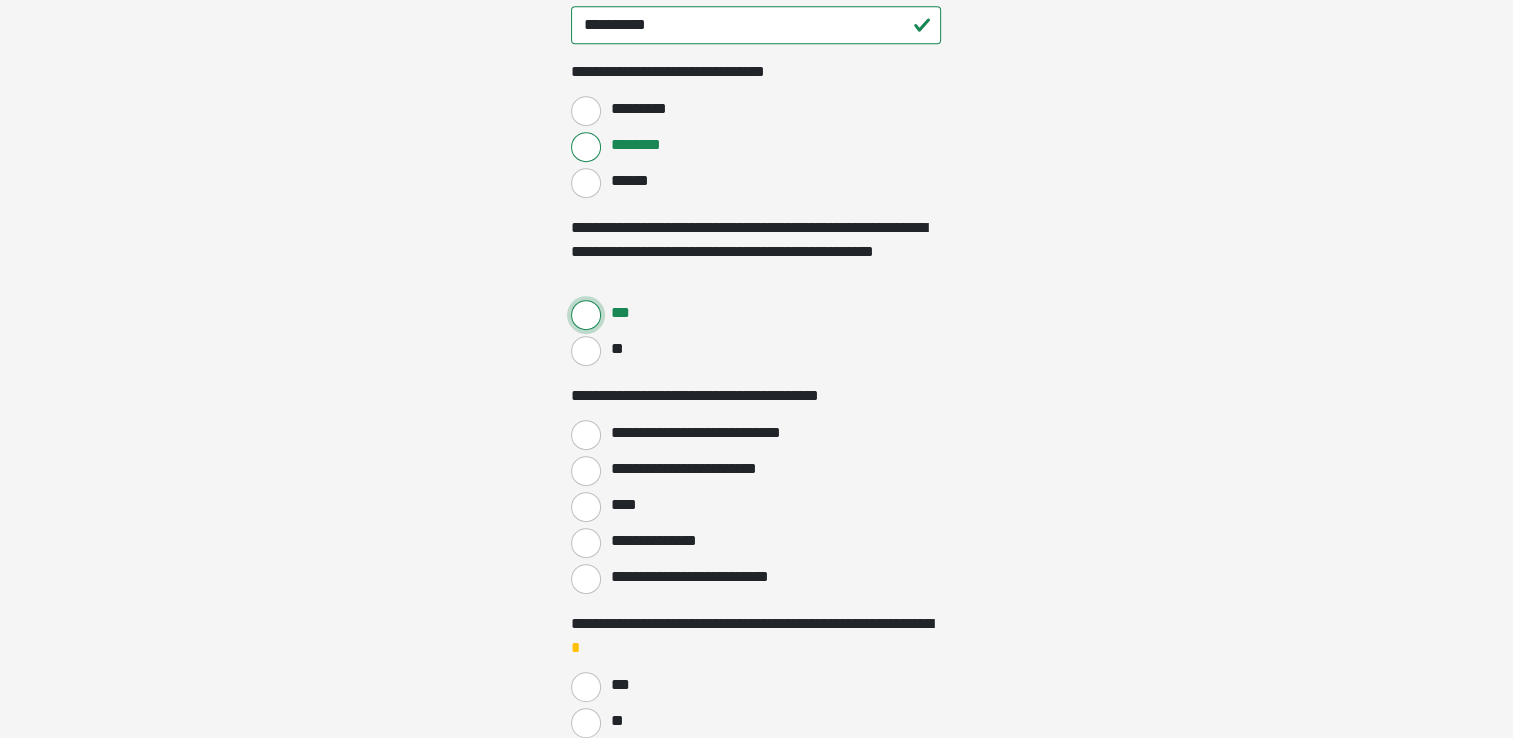 scroll, scrollTop: 1024, scrollLeft: 0, axis: vertical 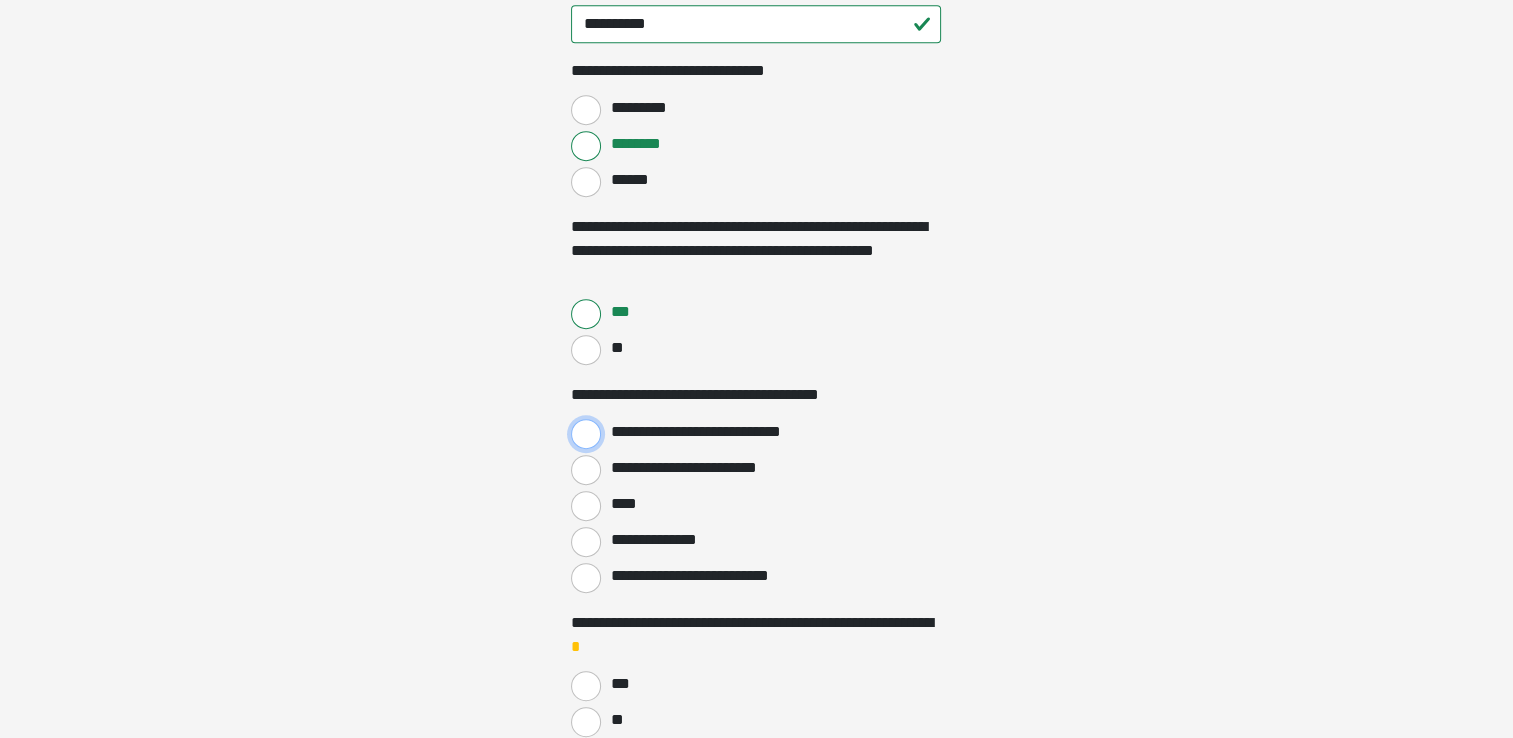 click on "**********" at bounding box center (586, 434) 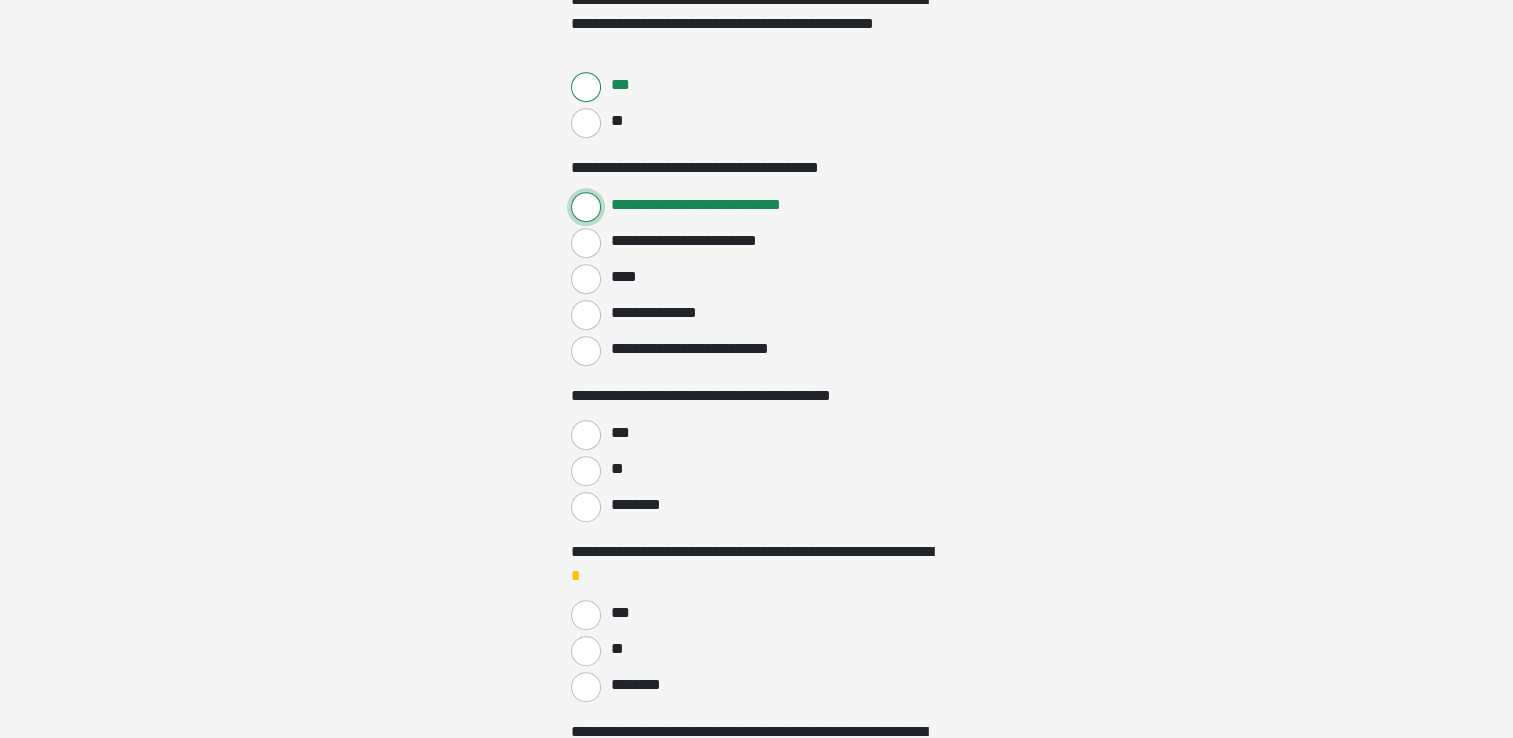 scroll, scrollTop: 1296, scrollLeft: 0, axis: vertical 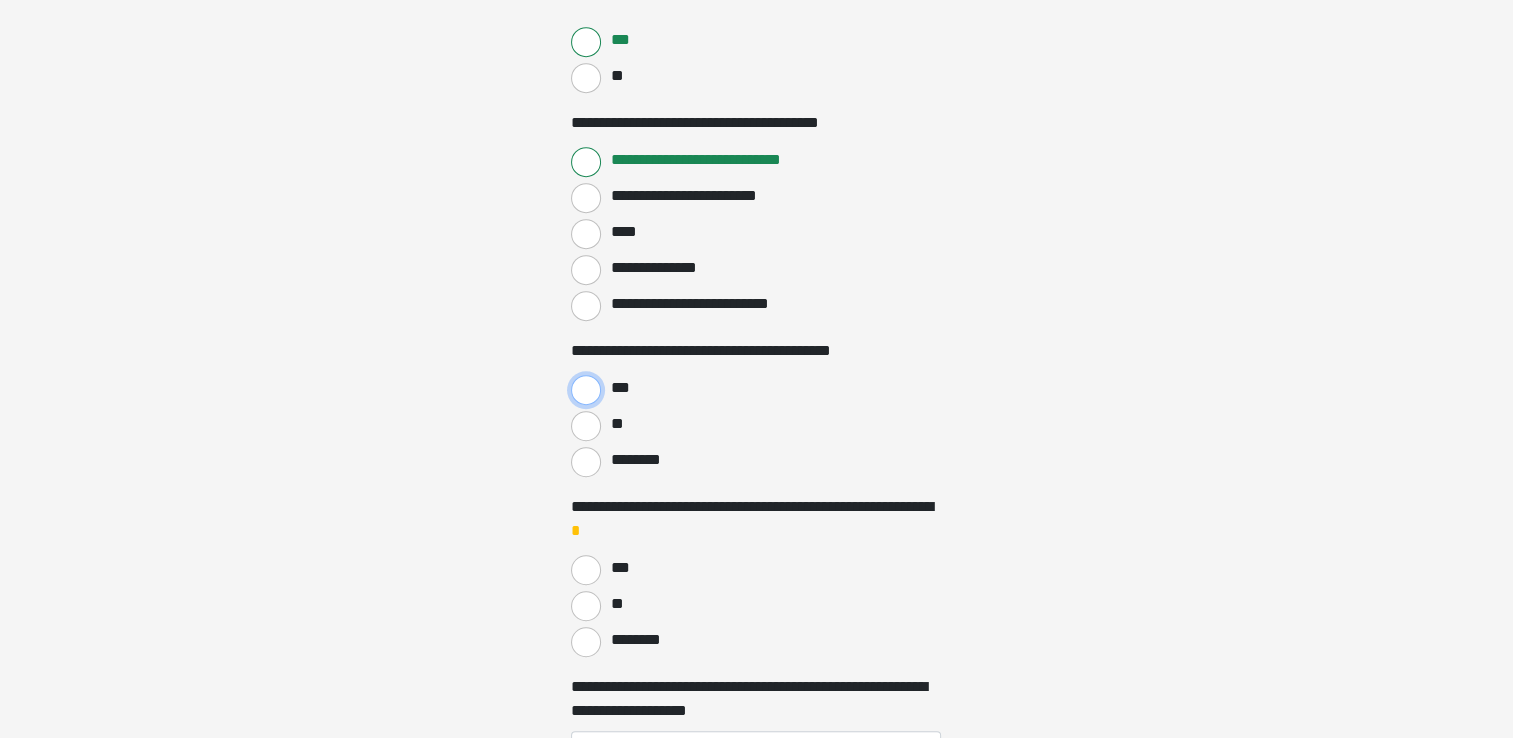 click on "***" at bounding box center (586, 390) 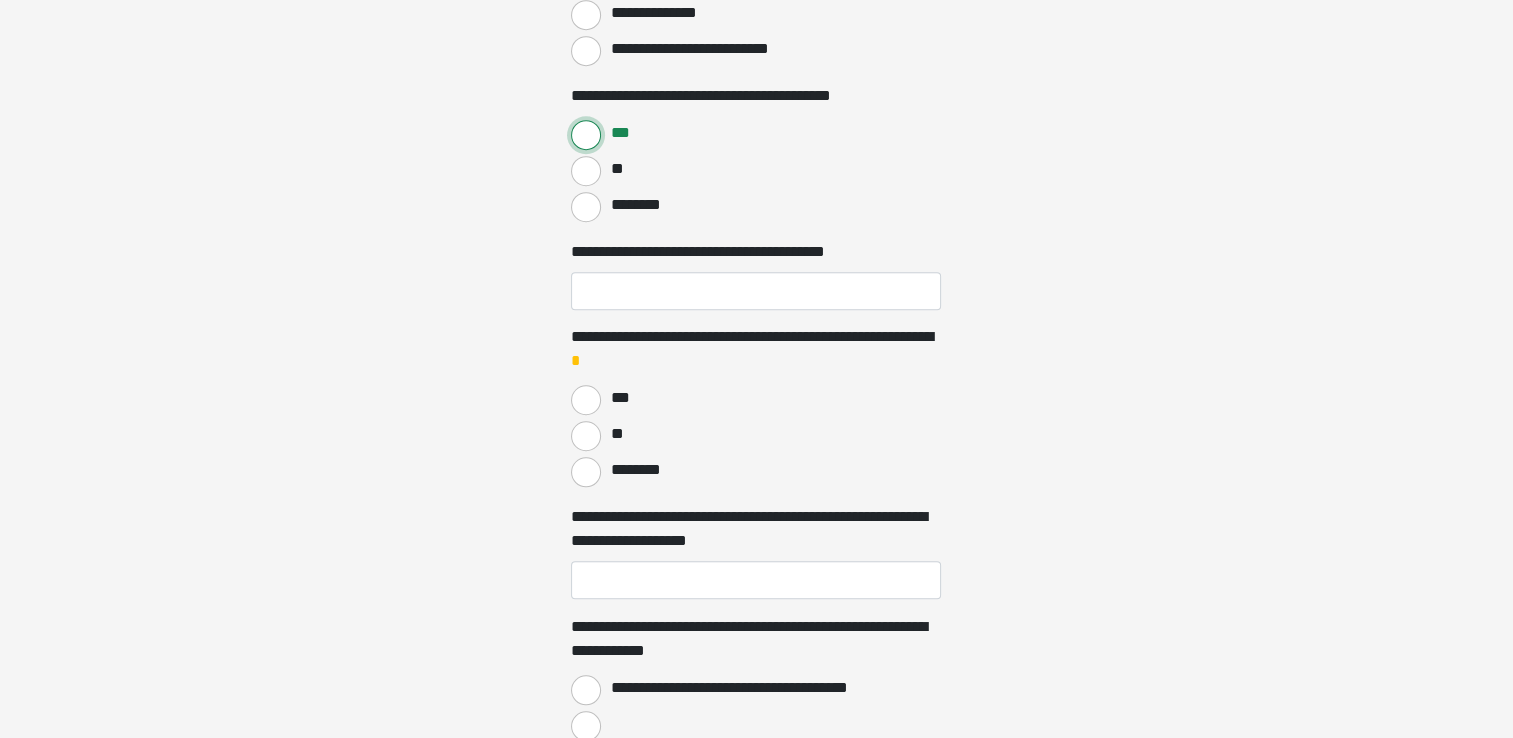 scroll, scrollTop: 1563, scrollLeft: 0, axis: vertical 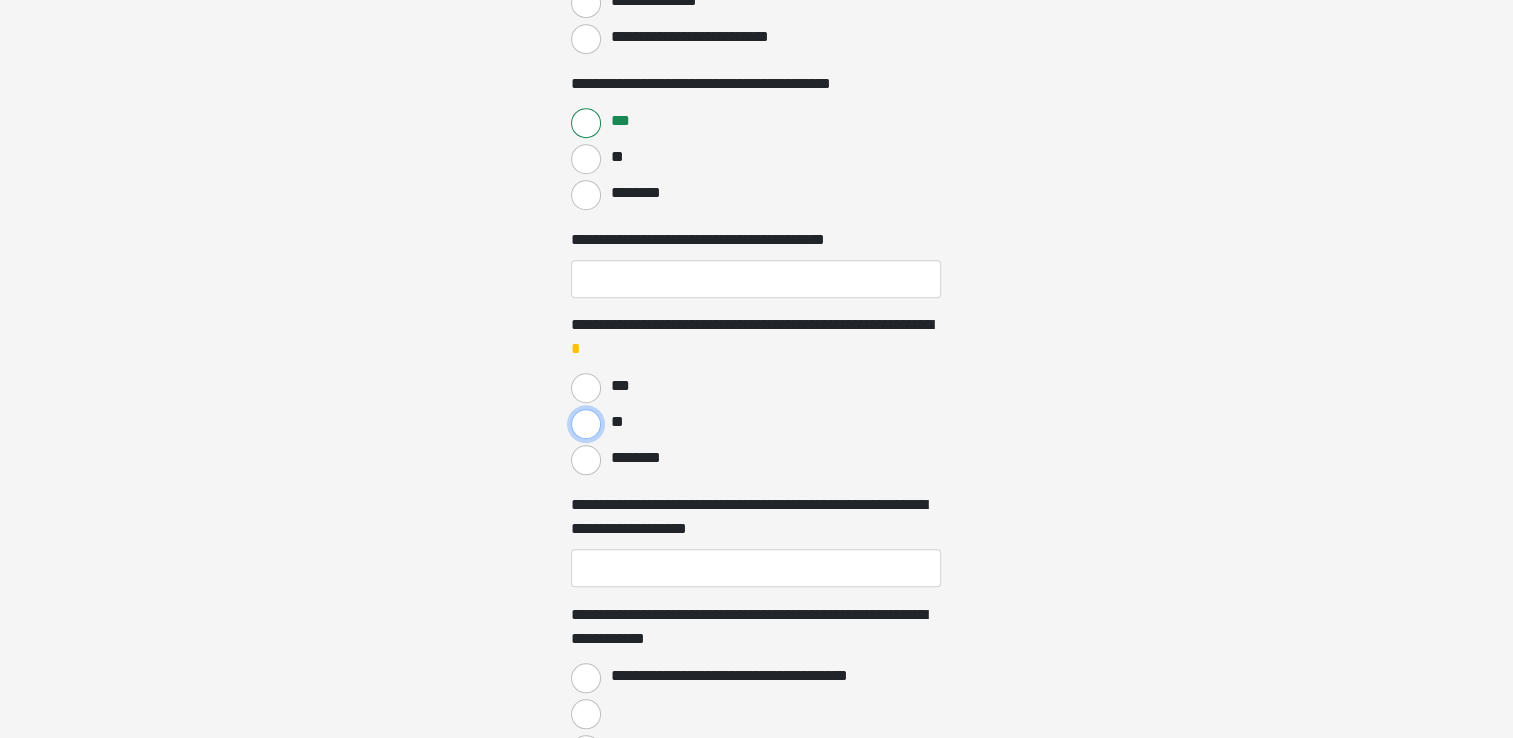 click on "**" at bounding box center (586, 424) 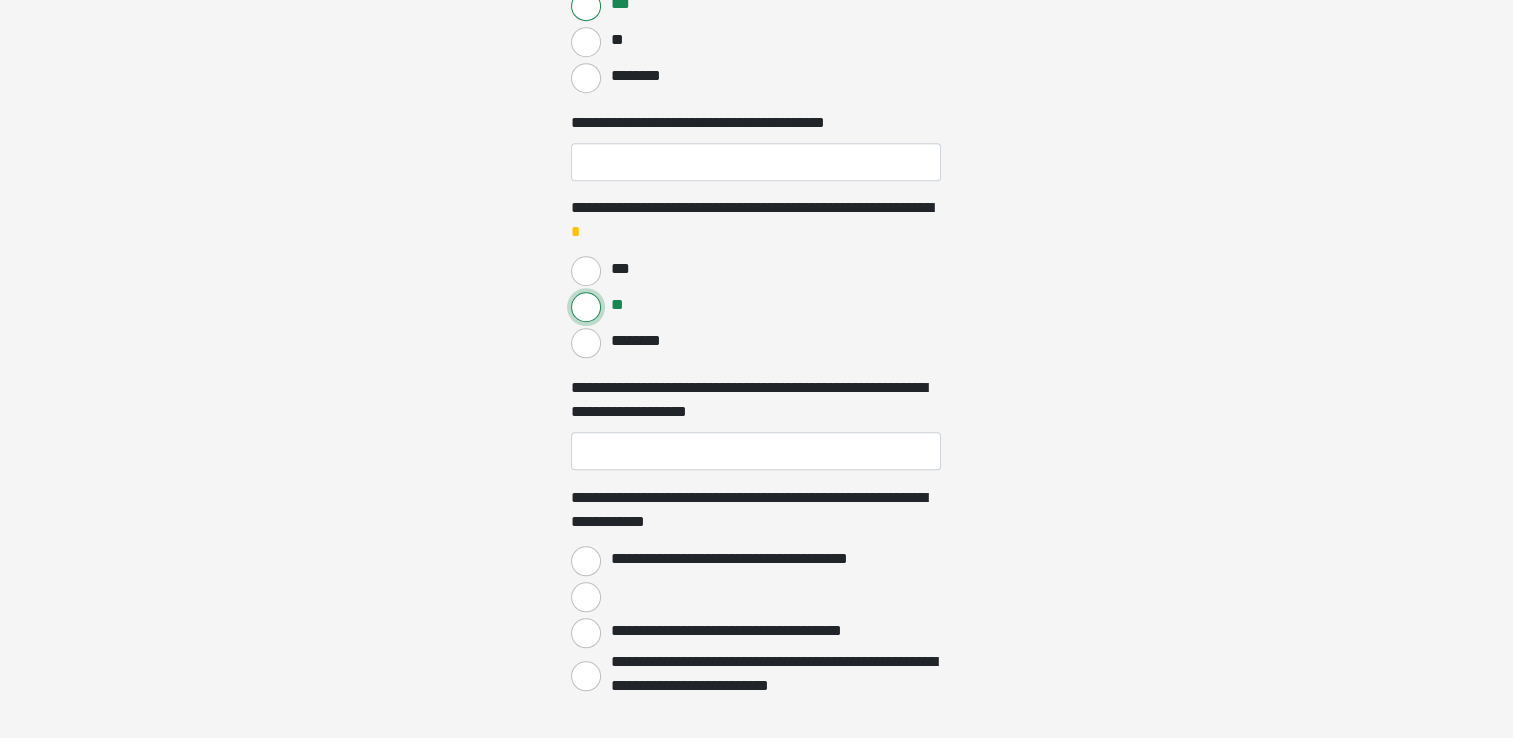 scroll, scrollTop: 1784, scrollLeft: 0, axis: vertical 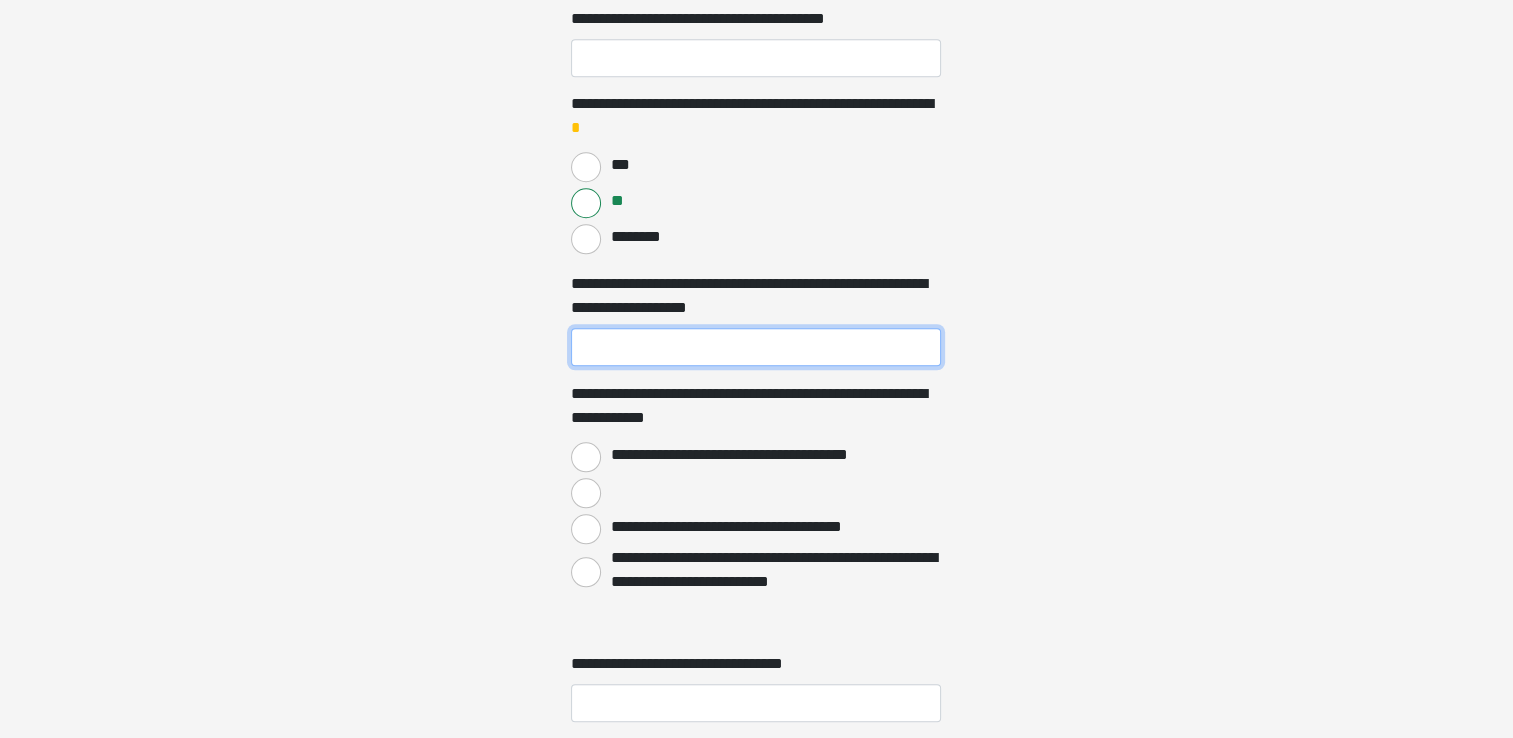 click on "**********" at bounding box center [756, 347] 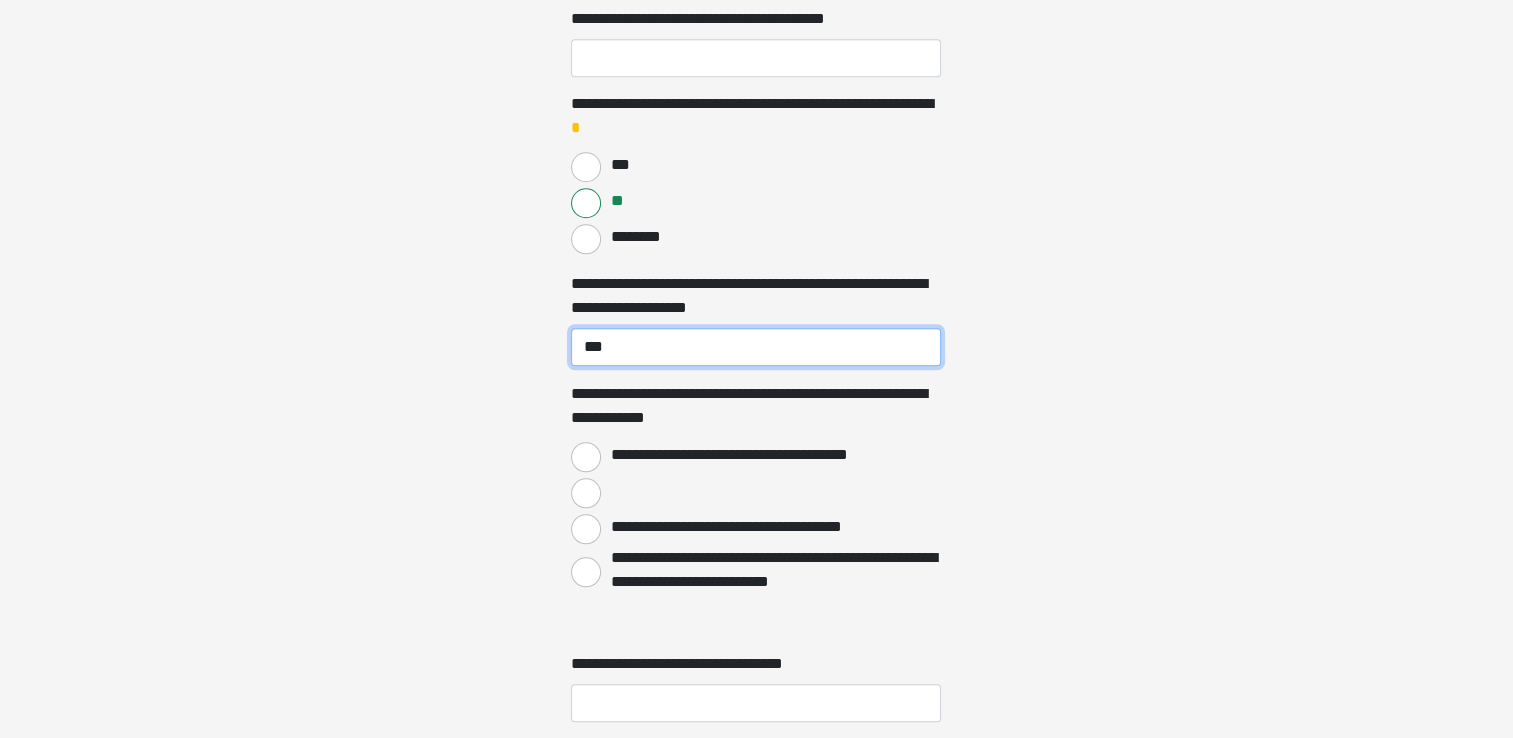 type on "***" 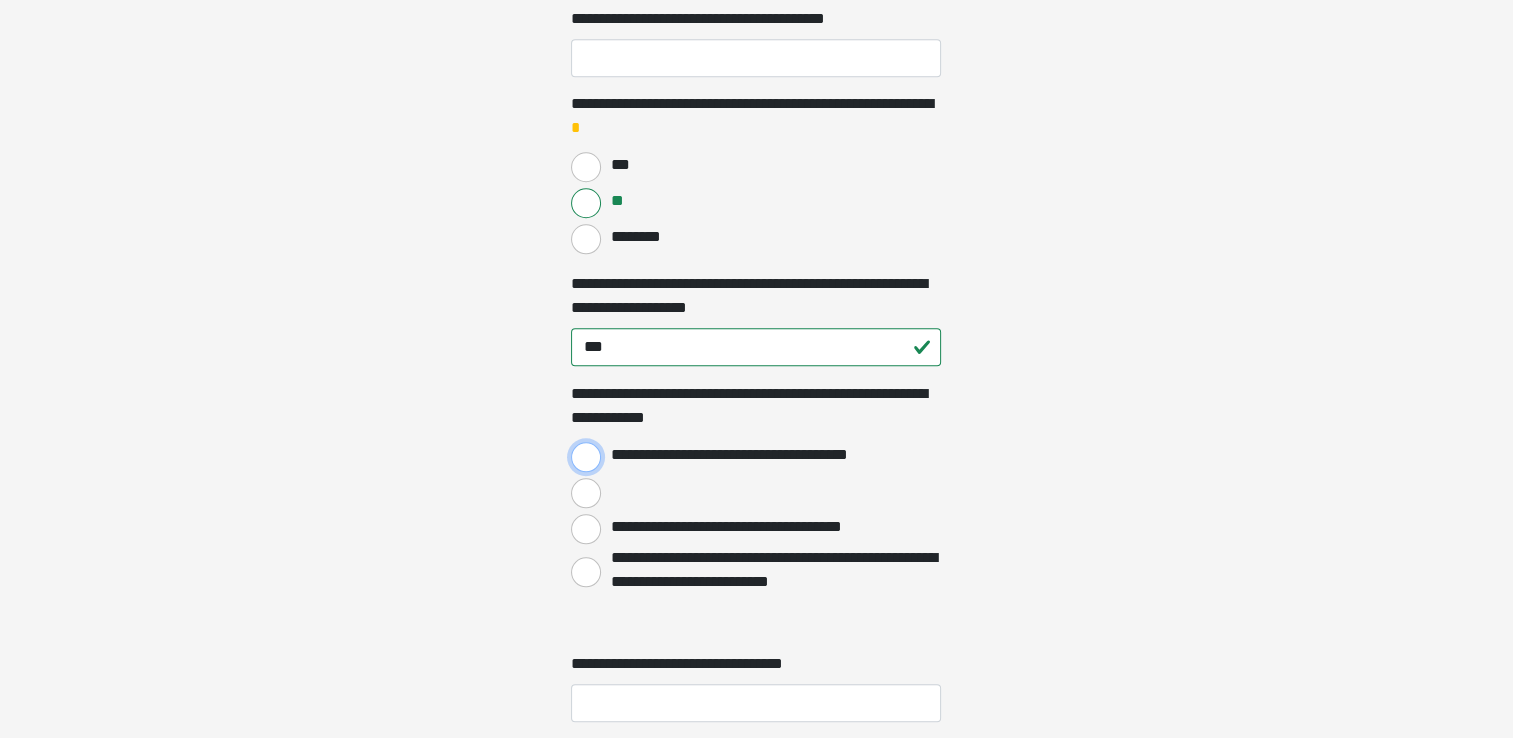 click on "**********" at bounding box center (586, 457) 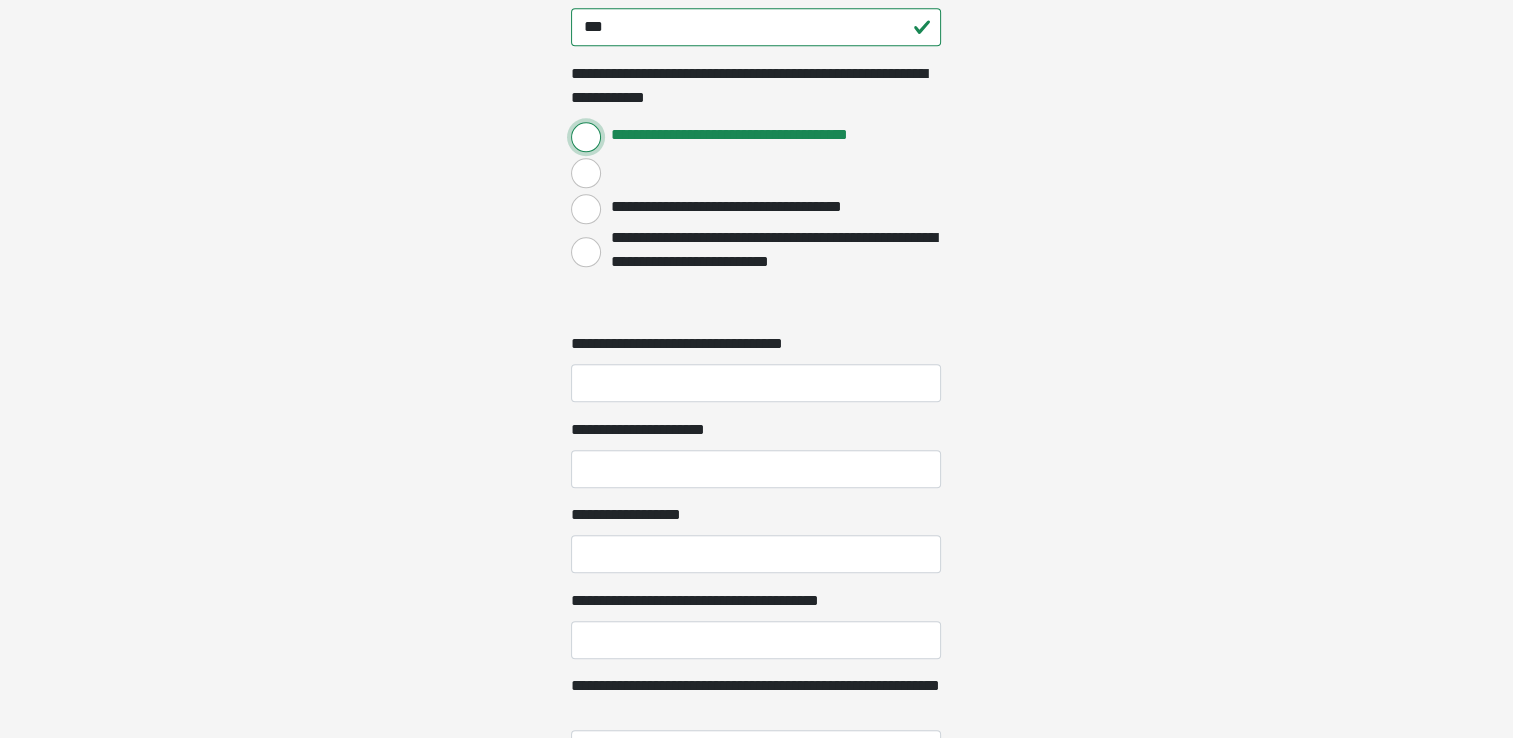 scroll, scrollTop: 2116, scrollLeft: 0, axis: vertical 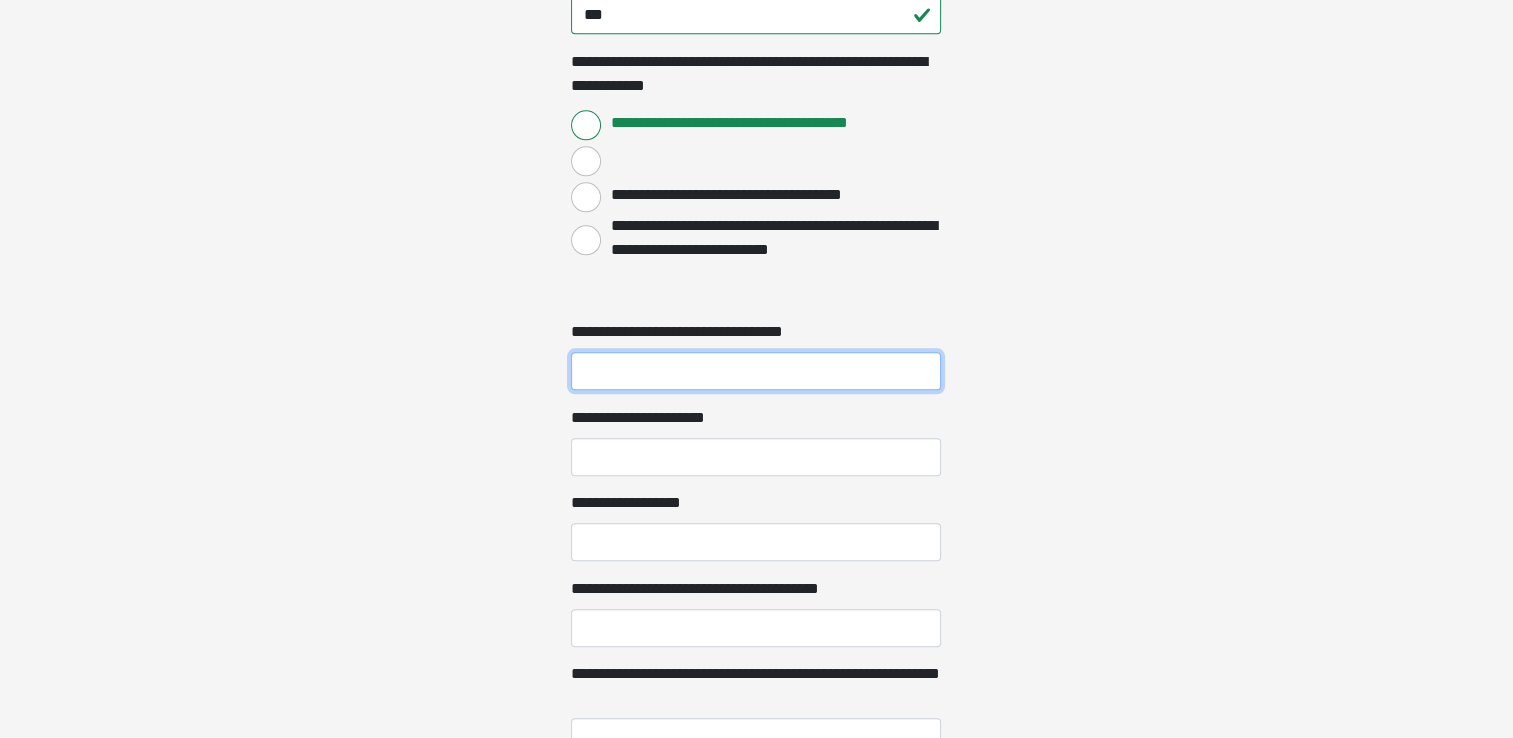 click on "**********" at bounding box center (756, 371) 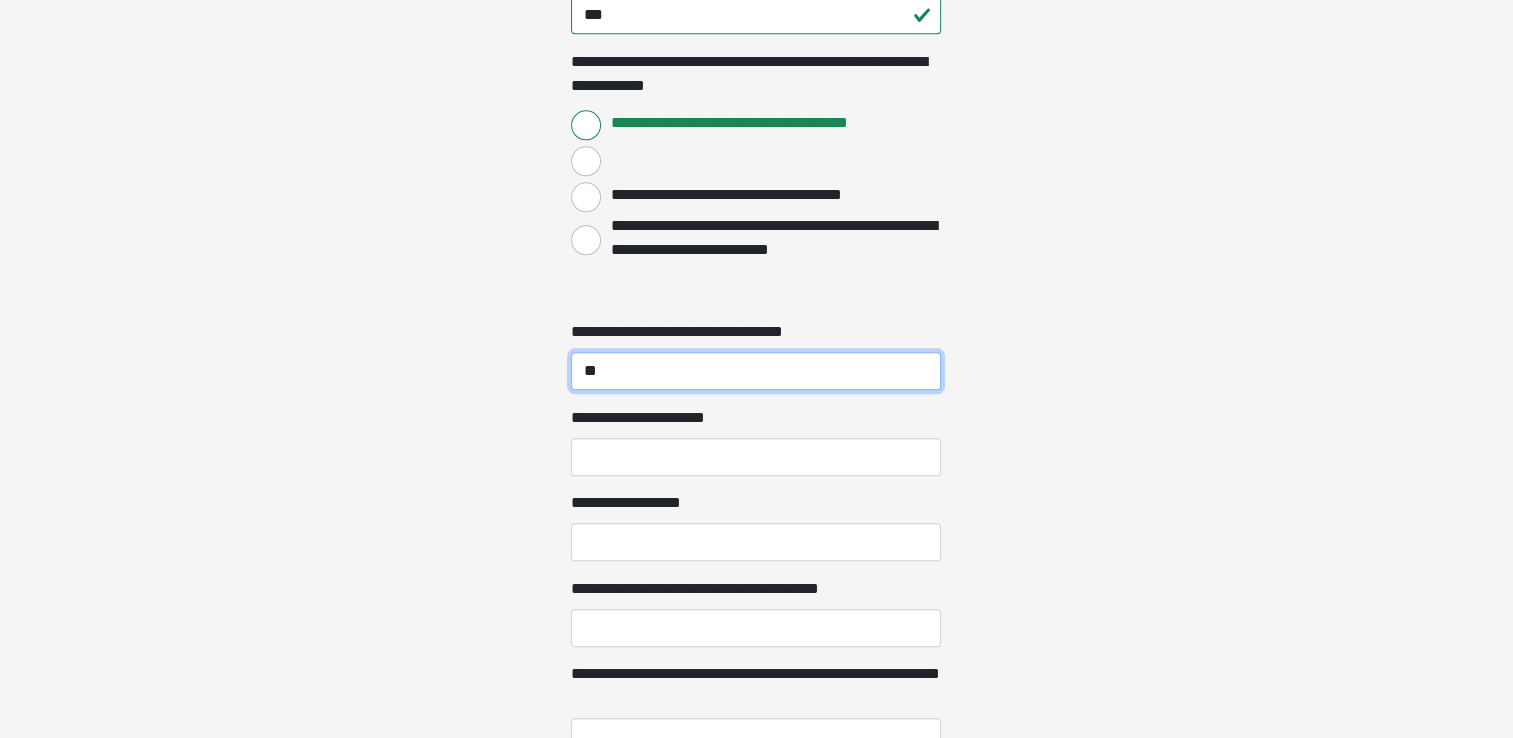 type on "**" 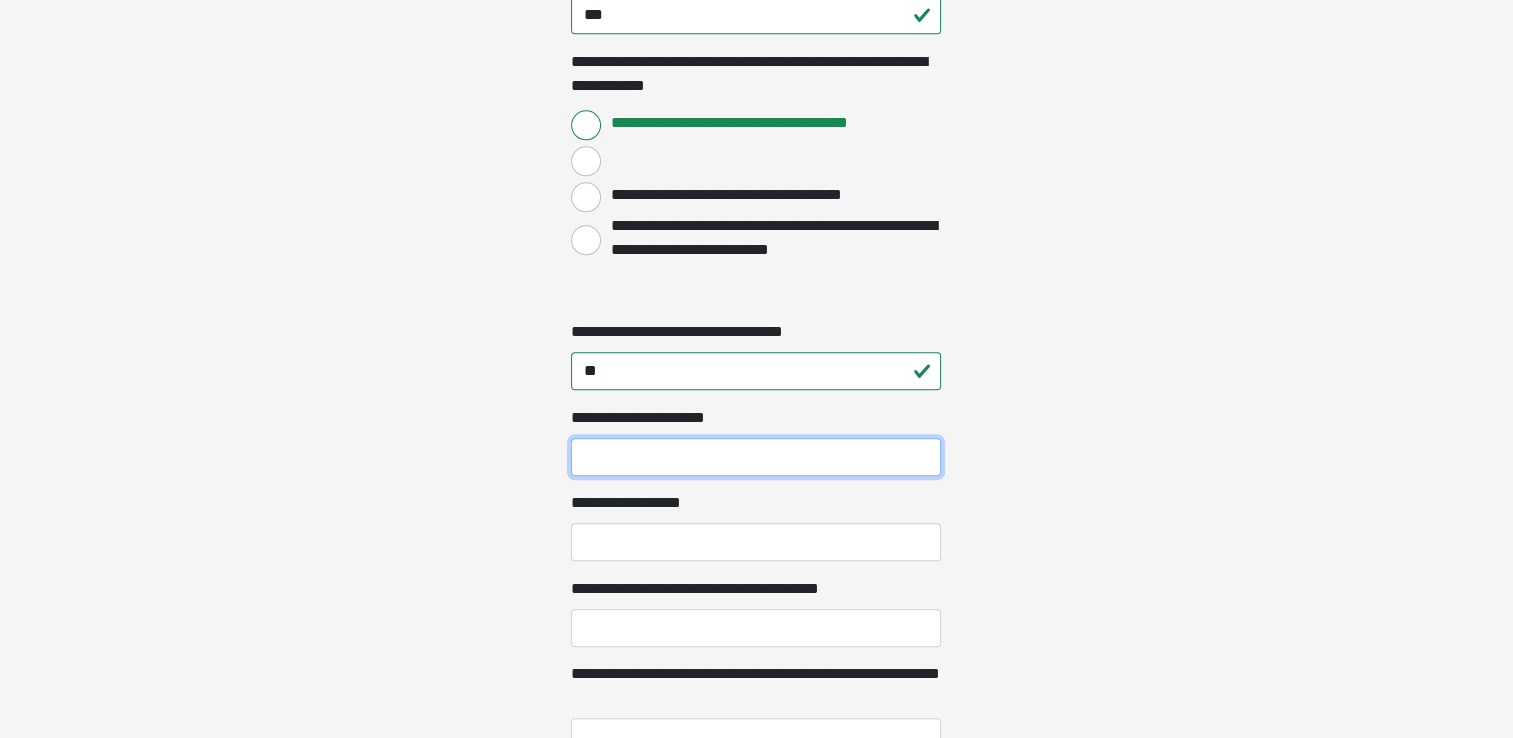 click on "**********" at bounding box center [756, 457] 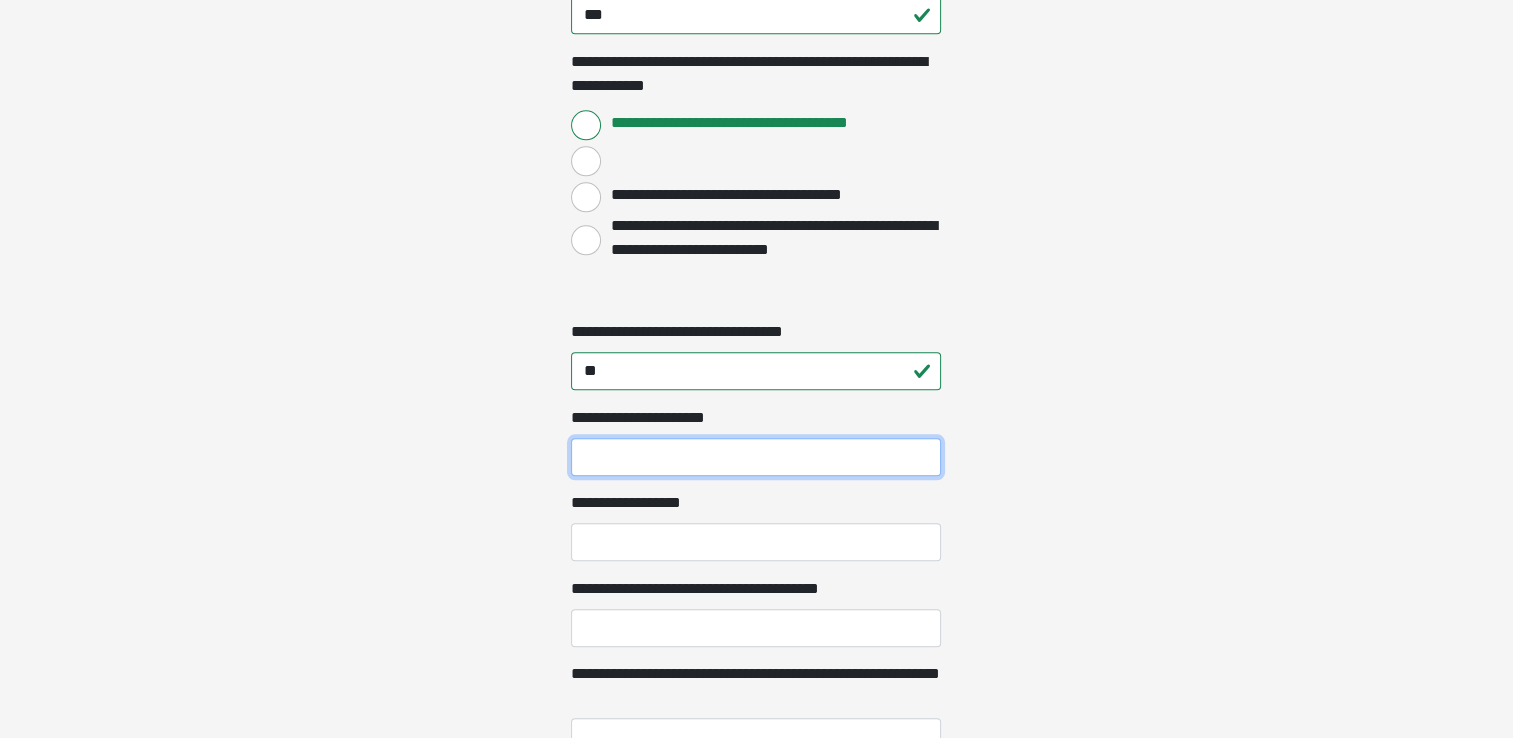 type on "*****" 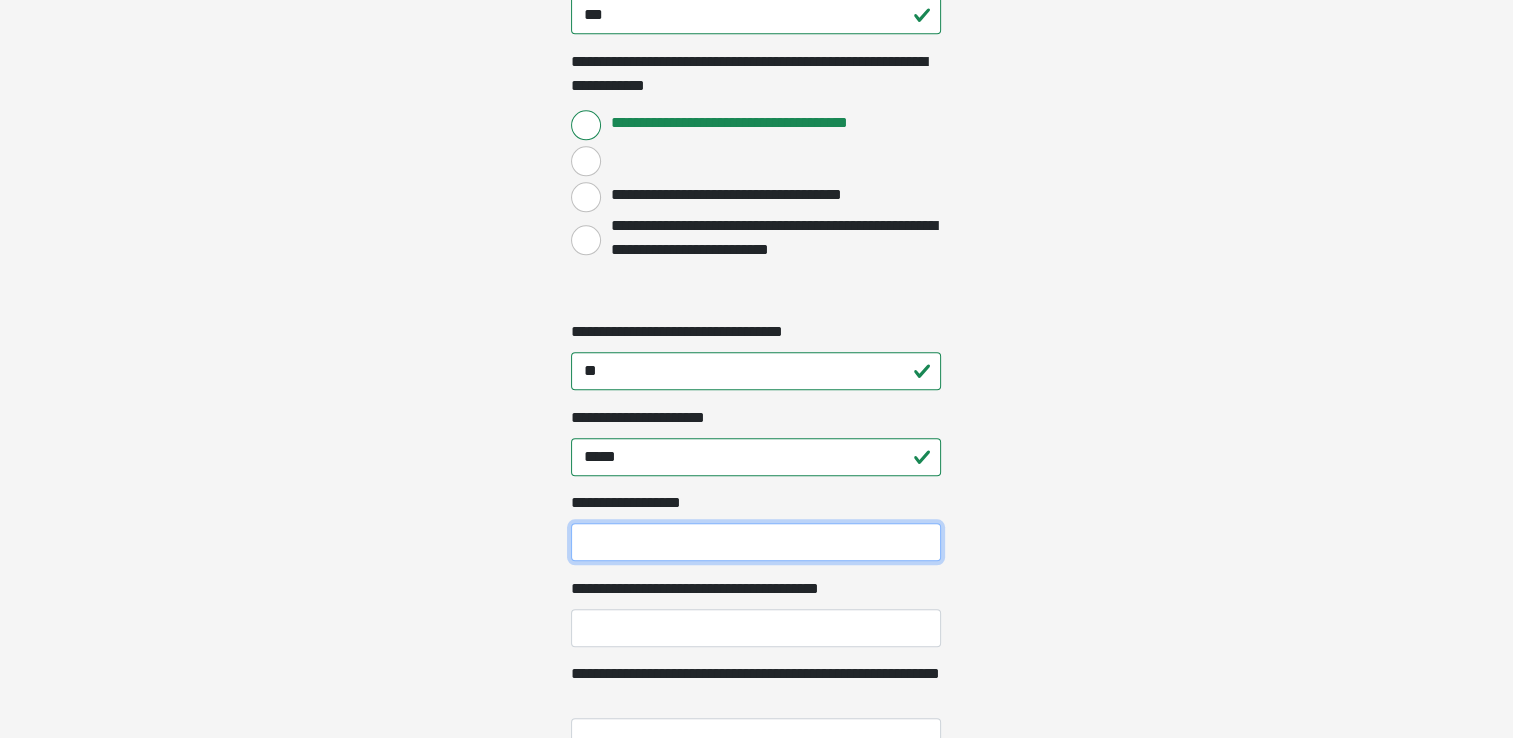 click on "**********" at bounding box center (756, 542) 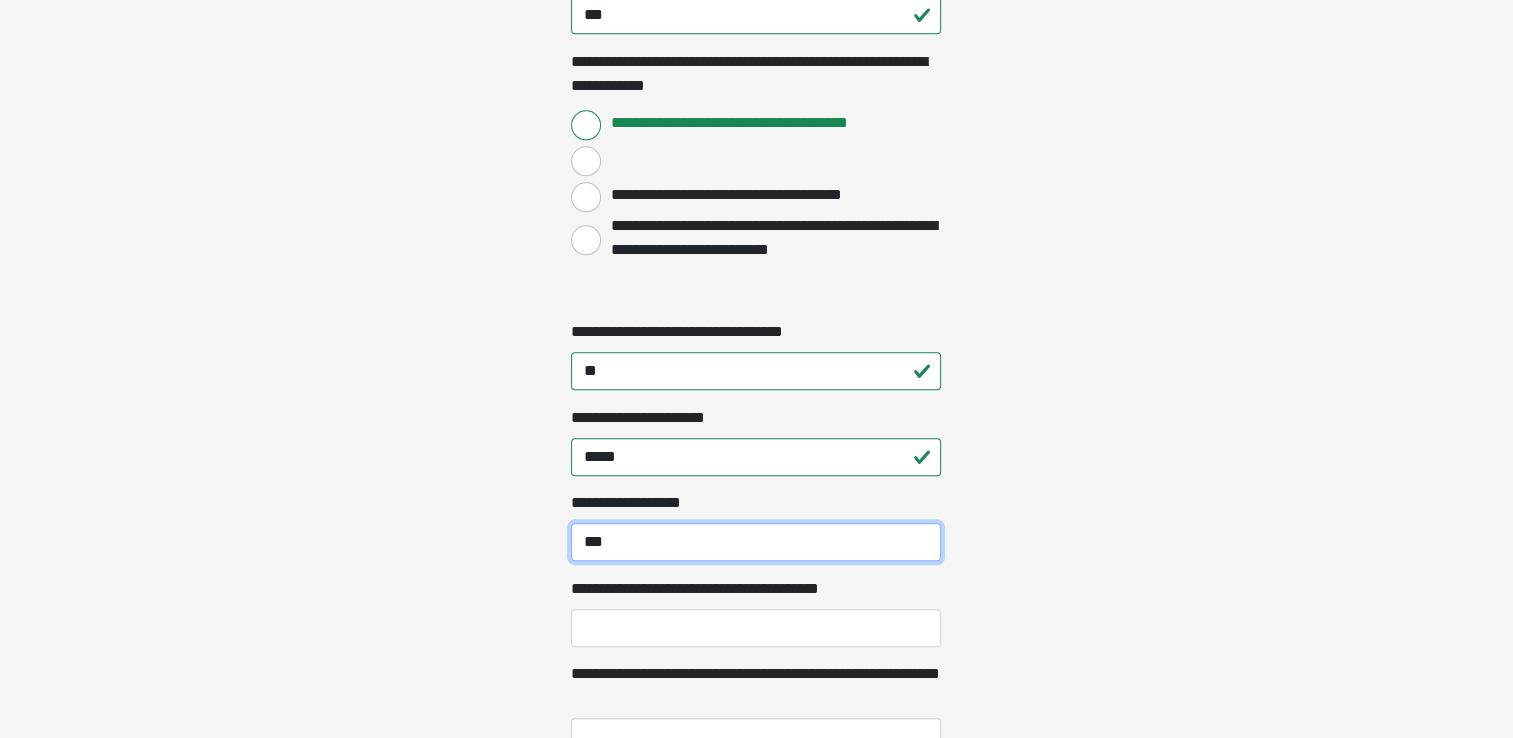 type on "***" 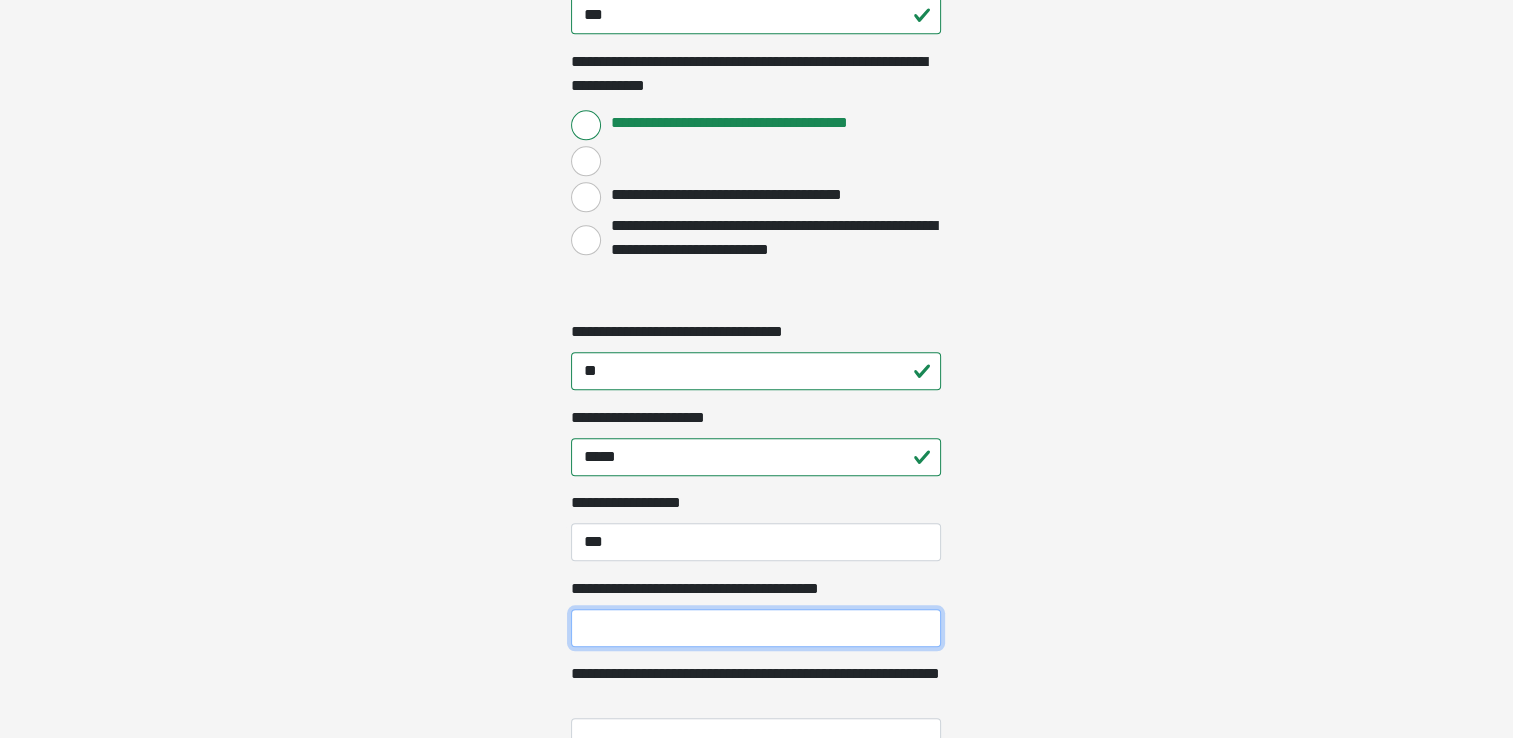 click on "**********" at bounding box center [756, 628] 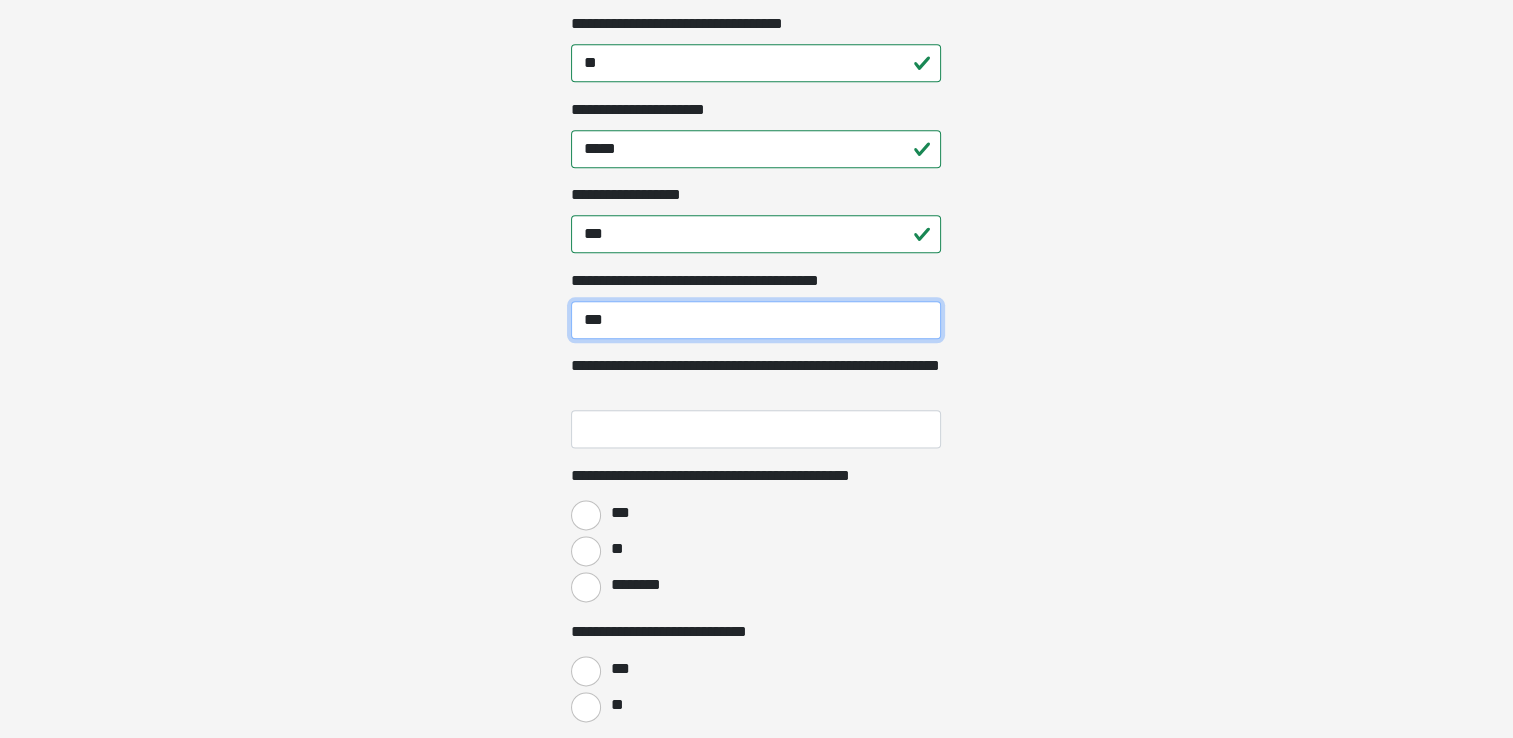 scroll, scrollTop: 2428, scrollLeft: 0, axis: vertical 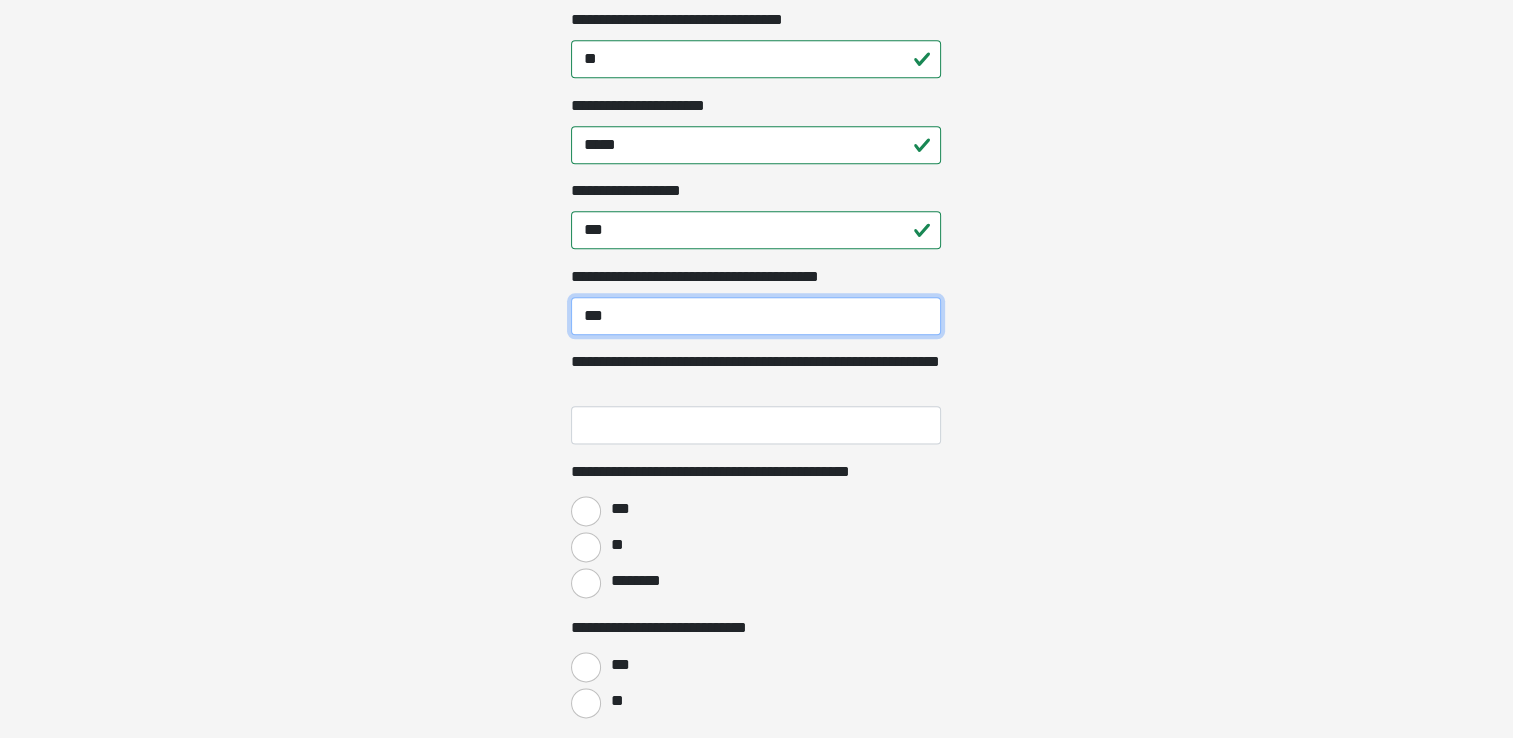 type on "***" 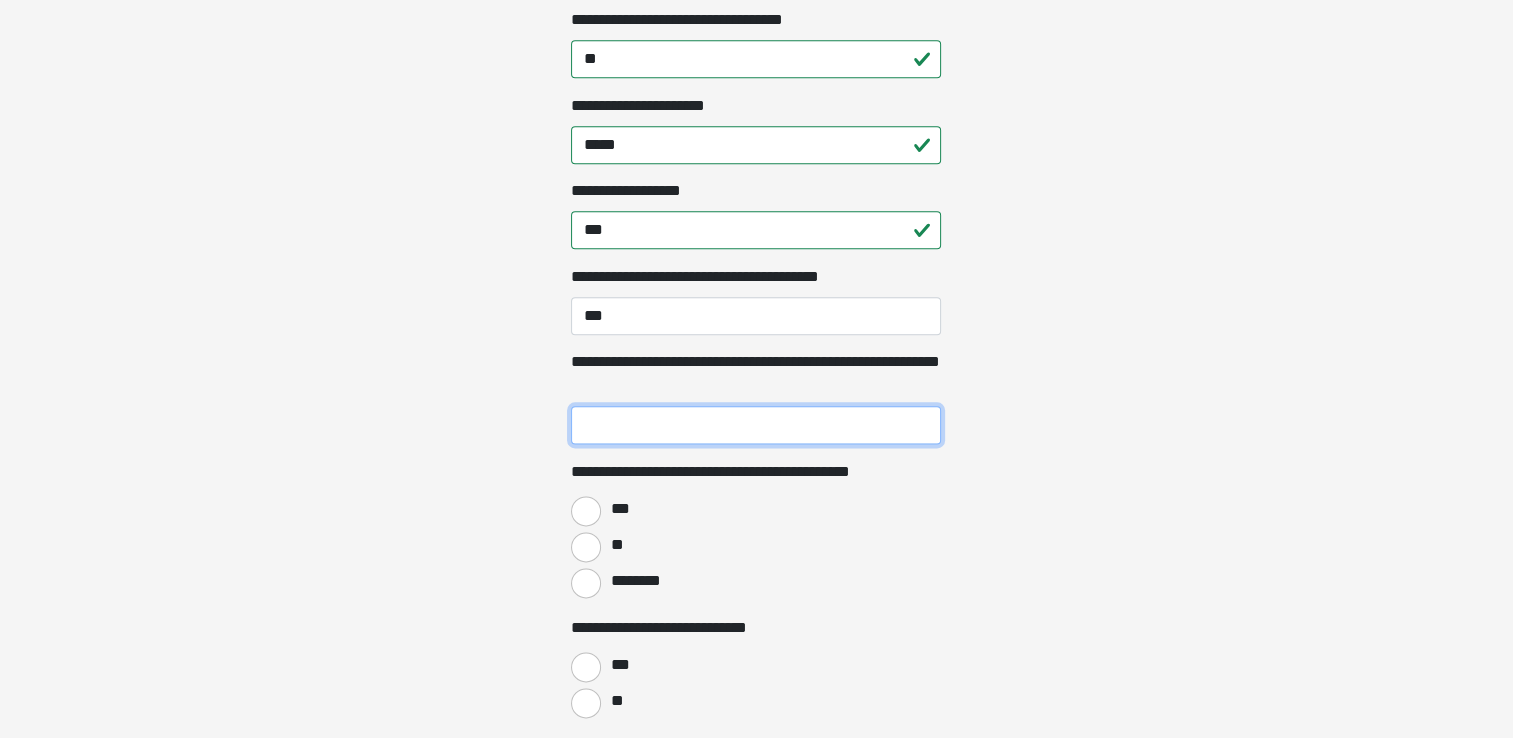 click on "**********" at bounding box center [756, 425] 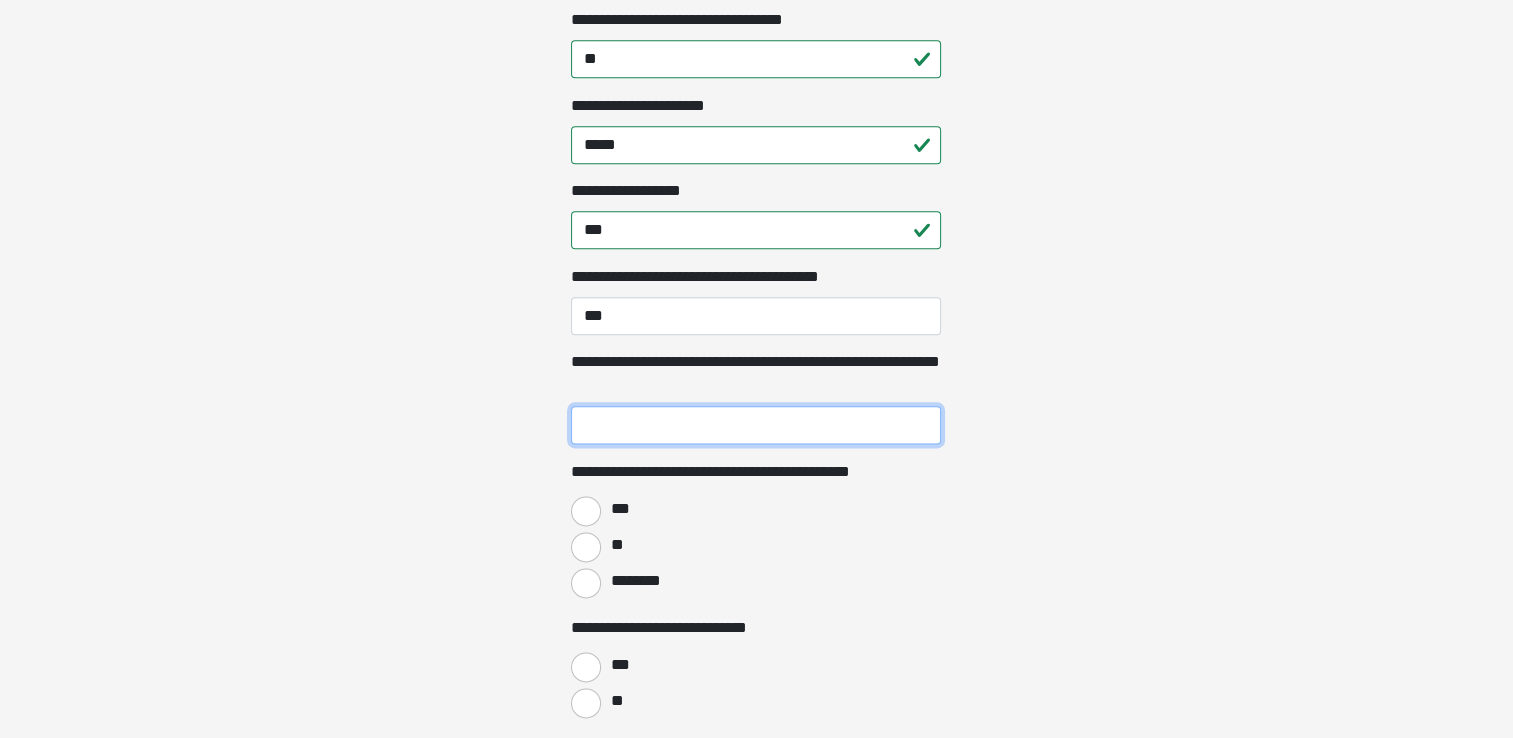 type on "**" 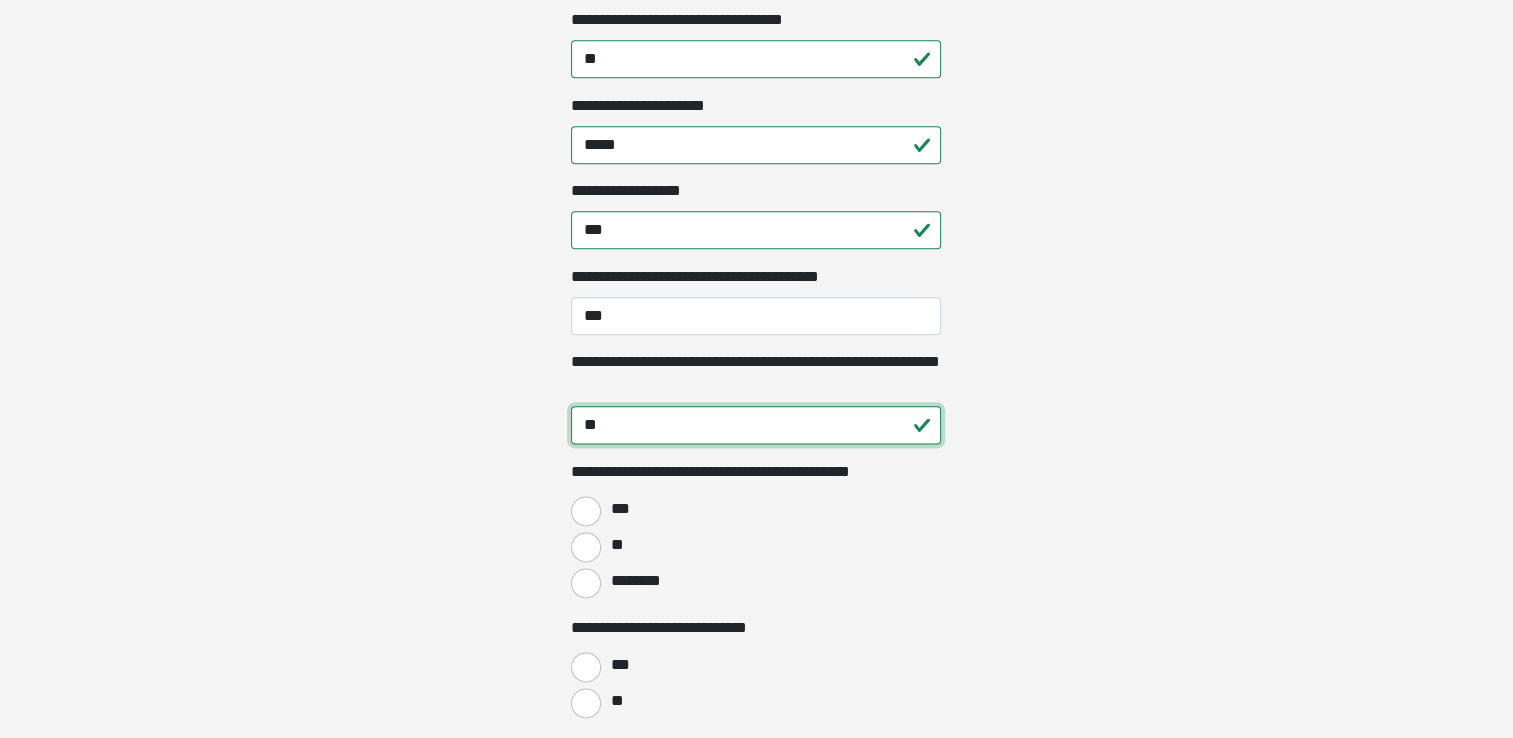 scroll, scrollTop: 2552, scrollLeft: 0, axis: vertical 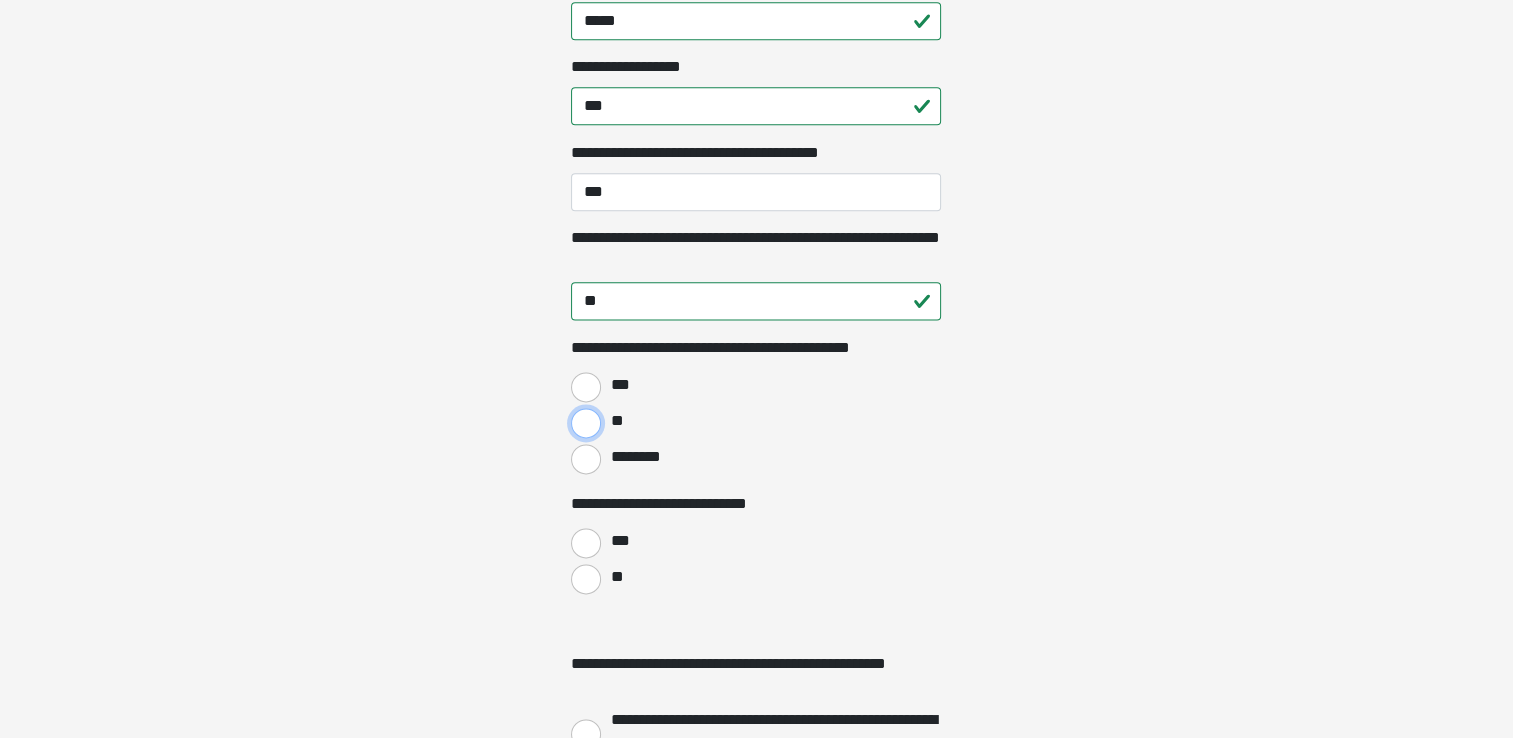 click on "**" at bounding box center [586, 423] 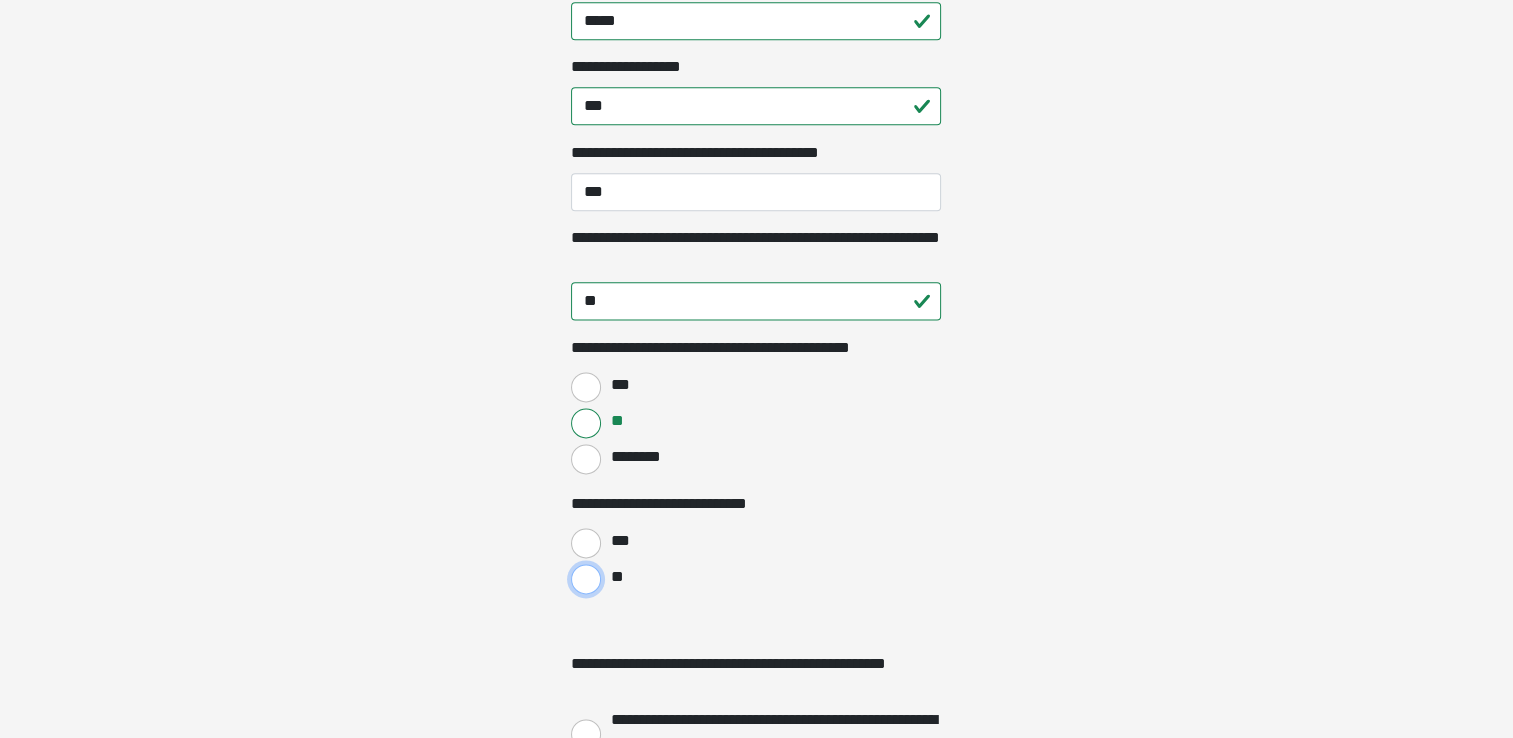 click on "**" at bounding box center [586, 579] 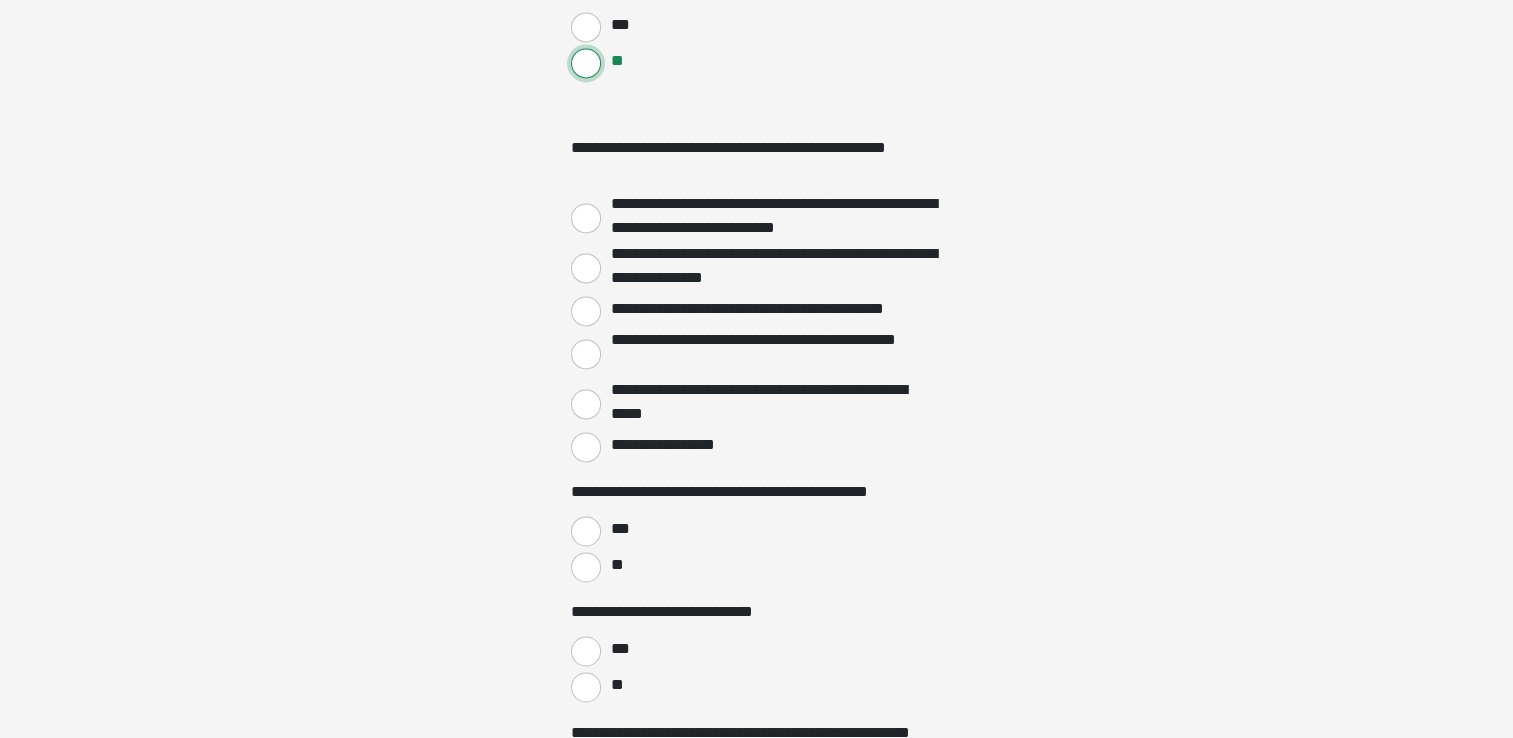 scroll, scrollTop: 3068, scrollLeft: 0, axis: vertical 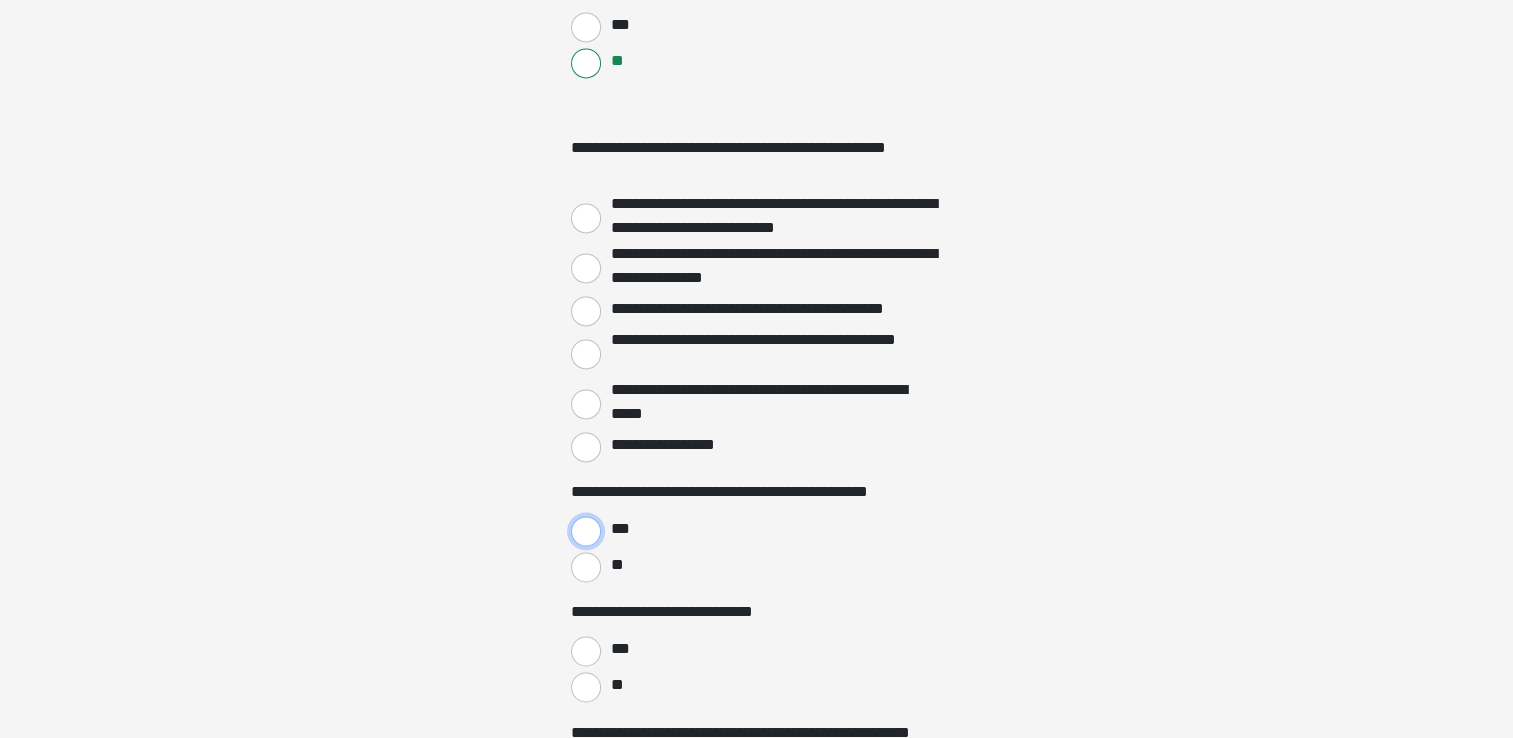 click on "***" at bounding box center (586, 531) 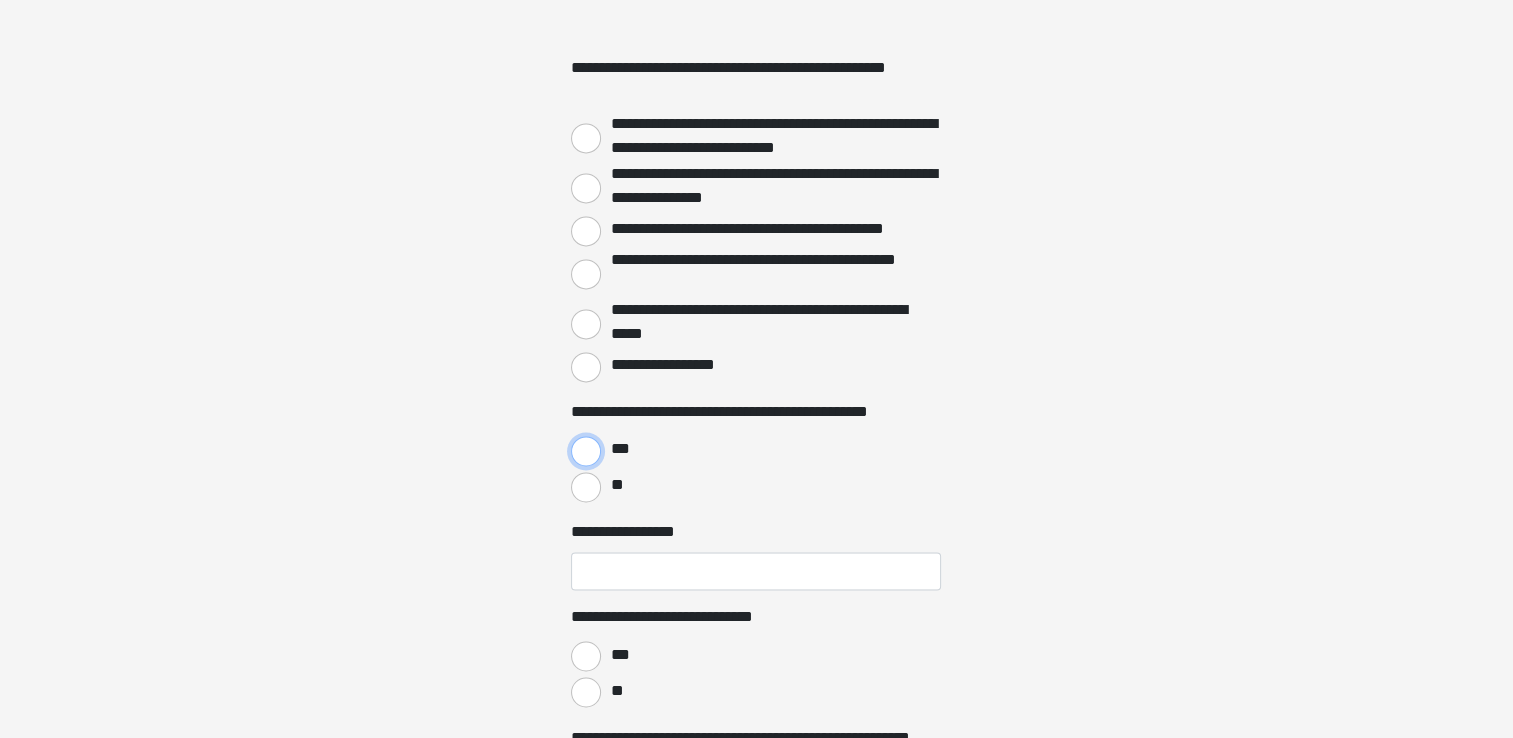 scroll, scrollTop: 3148, scrollLeft: 0, axis: vertical 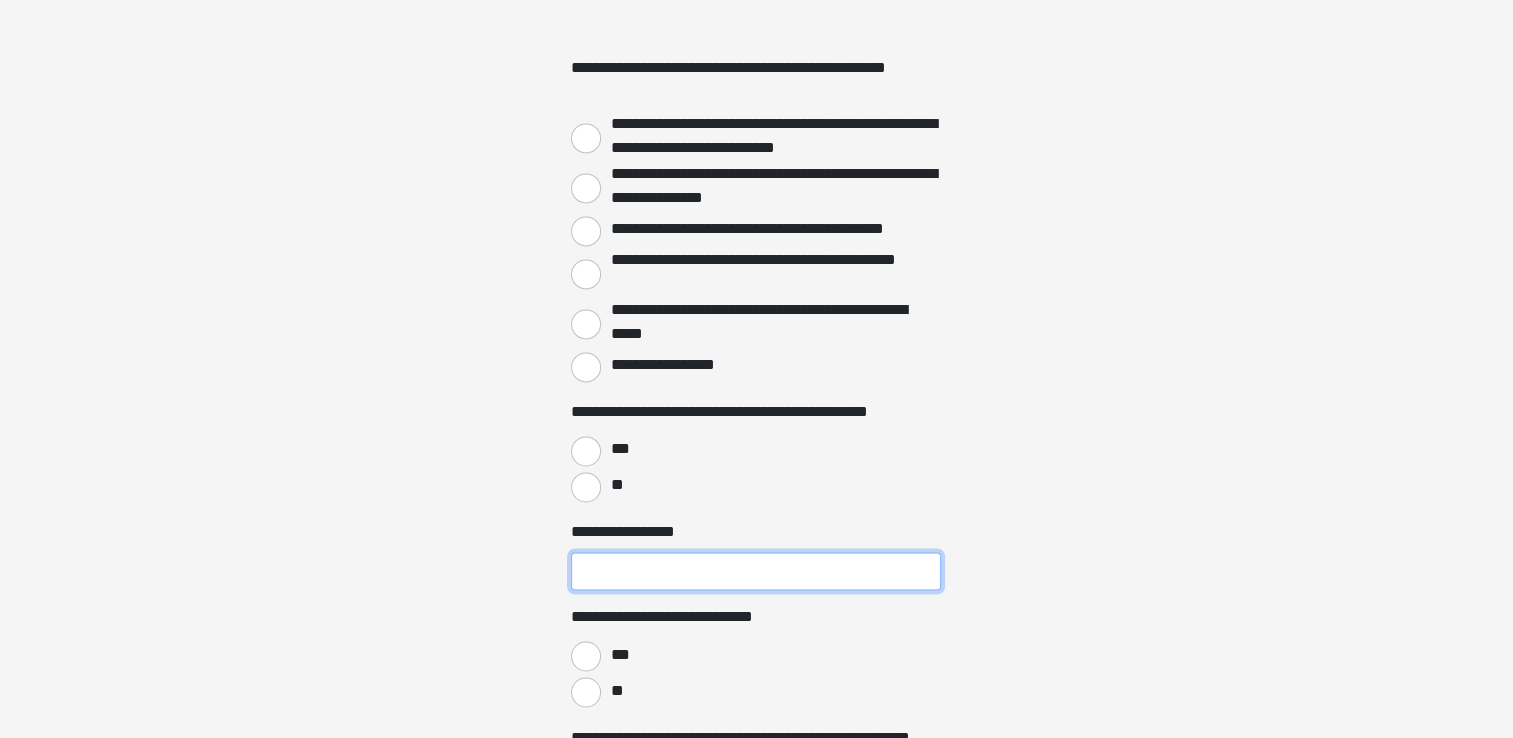 click on "**********" at bounding box center (756, 571) 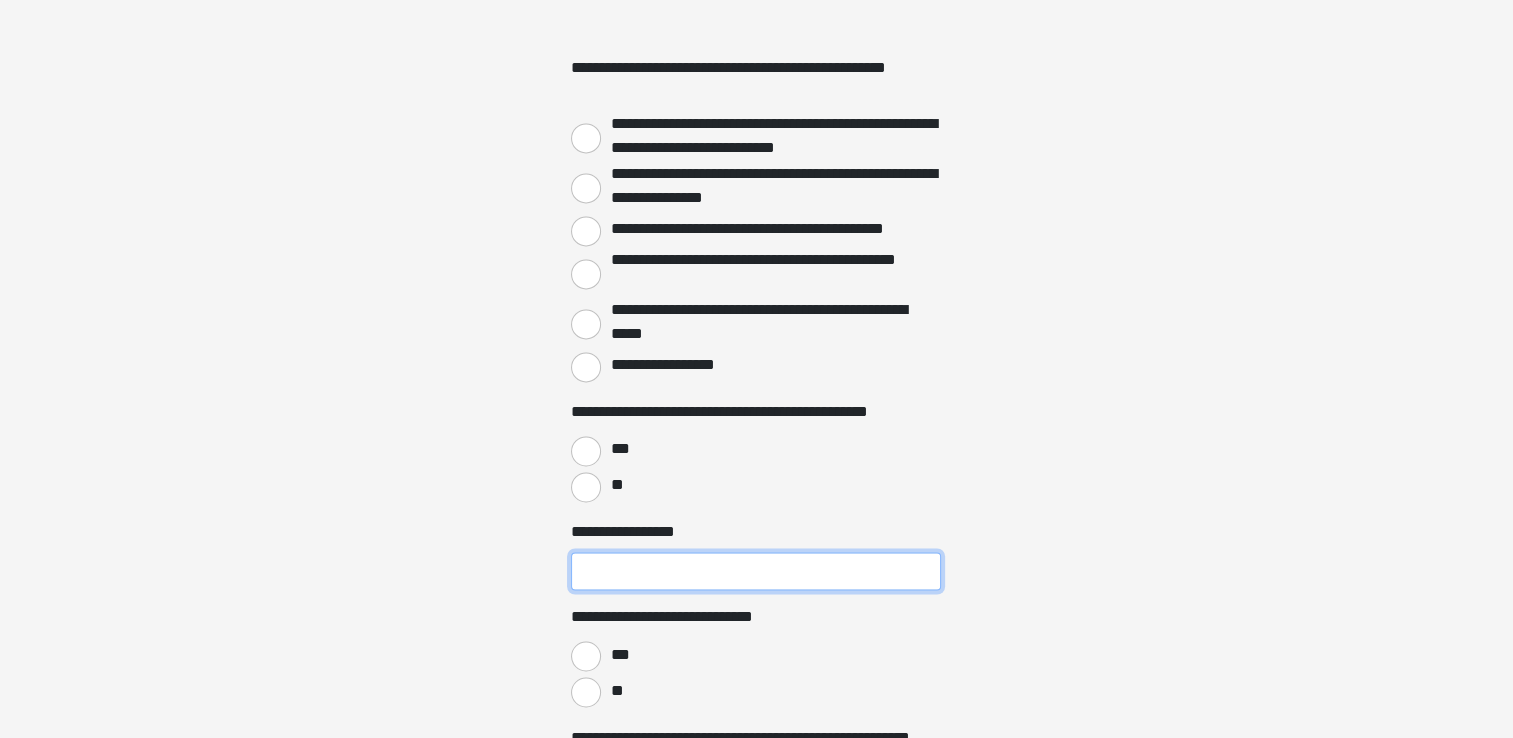 type on "**" 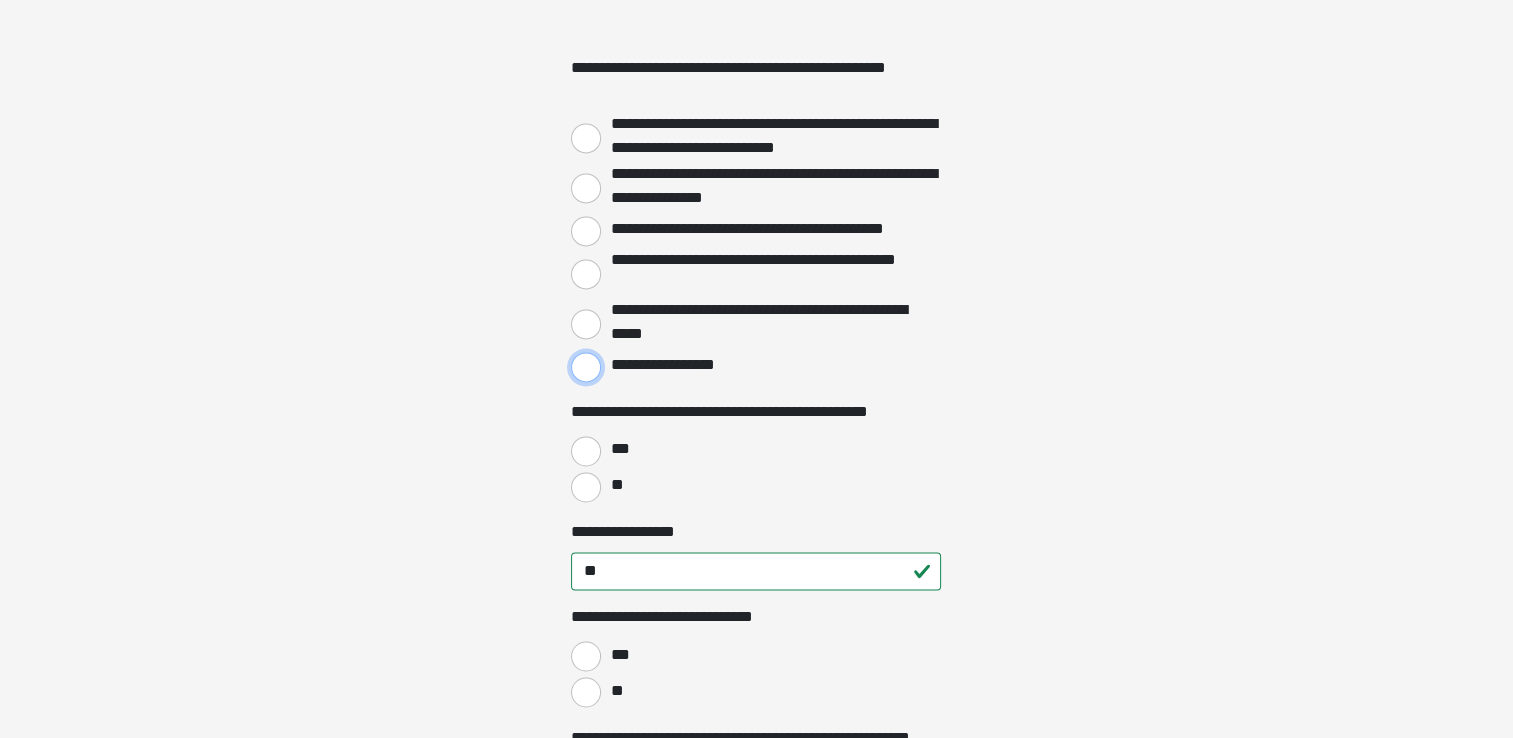 click on "**********" at bounding box center (586, 367) 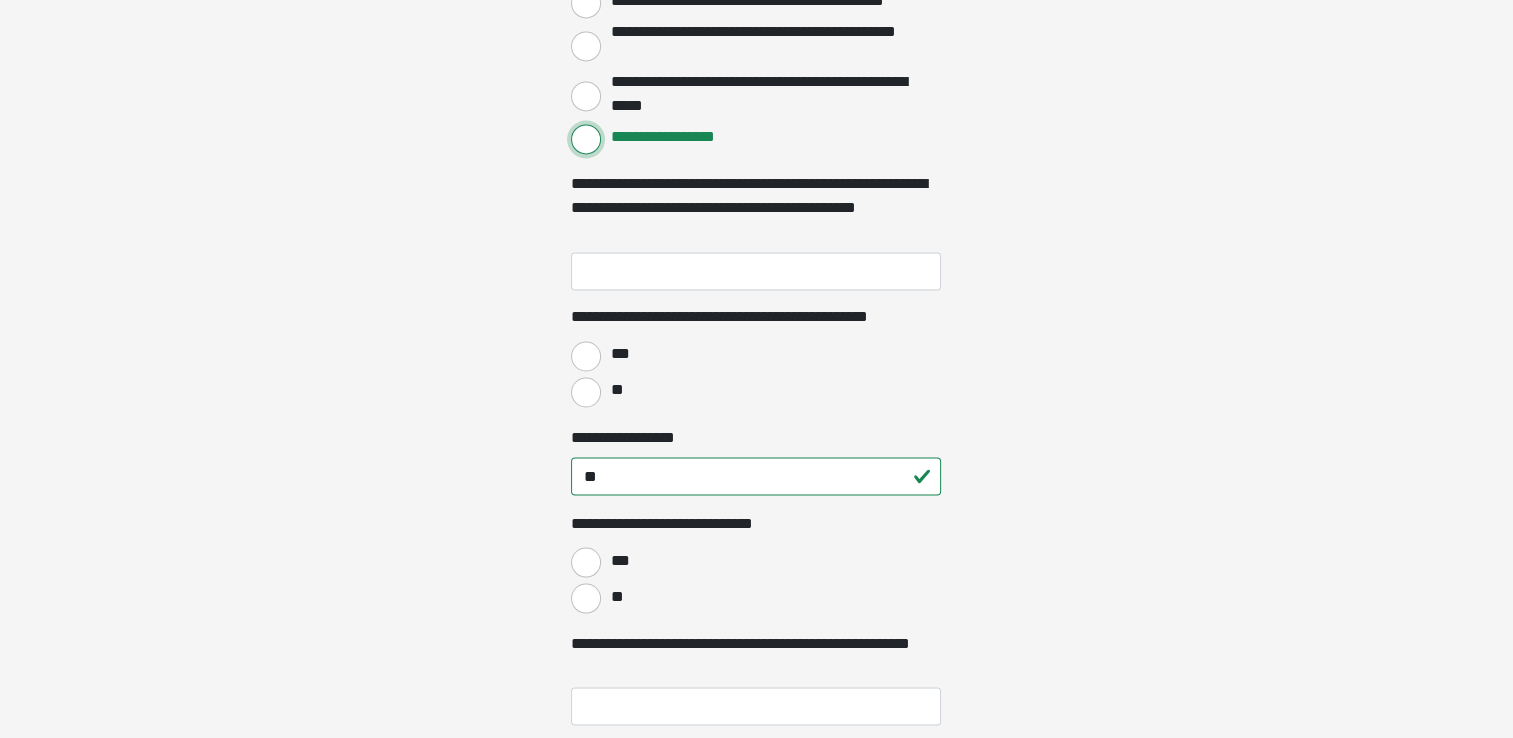 scroll, scrollTop: 3376, scrollLeft: 0, axis: vertical 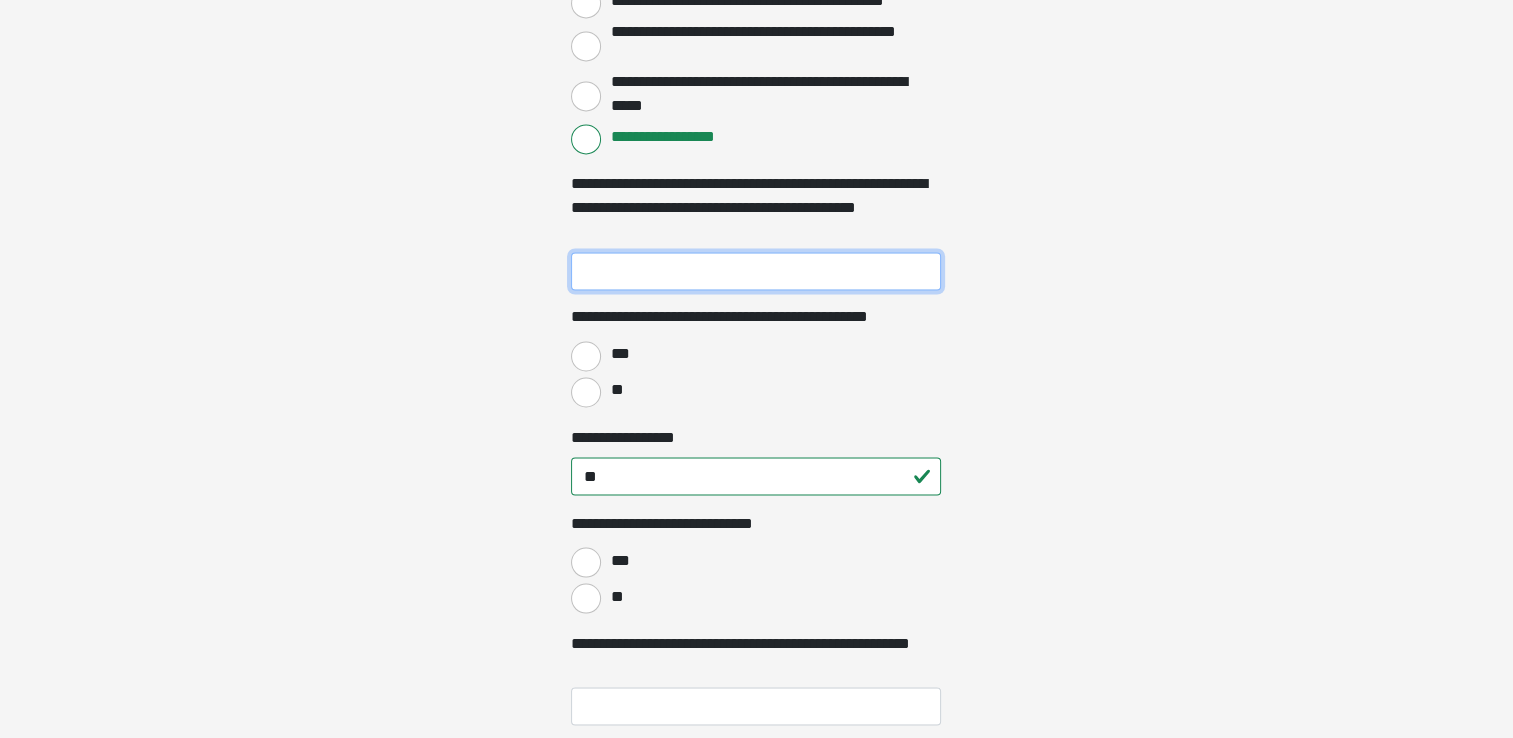 click on "**********" at bounding box center [756, 271] 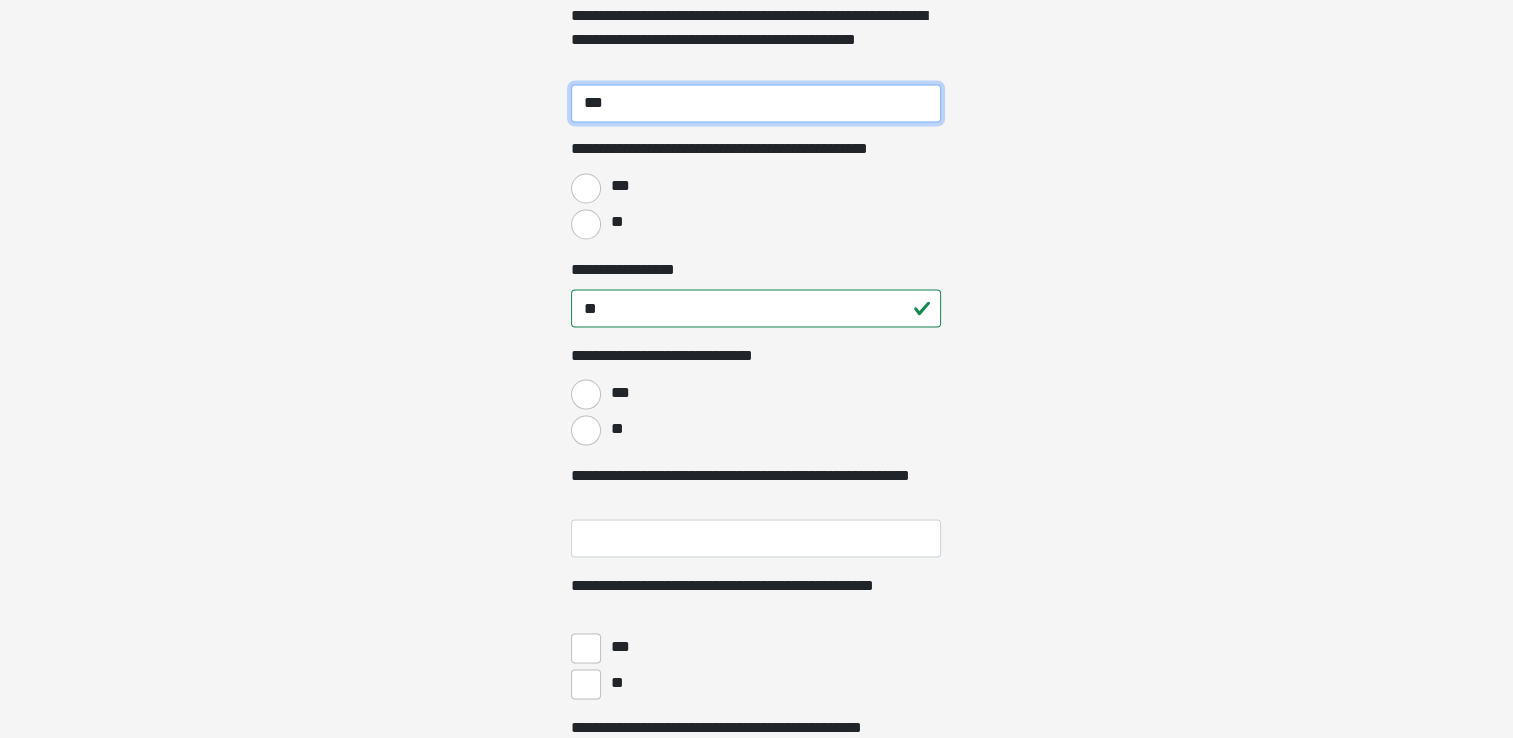 scroll, scrollTop: 3614, scrollLeft: 0, axis: vertical 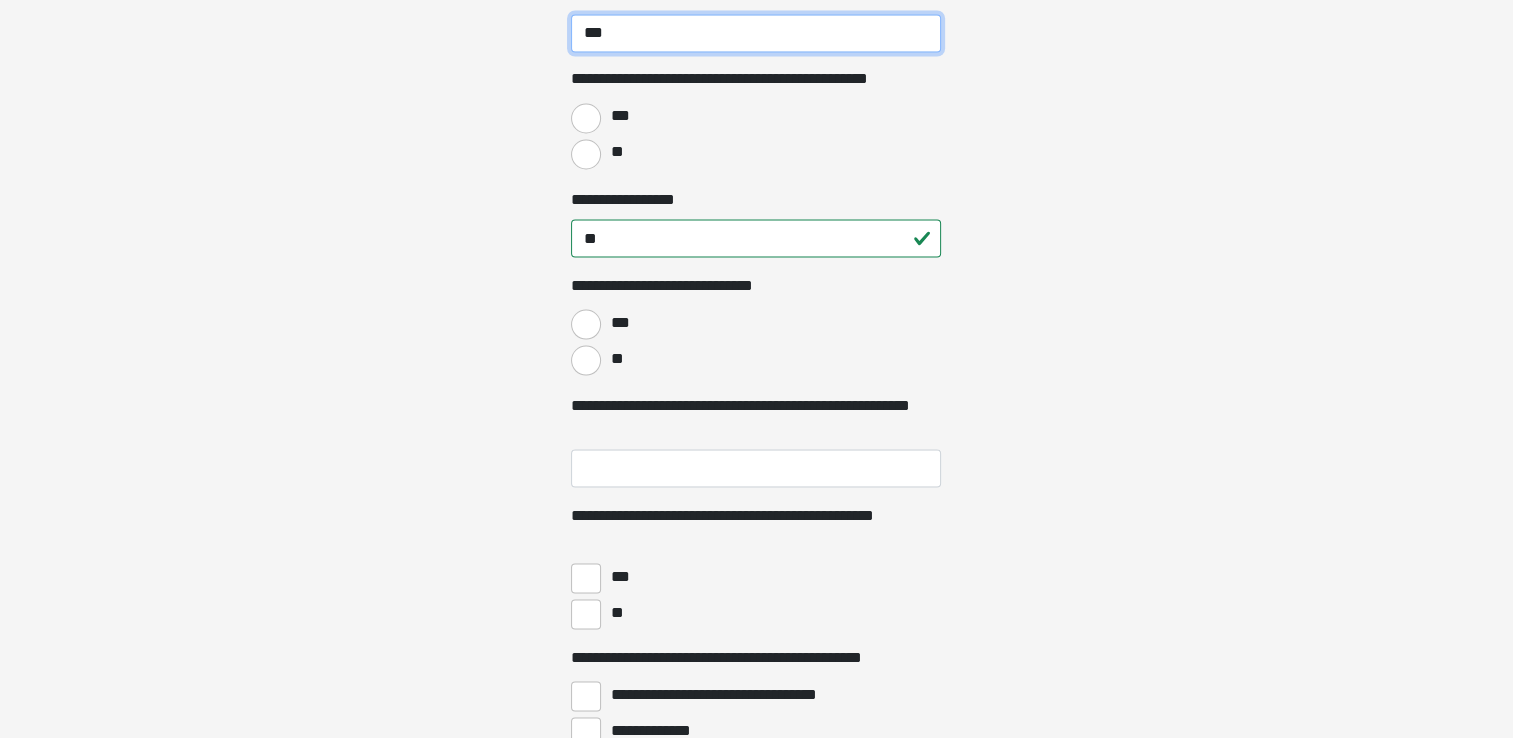 type on "***" 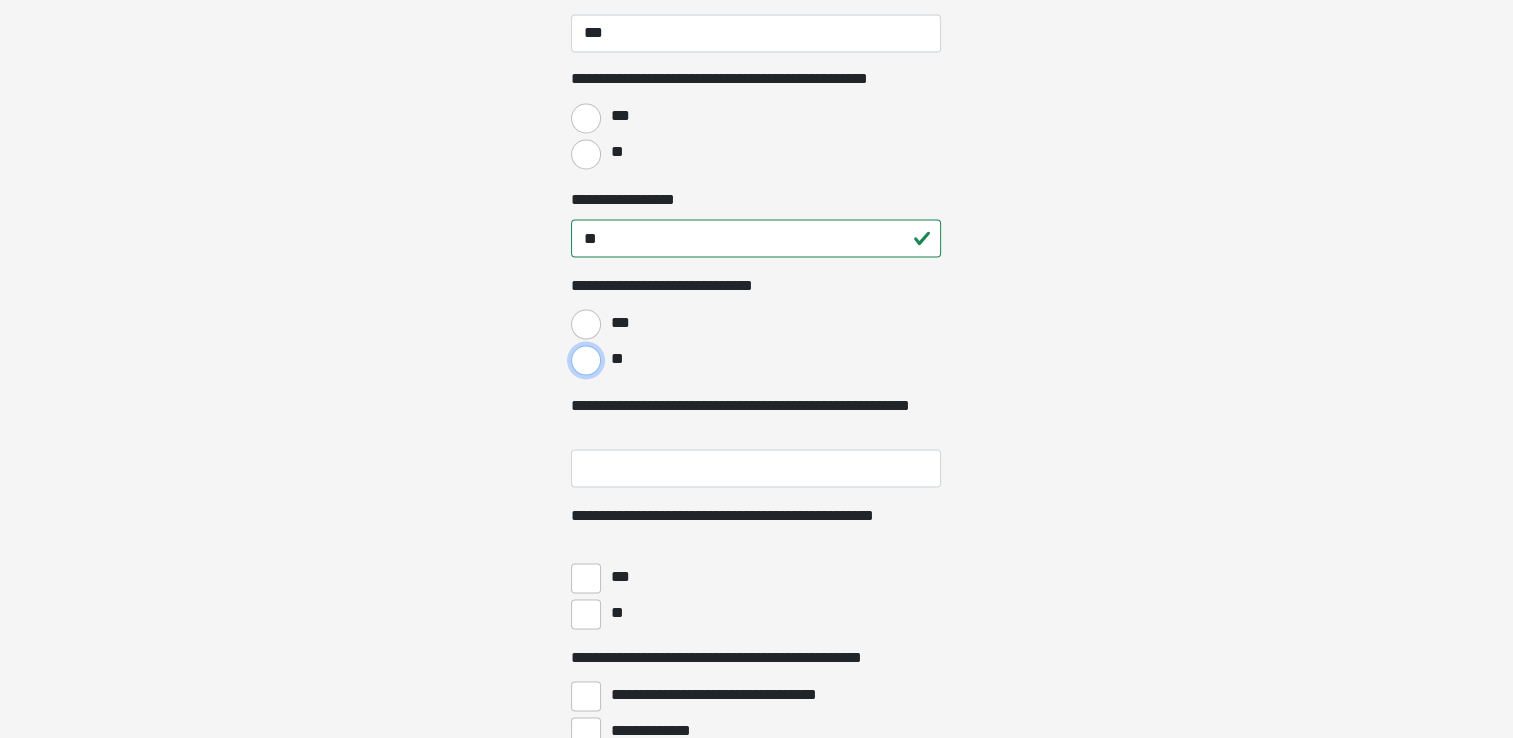 click on "**" at bounding box center (586, 360) 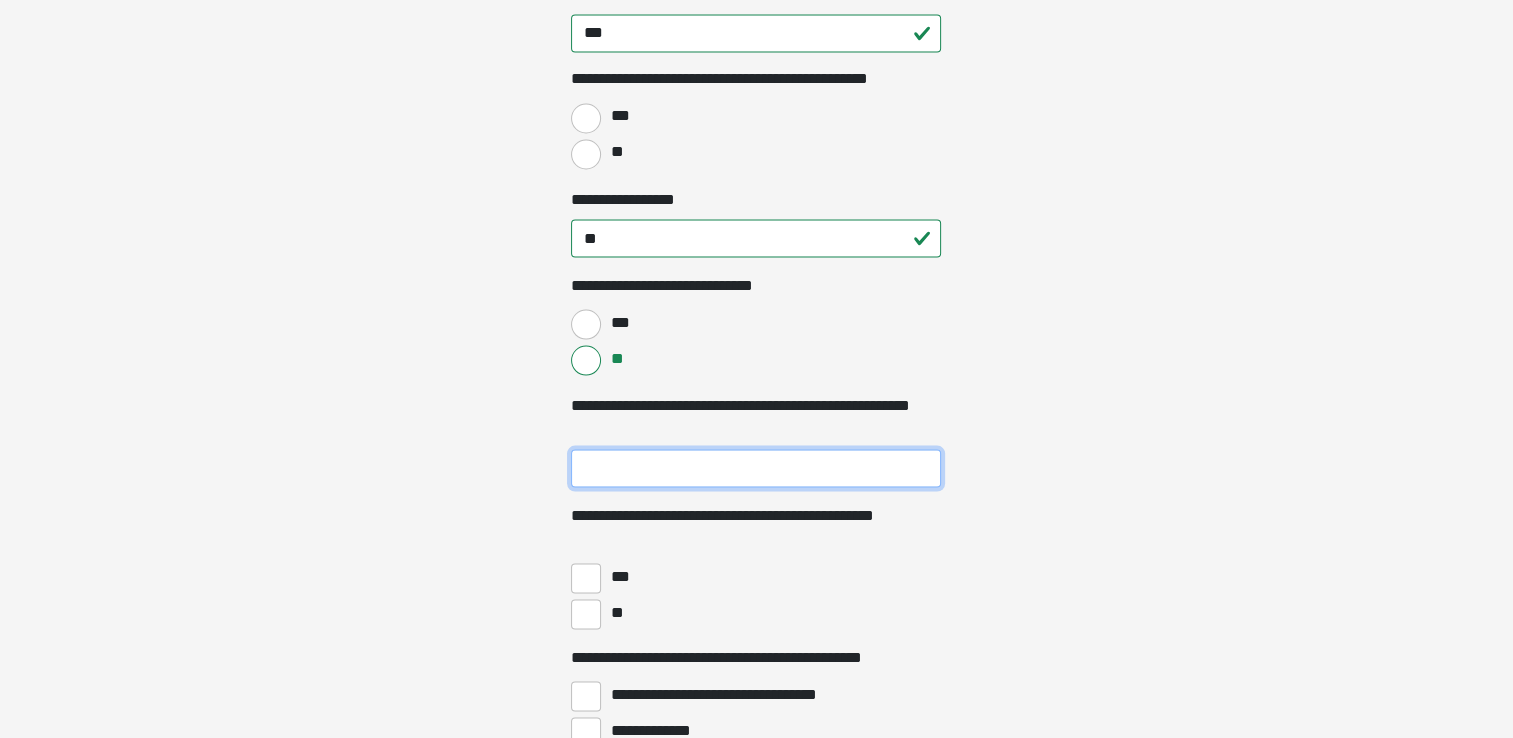 click on "**********" at bounding box center [756, 468] 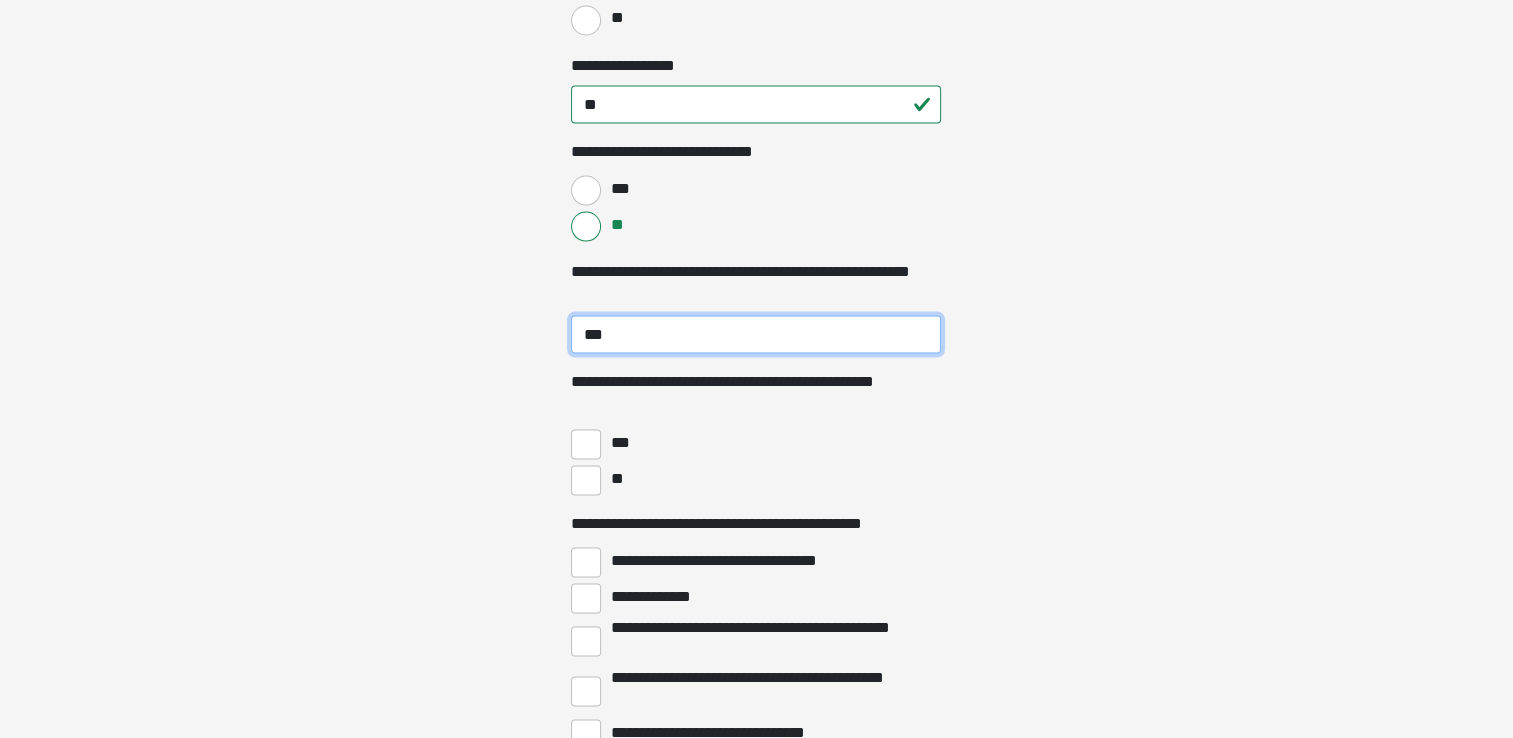 scroll, scrollTop: 3790, scrollLeft: 0, axis: vertical 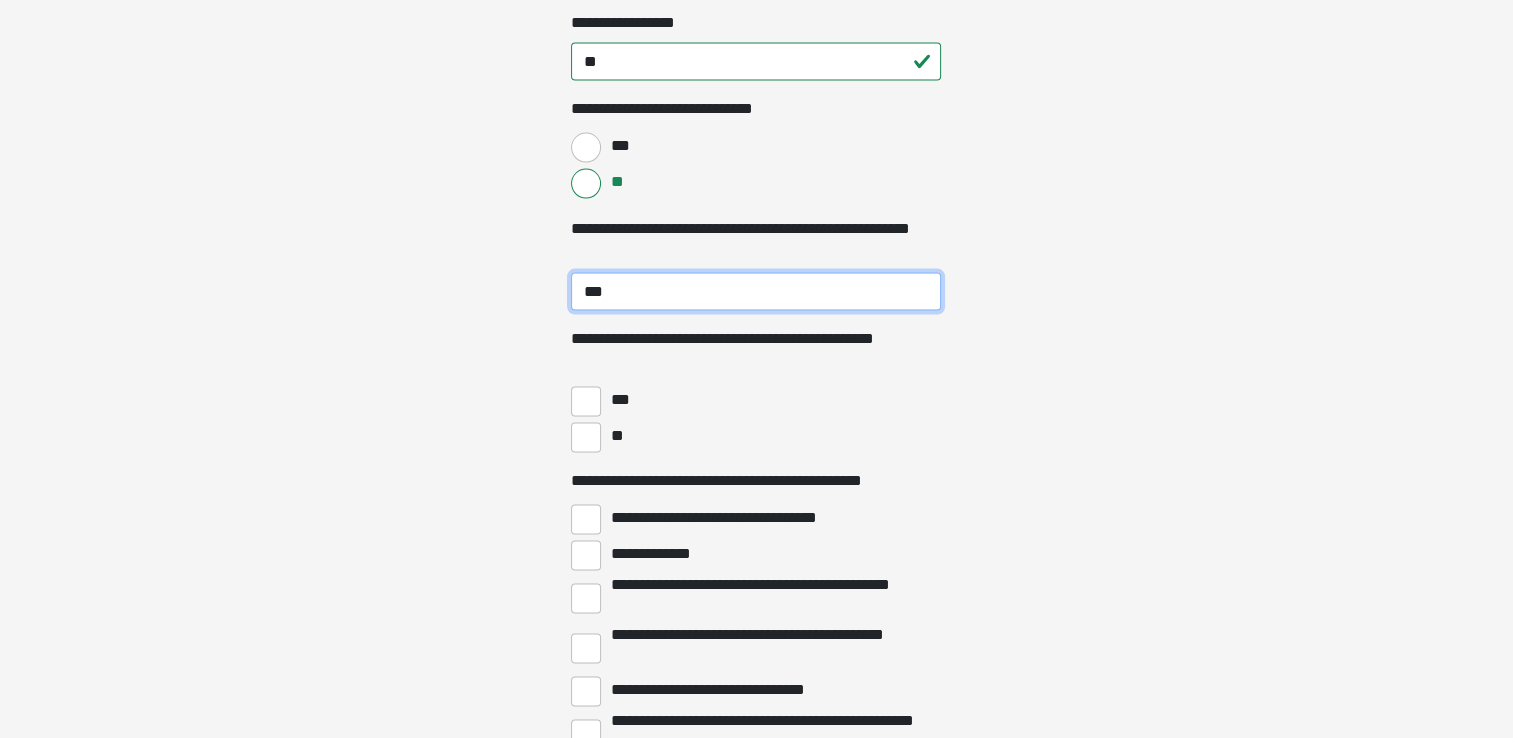 type on "***" 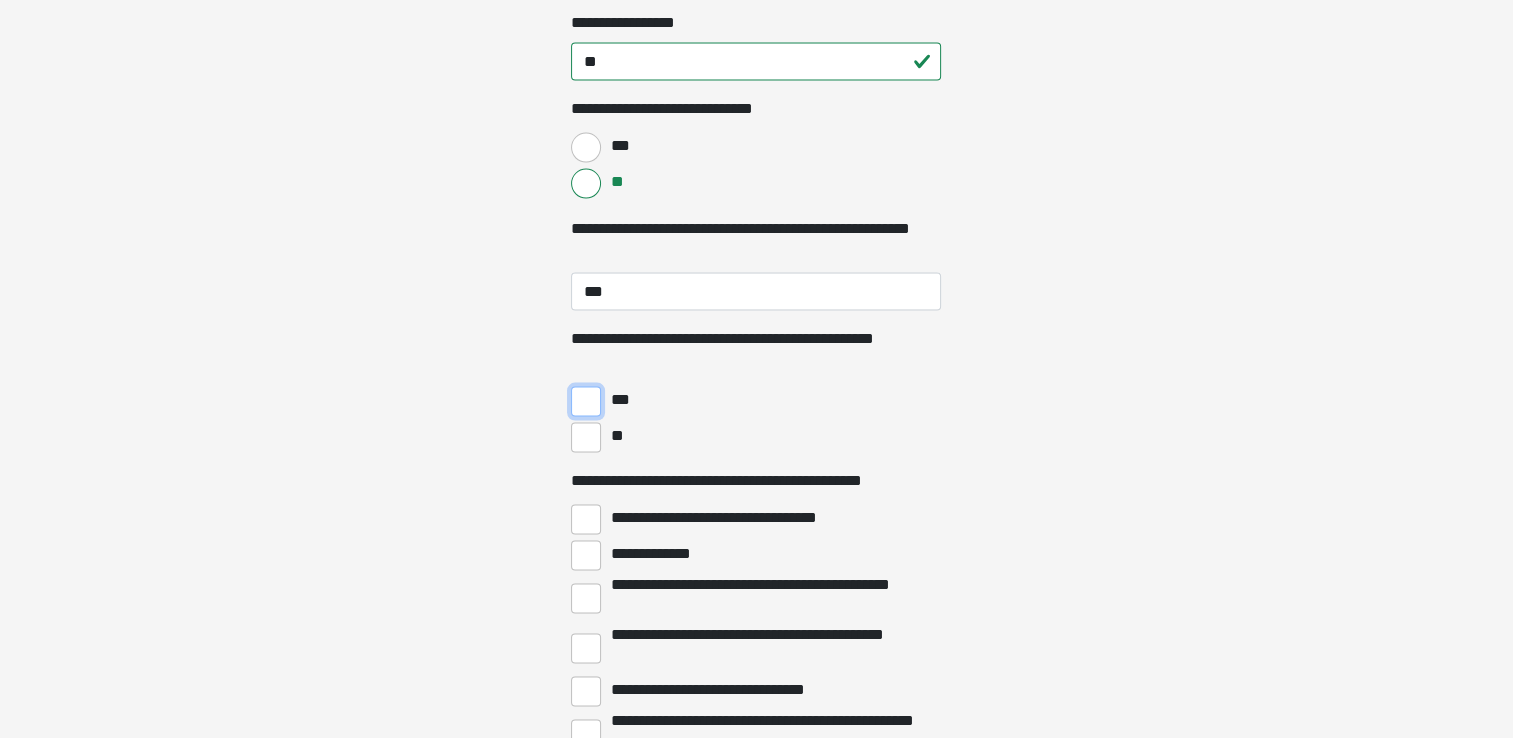click on "***" at bounding box center (586, 402) 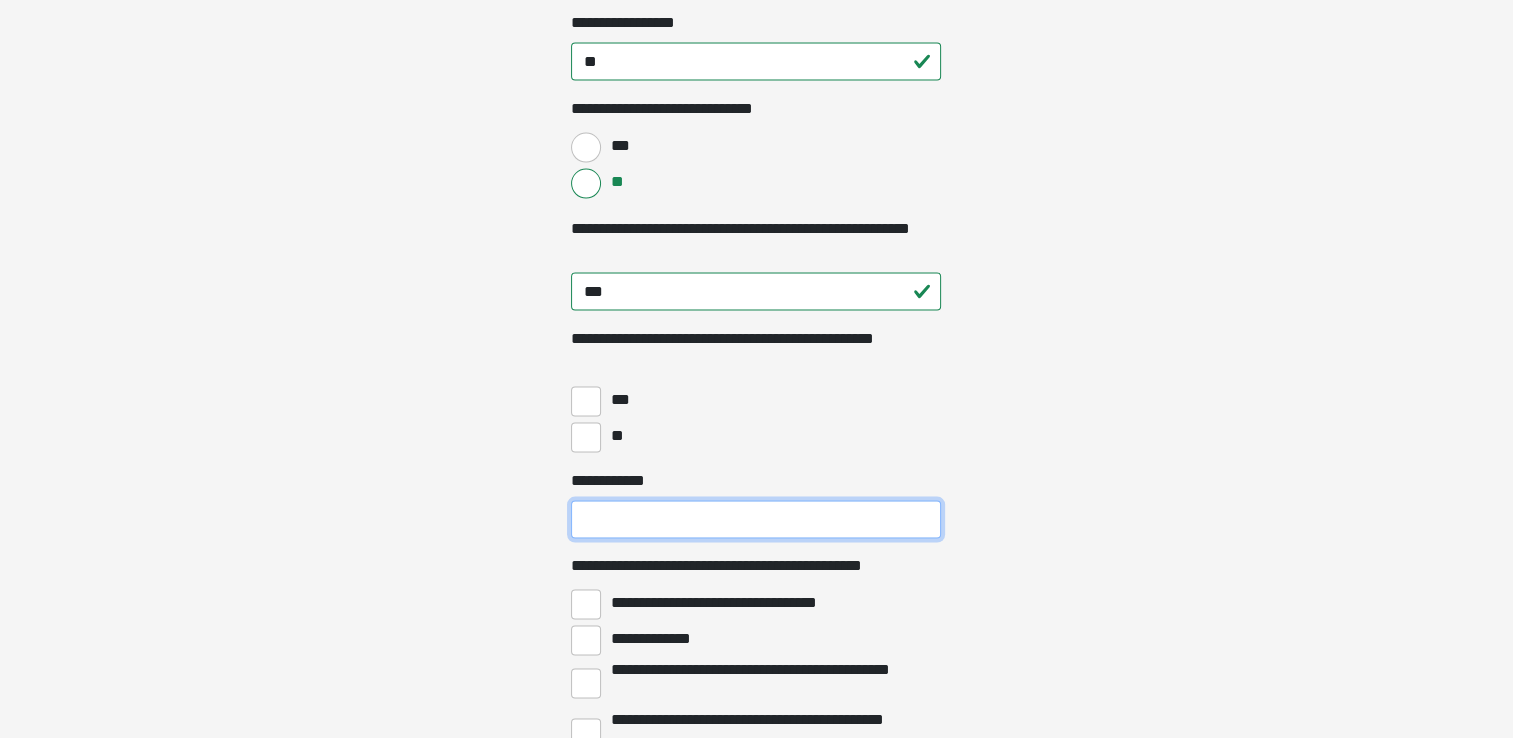 click on "**********" at bounding box center [756, 520] 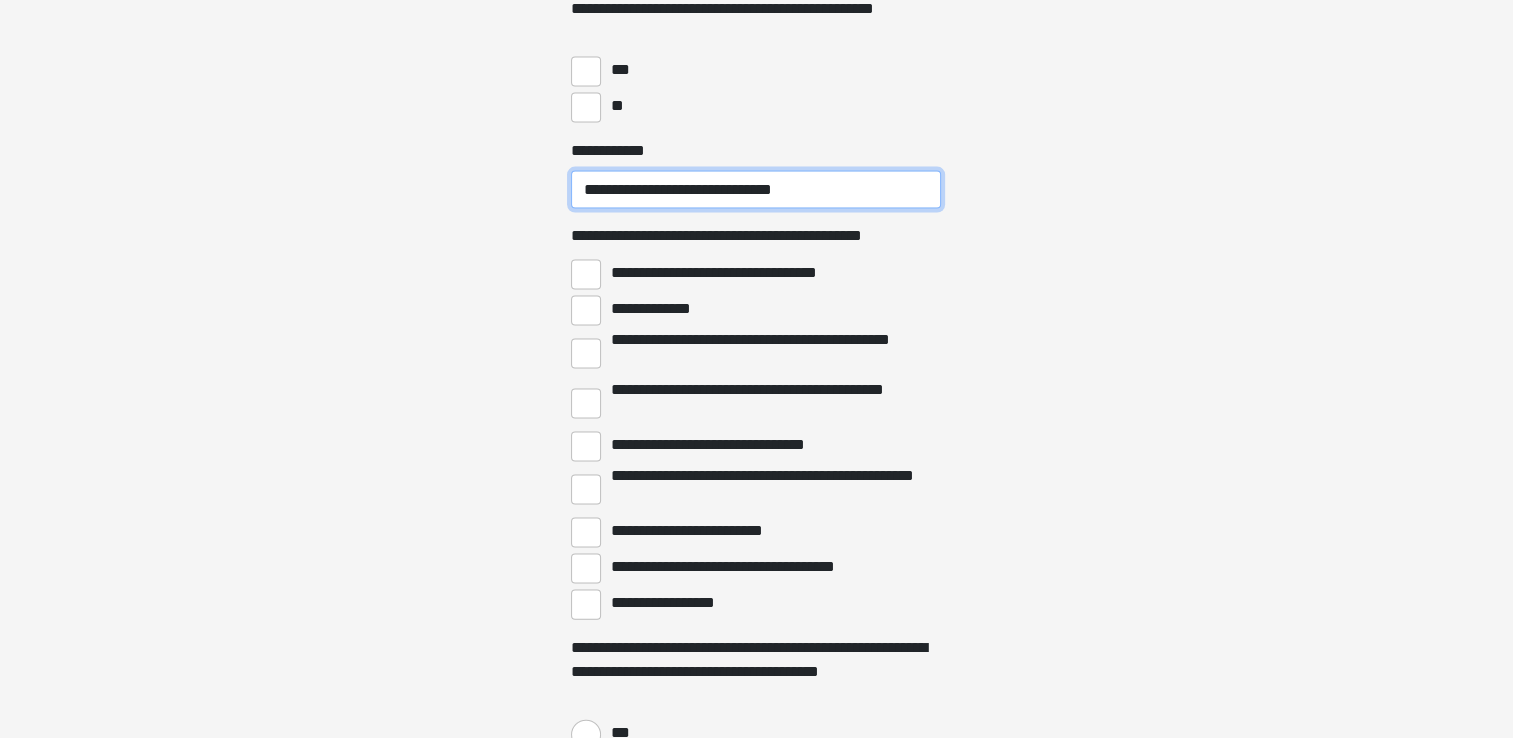 scroll, scrollTop: 4170, scrollLeft: 0, axis: vertical 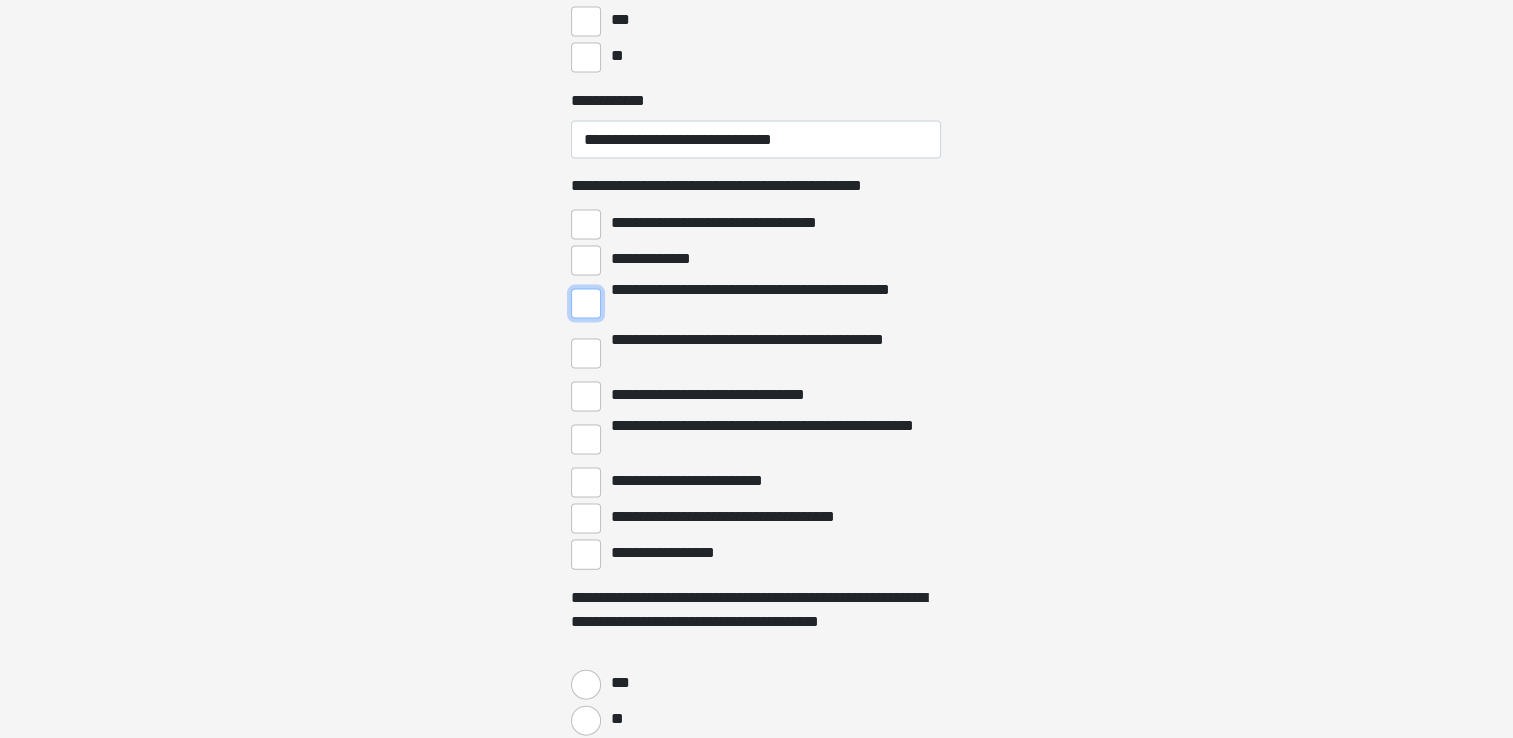 click on "**********" at bounding box center [586, 304] 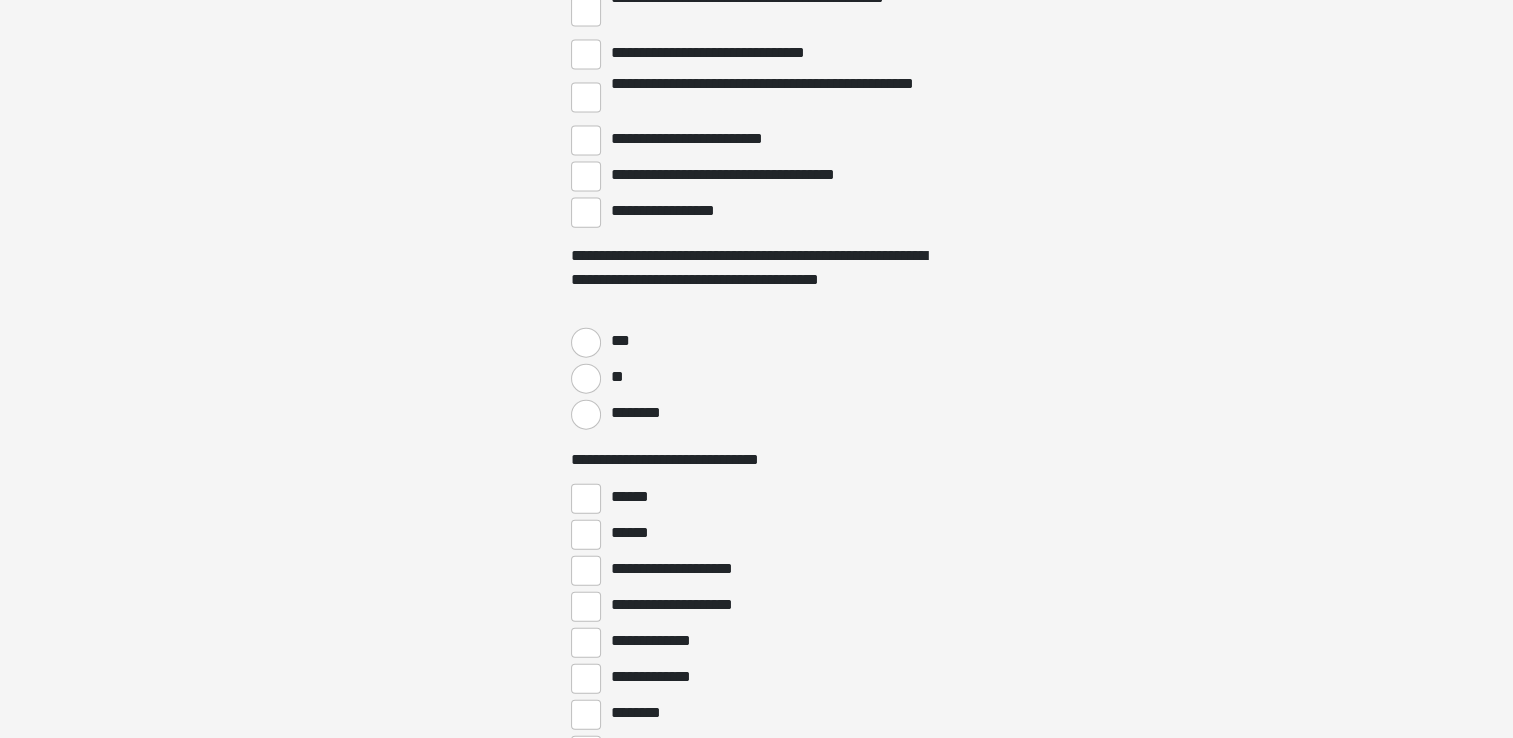 scroll, scrollTop: 4568, scrollLeft: 0, axis: vertical 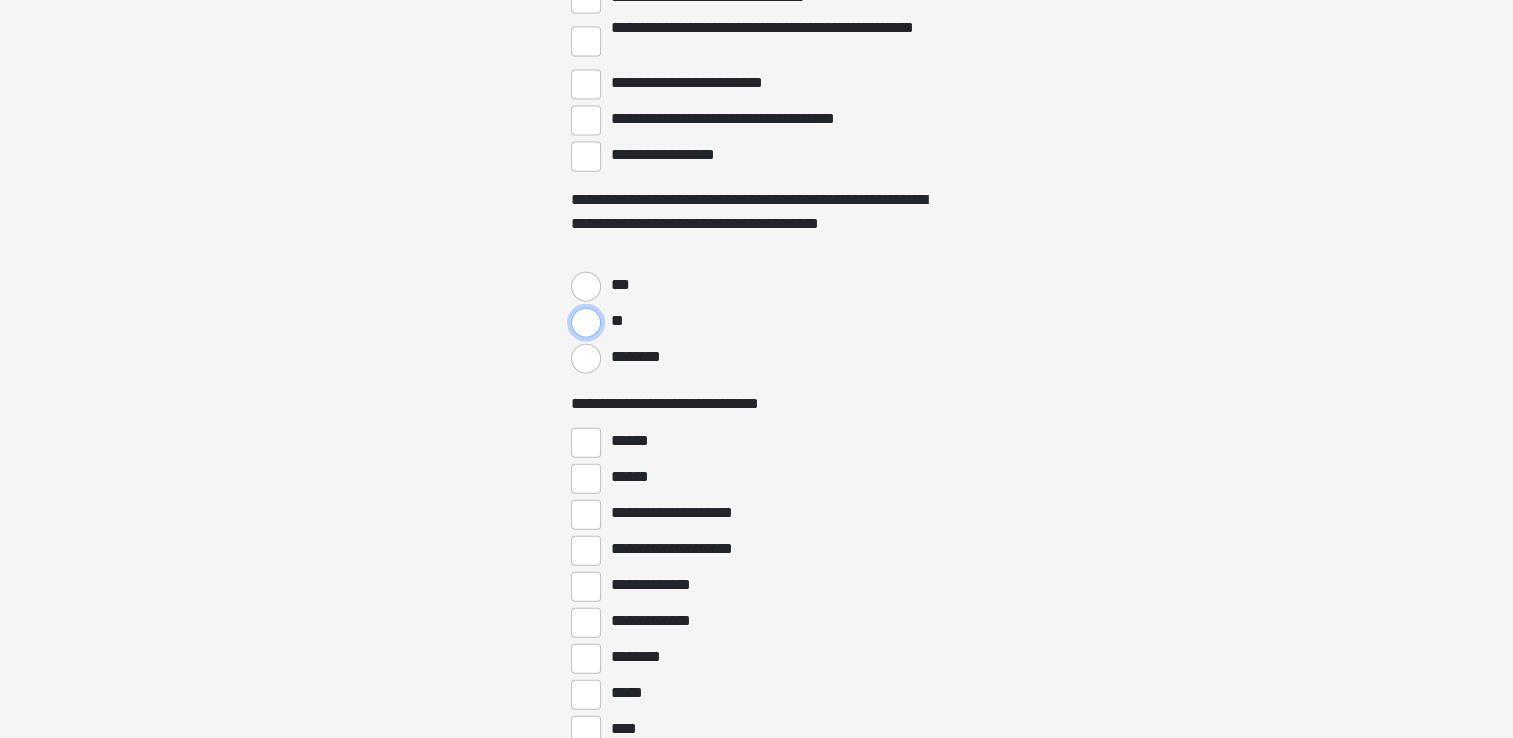 click on "**" at bounding box center (586, 323) 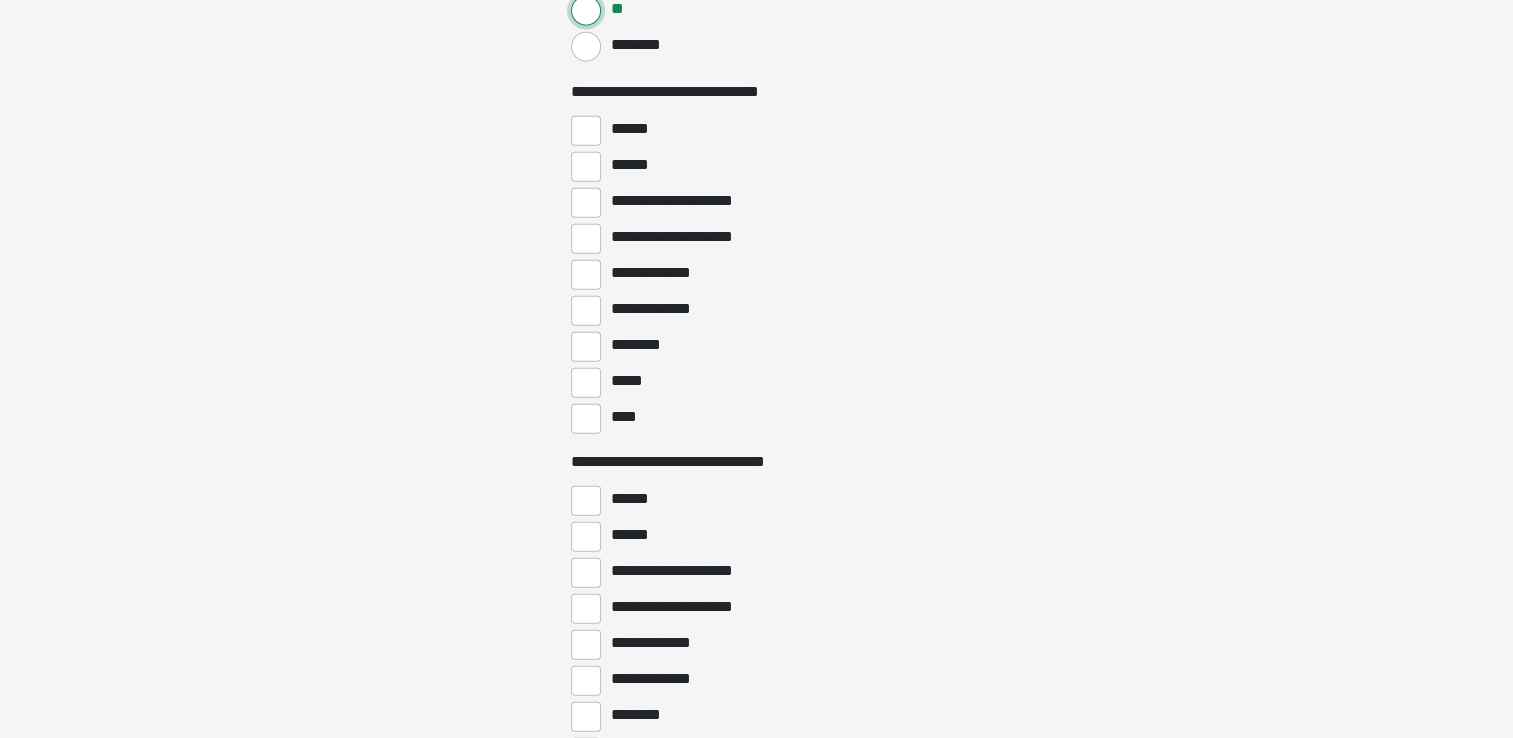 scroll, scrollTop: 4880, scrollLeft: 0, axis: vertical 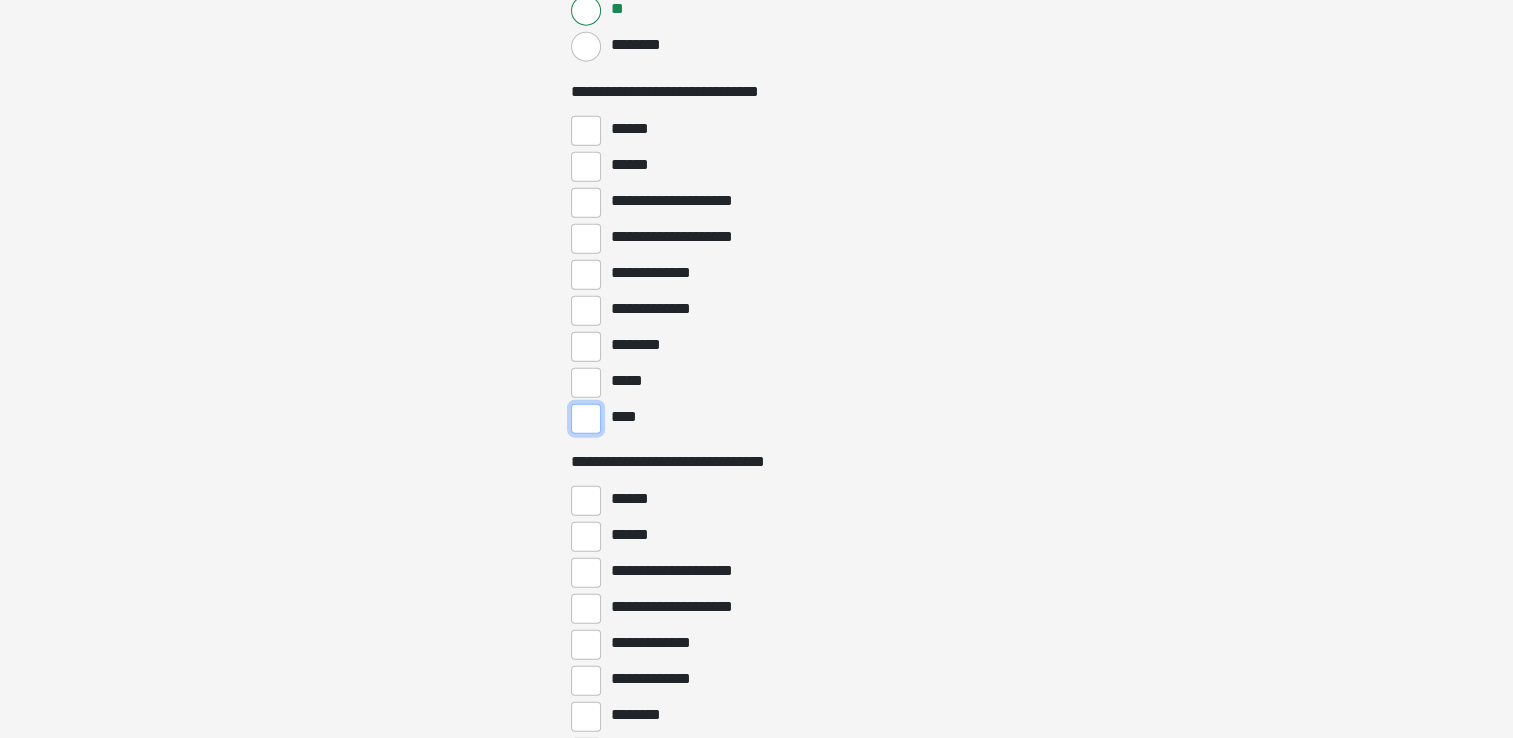 click on "****" at bounding box center [586, 419] 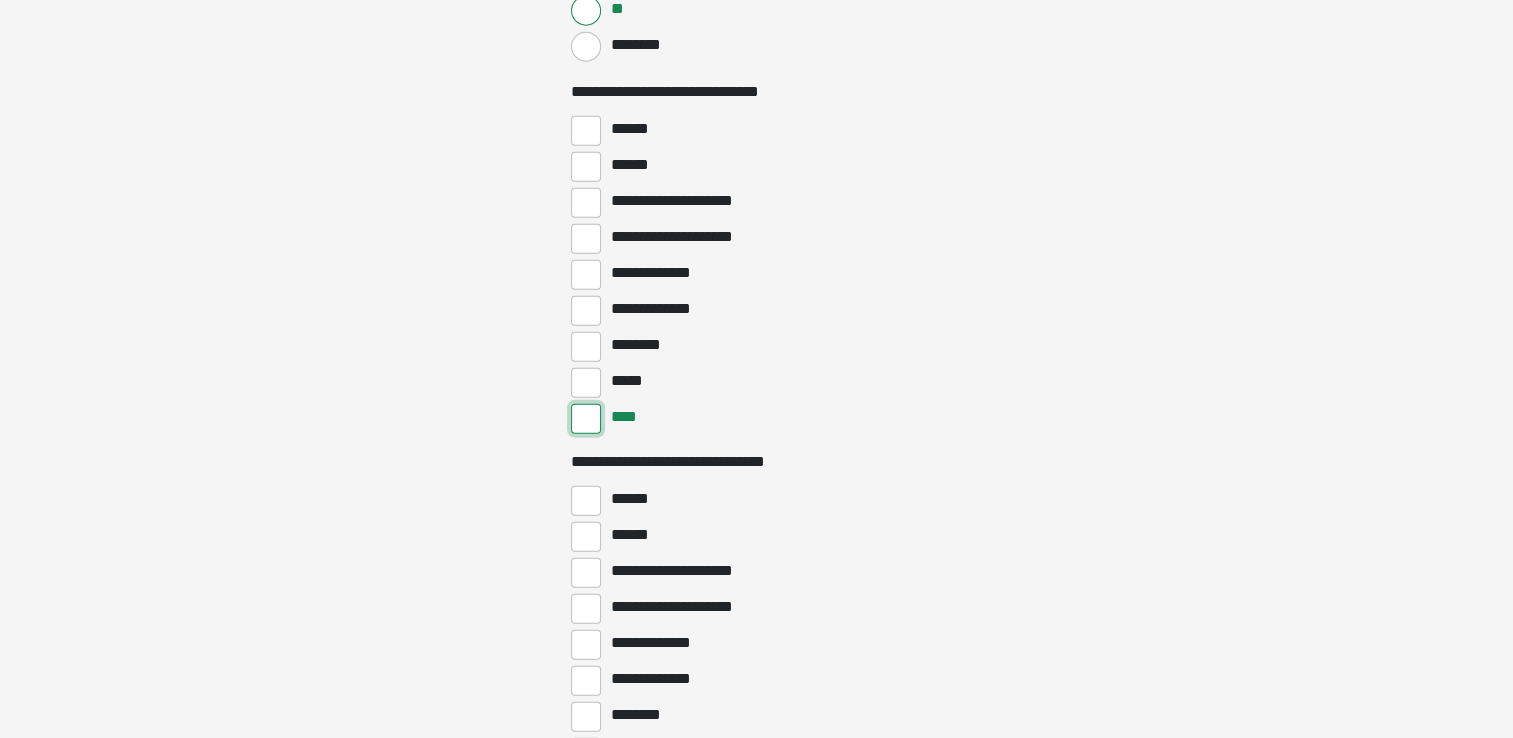 scroll, scrollTop: 5116, scrollLeft: 0, axis: vertical 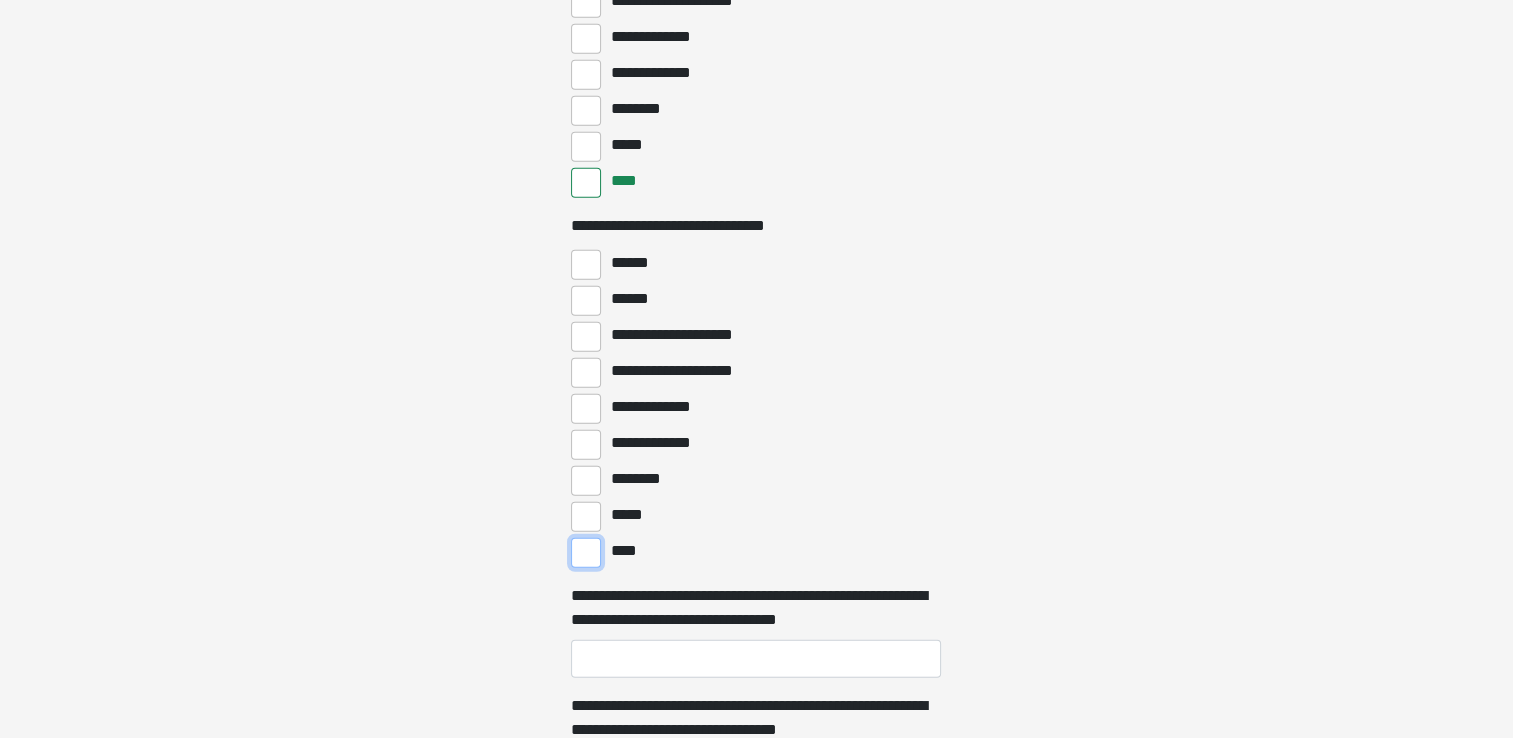 click on "****" at bounding box center (586, 553) 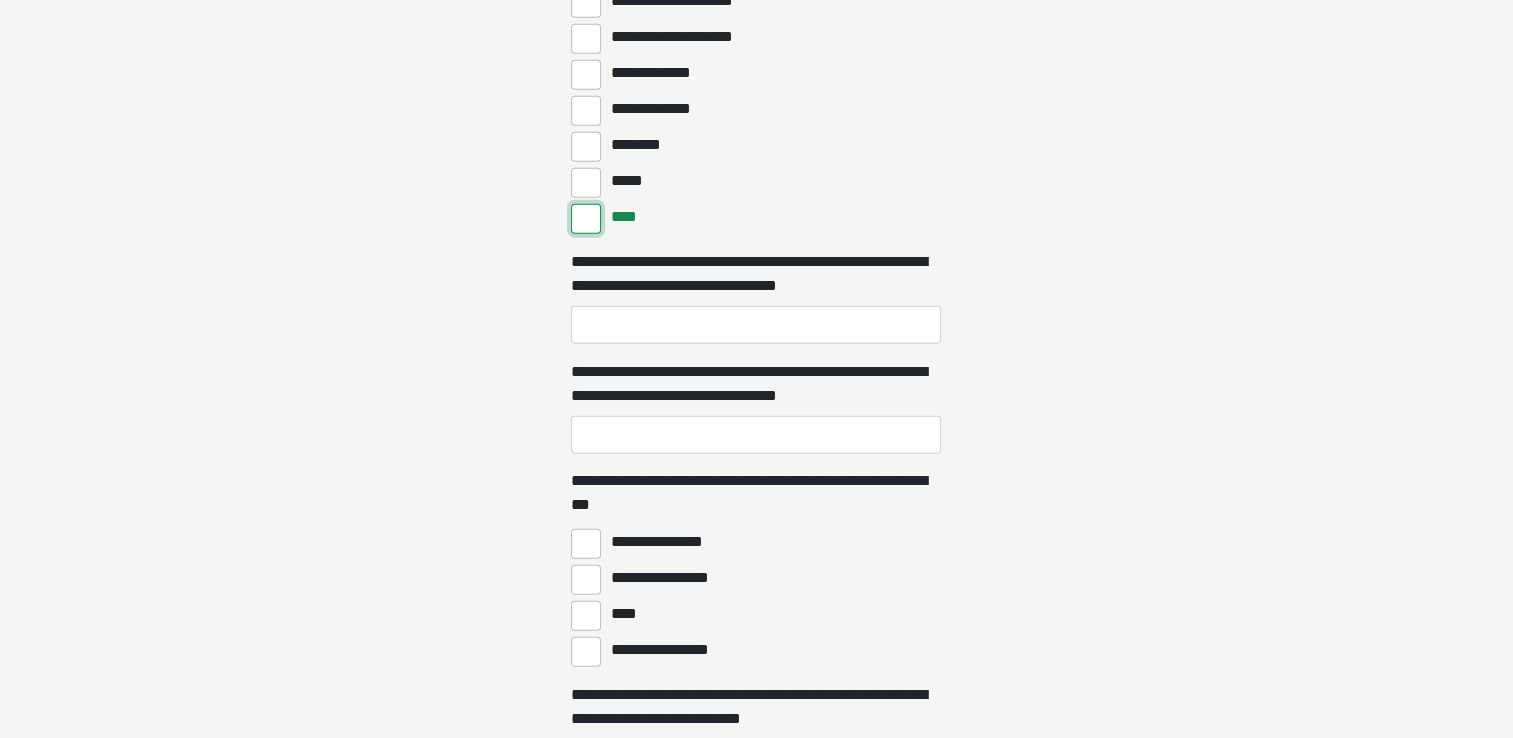 scroll, scrollTop: 5454, scrollLeft: 0, axis: vertical 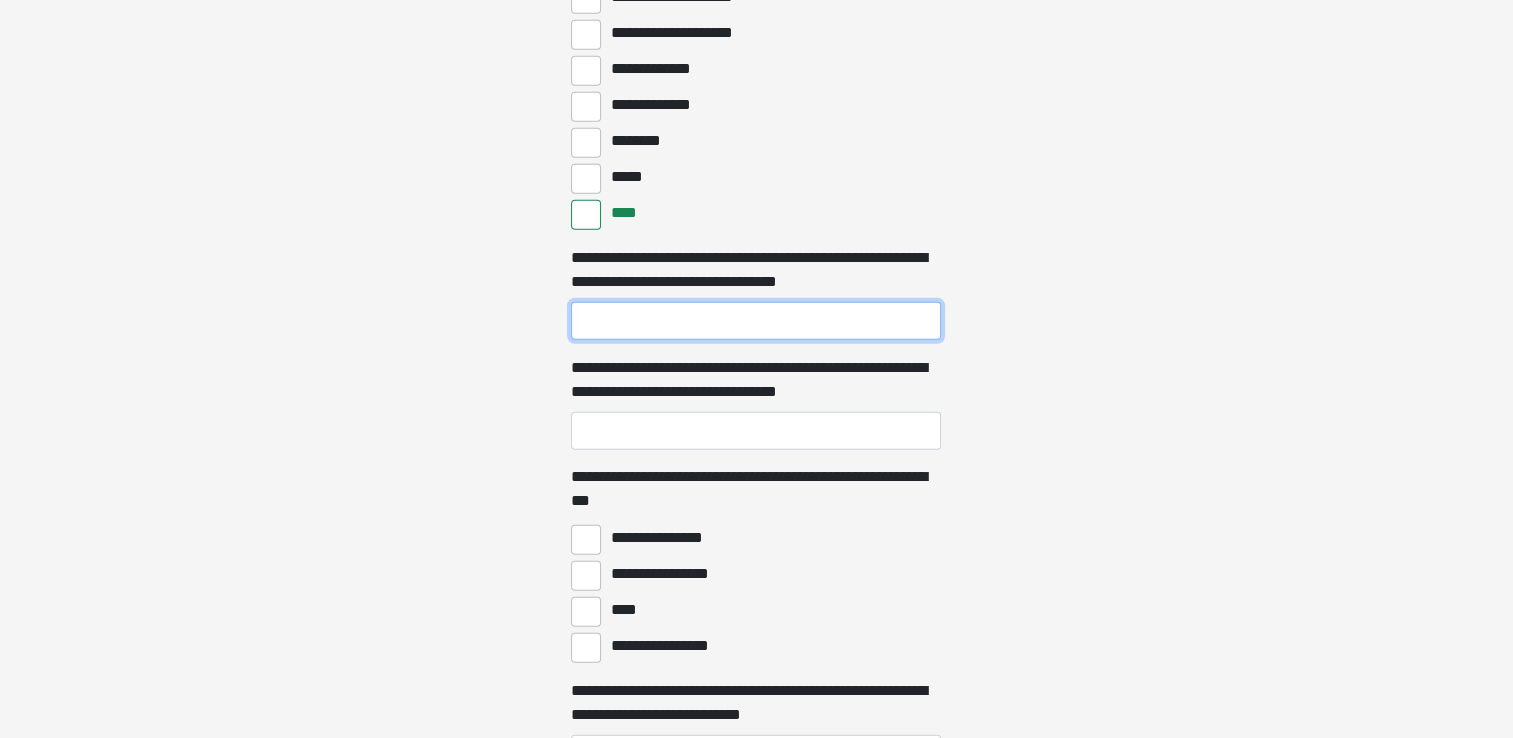 click on "**********" at bounding box center (756, 321) 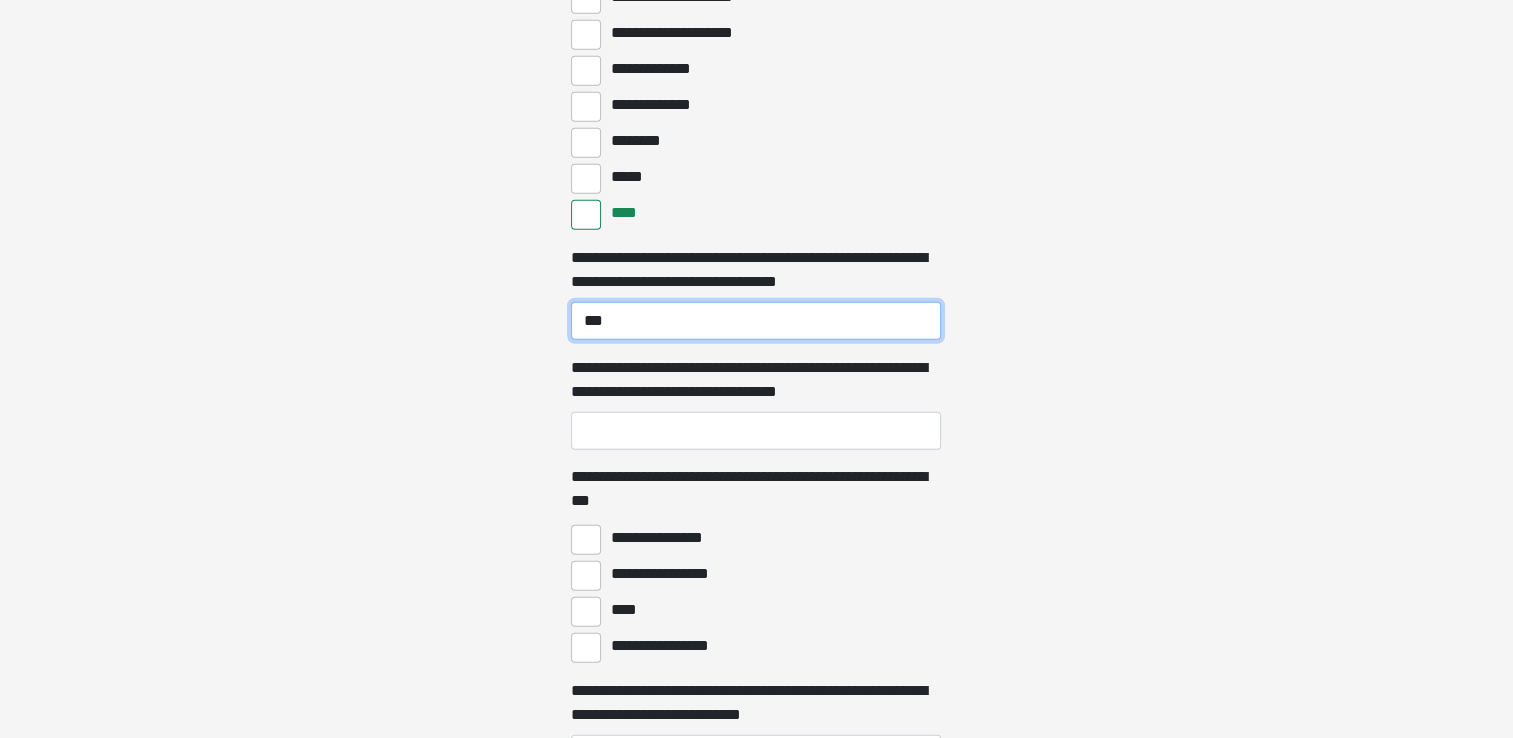type on "***" 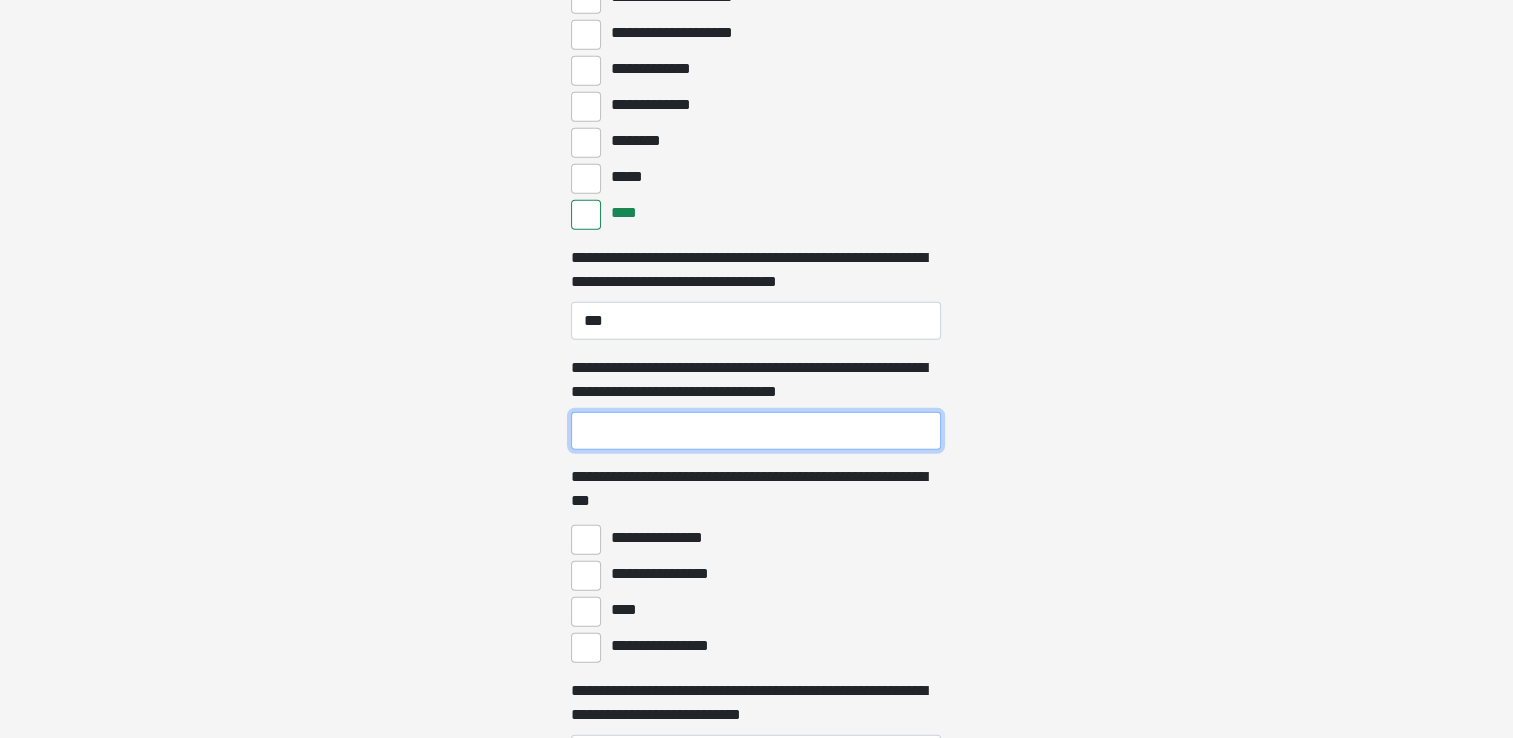 click on "**********" at bounding box center (756, 431) 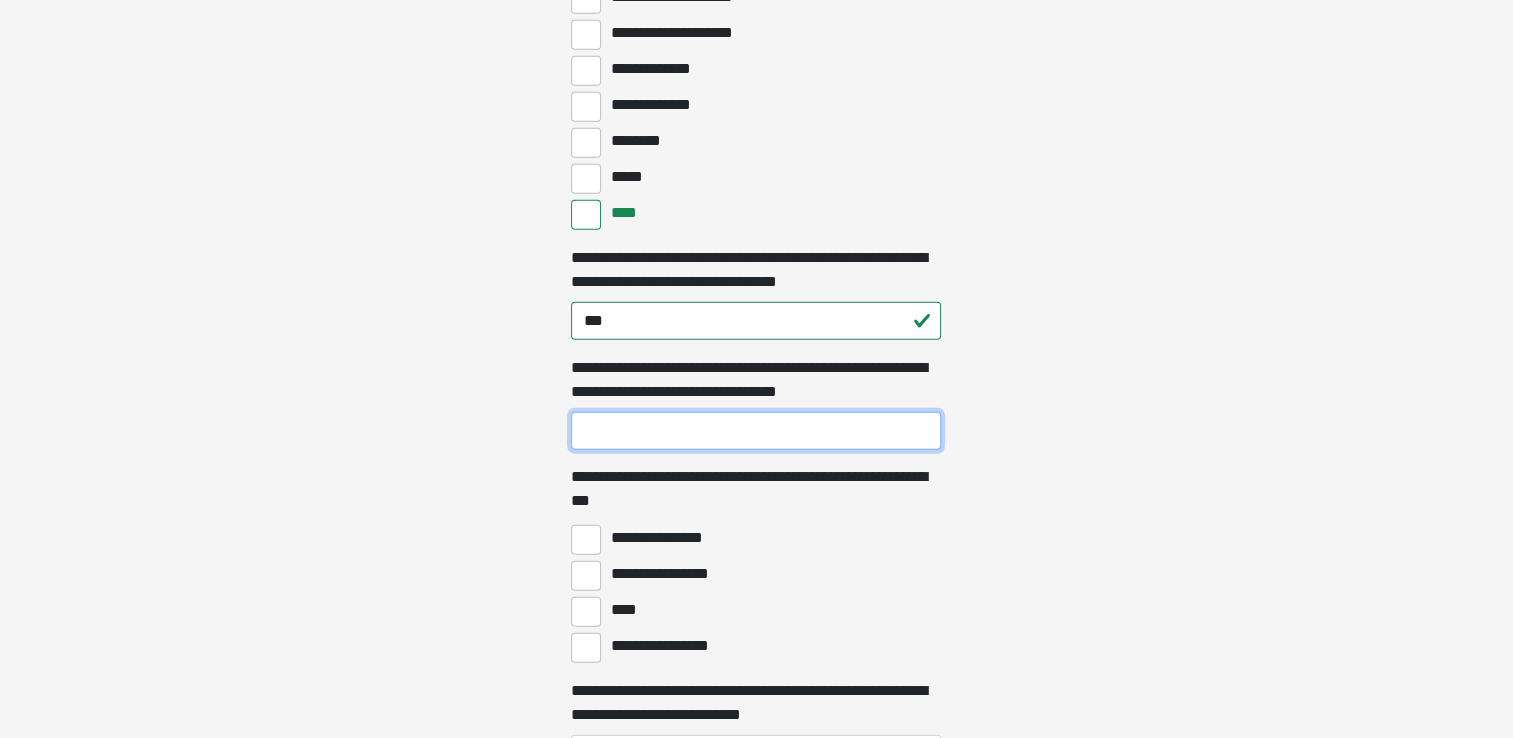 type on "***" 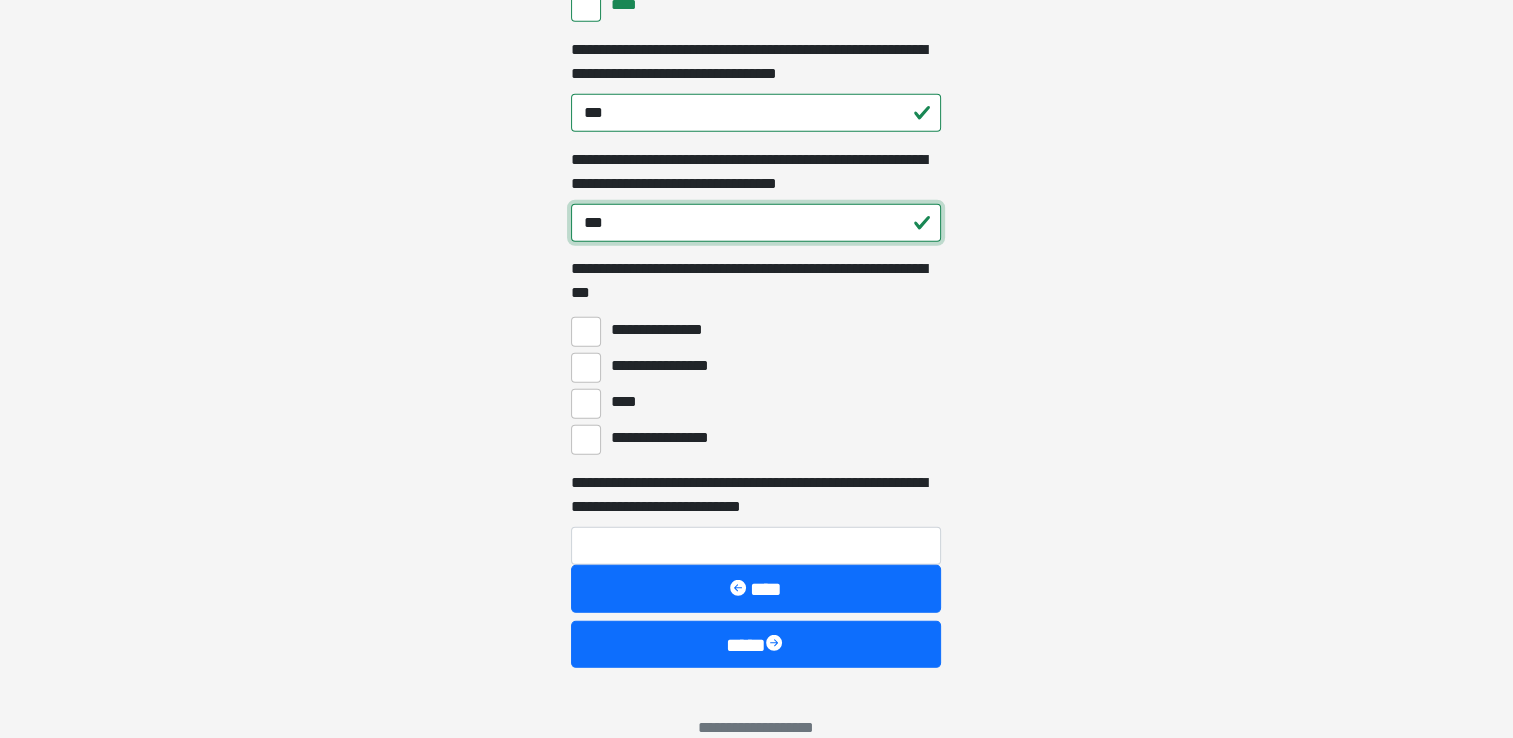 scroll, scrollTop: 5679, scrollLeft: 0, axis: vertical 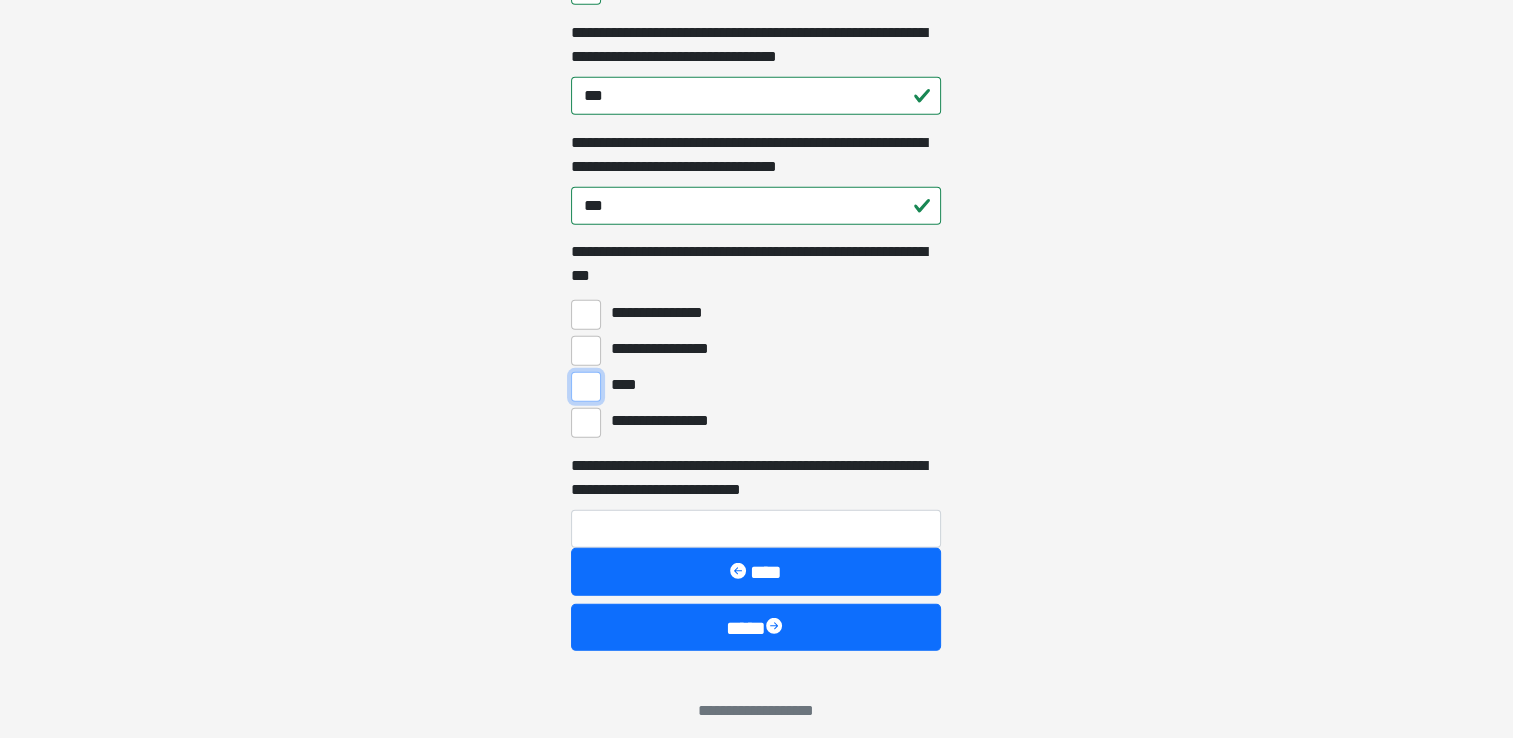 click on "****" at bounding box center (586, 387) 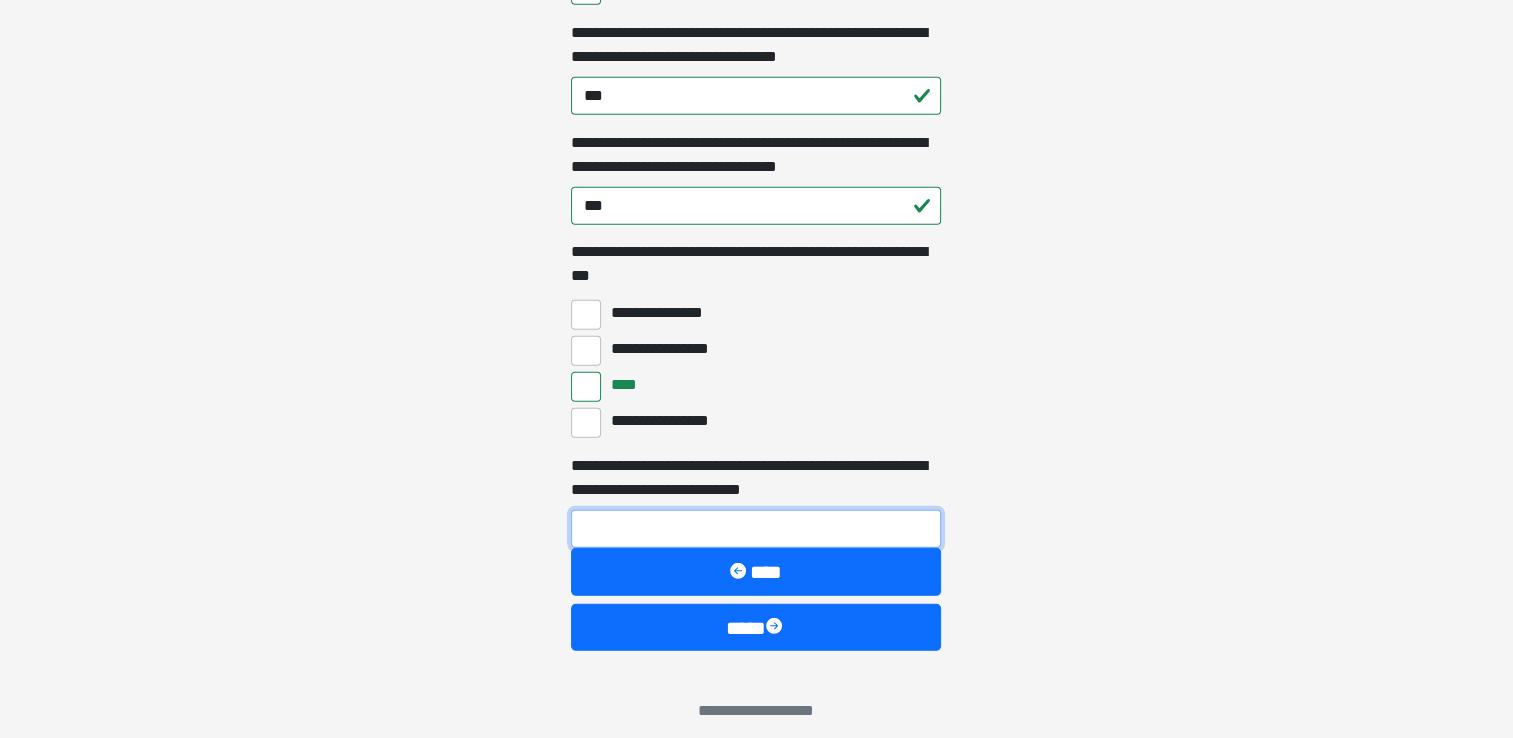 click on "**********" at bounding box center (756, 529) 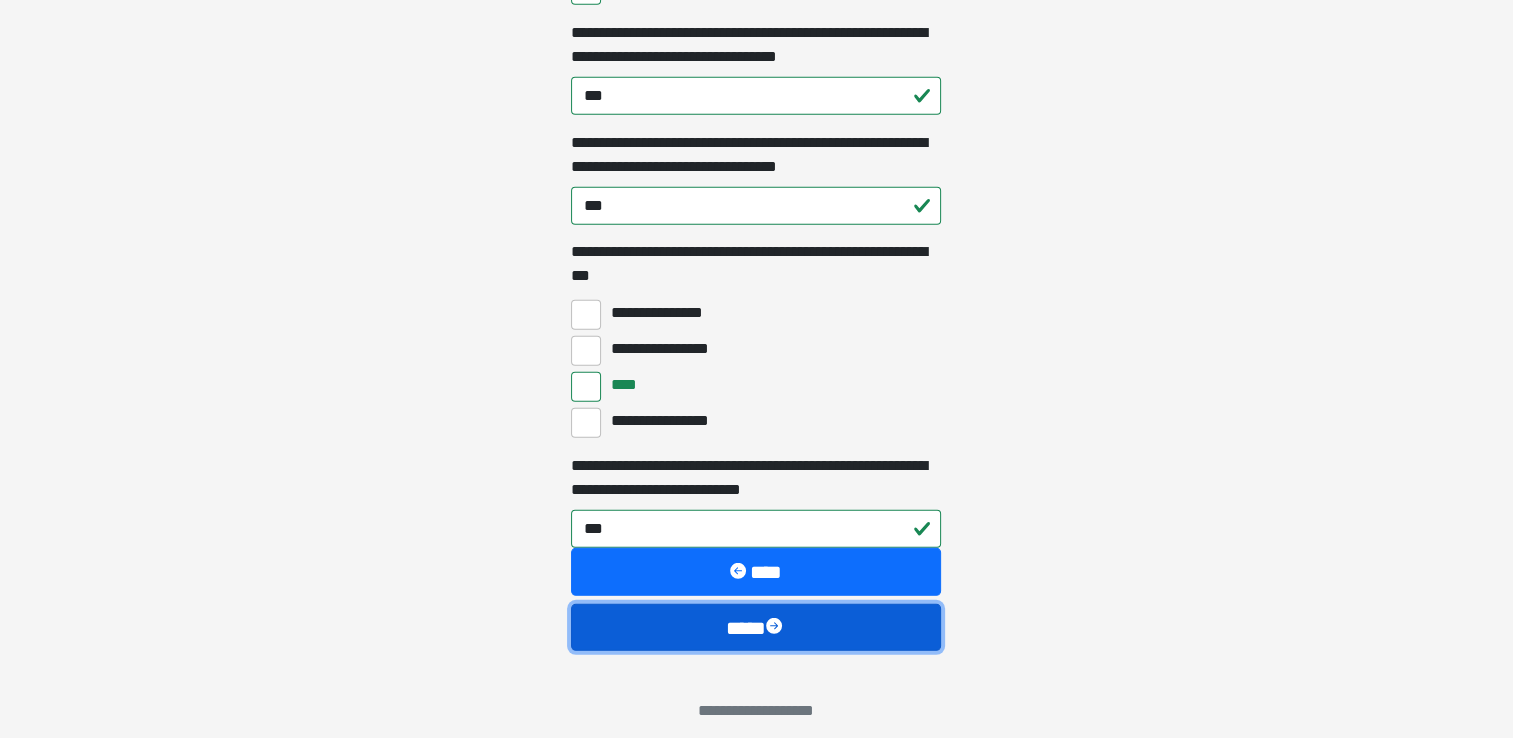 click on "****" at bounding box center [756, 628] 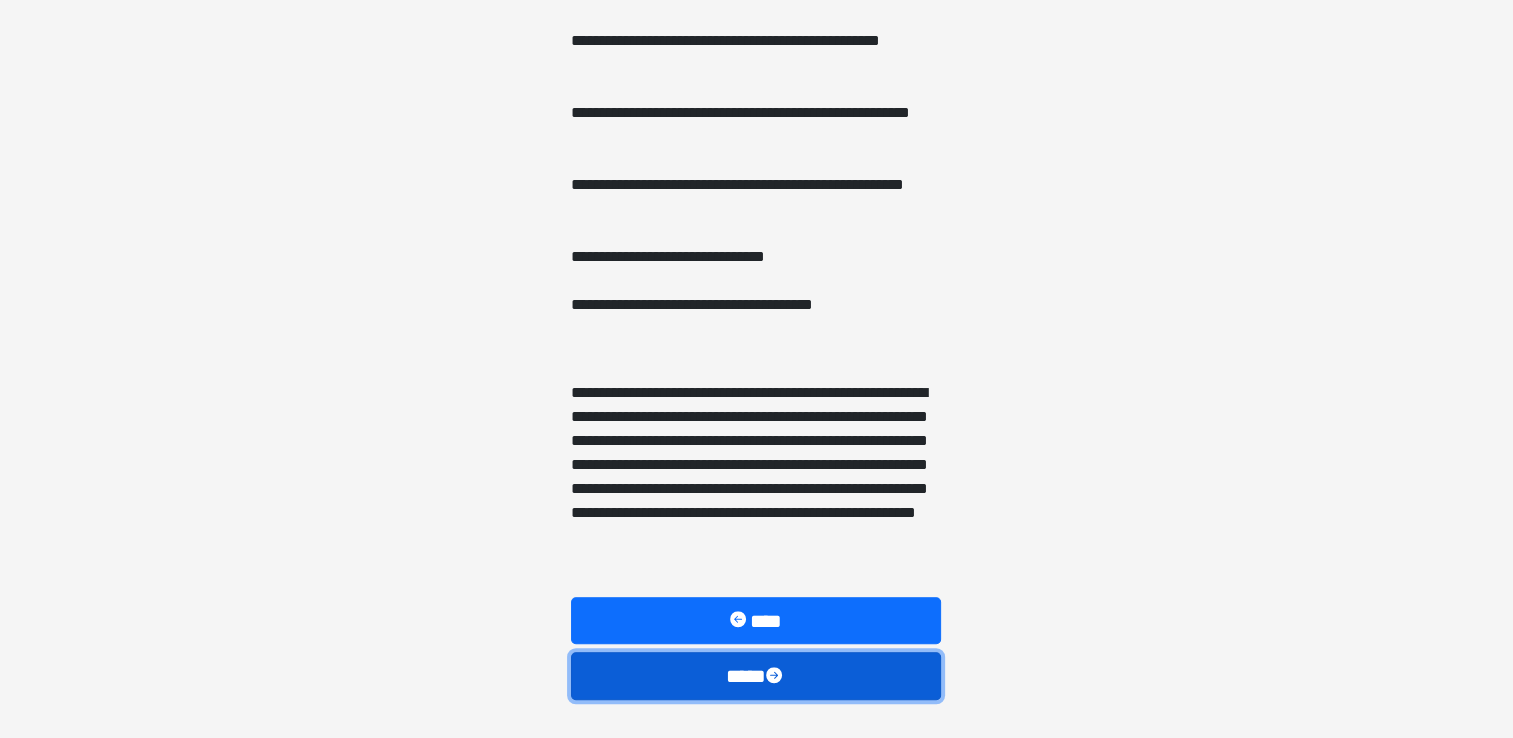 scroll, scrollTop: 1490, scrollLeft: 0, axis: vertical 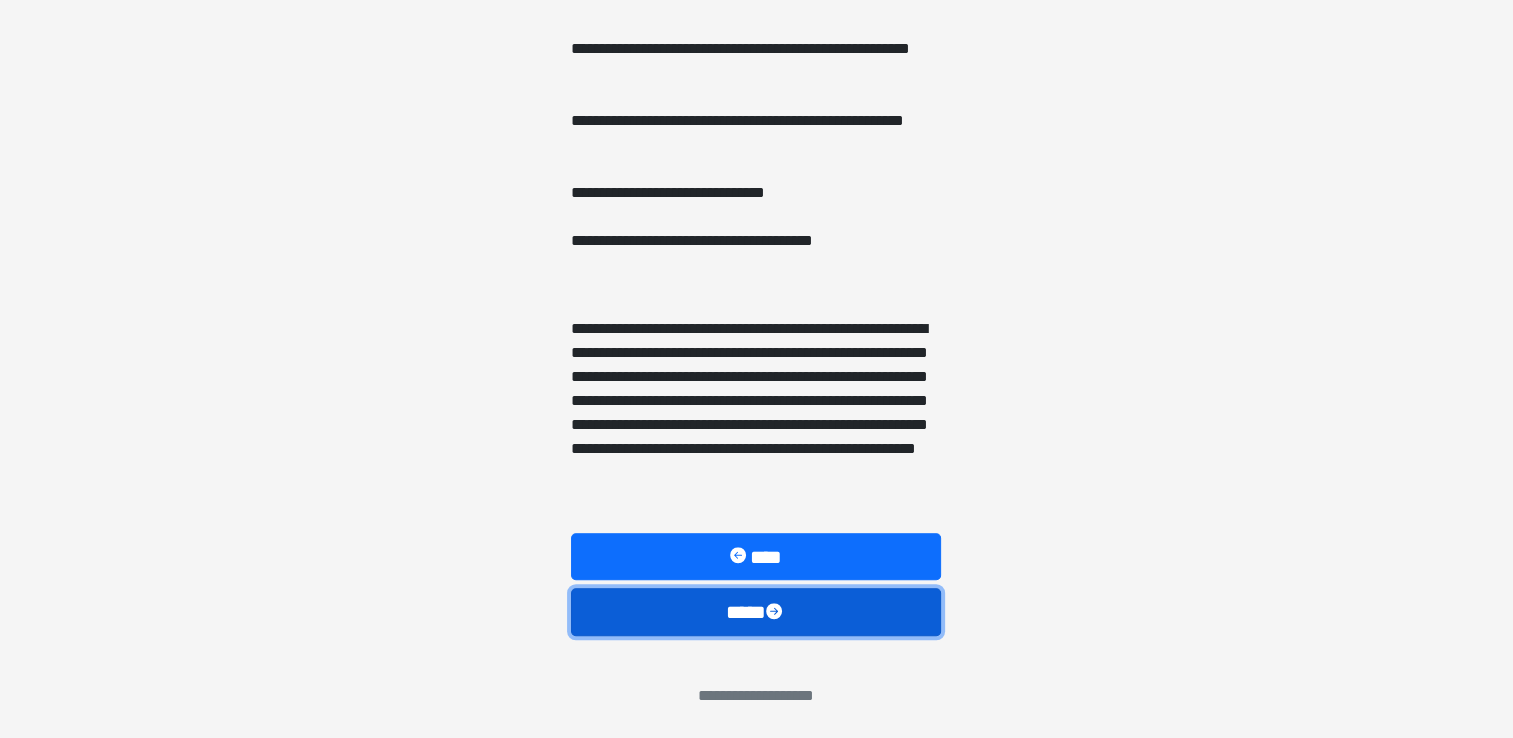 click on "****" at bounding box center [756, 612] 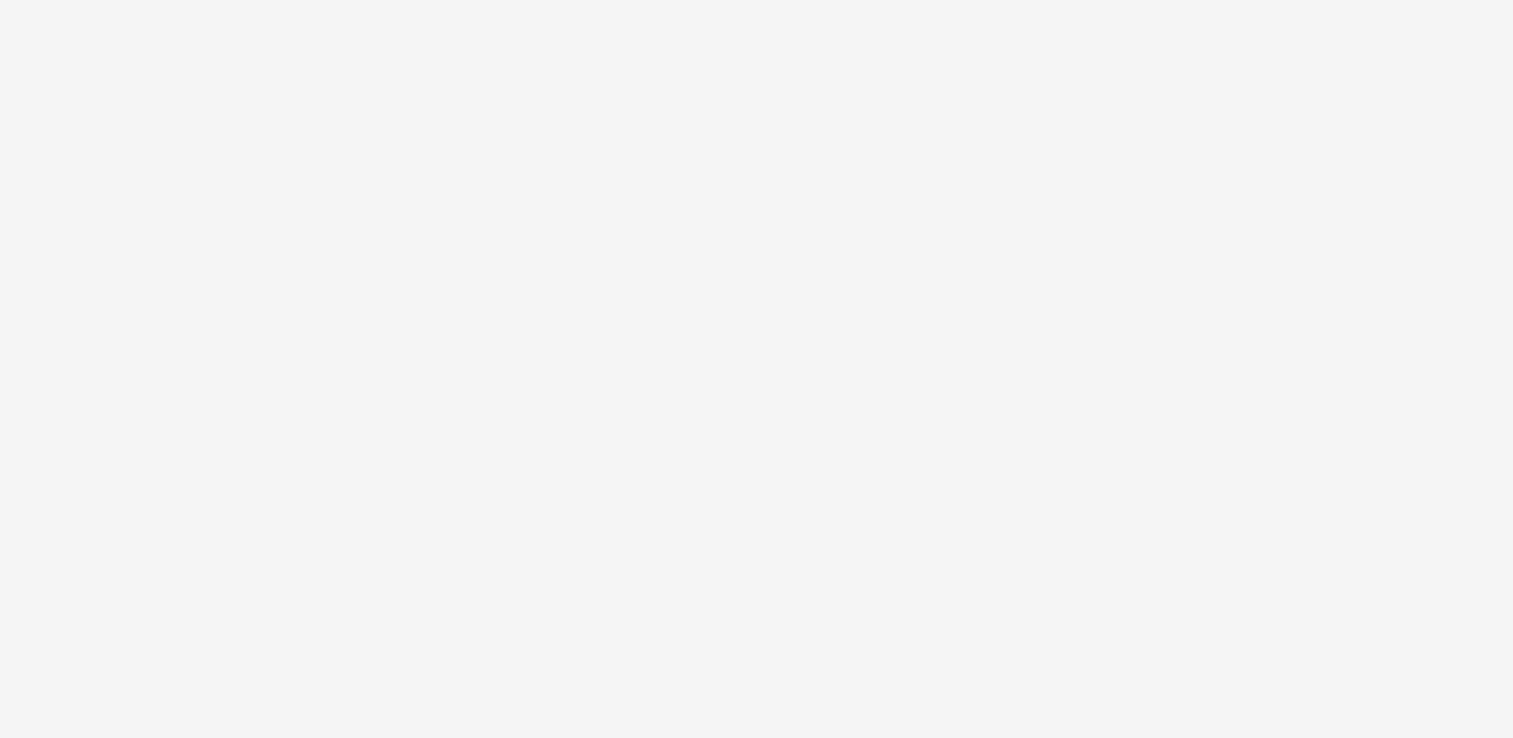 scroll, scrollTop: 24, scrollLeft: 0, axis: vertical 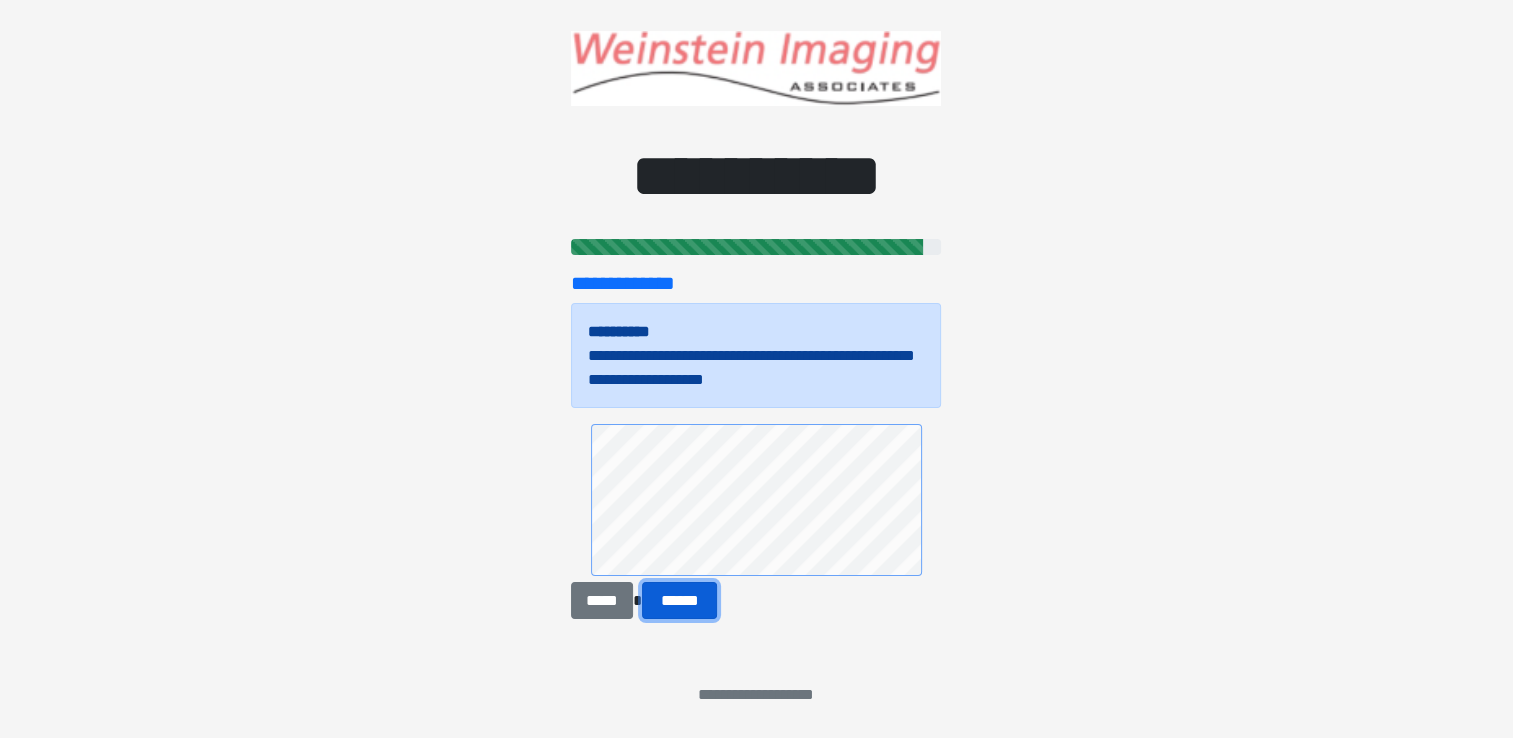 click on "******" at bounding box center (680, 601) 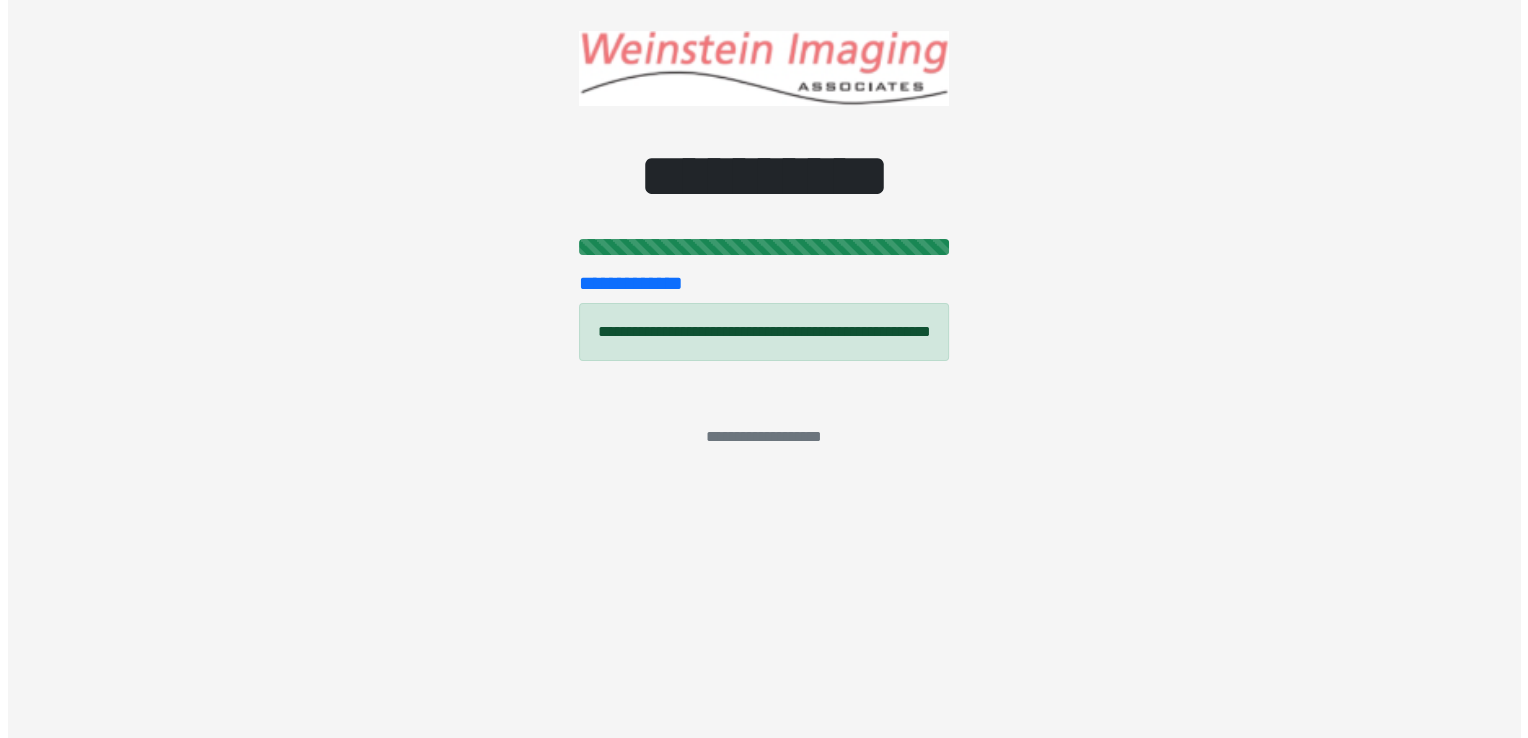 scroll, scrollTop: 0, scrollLeft: 0, axis: both 